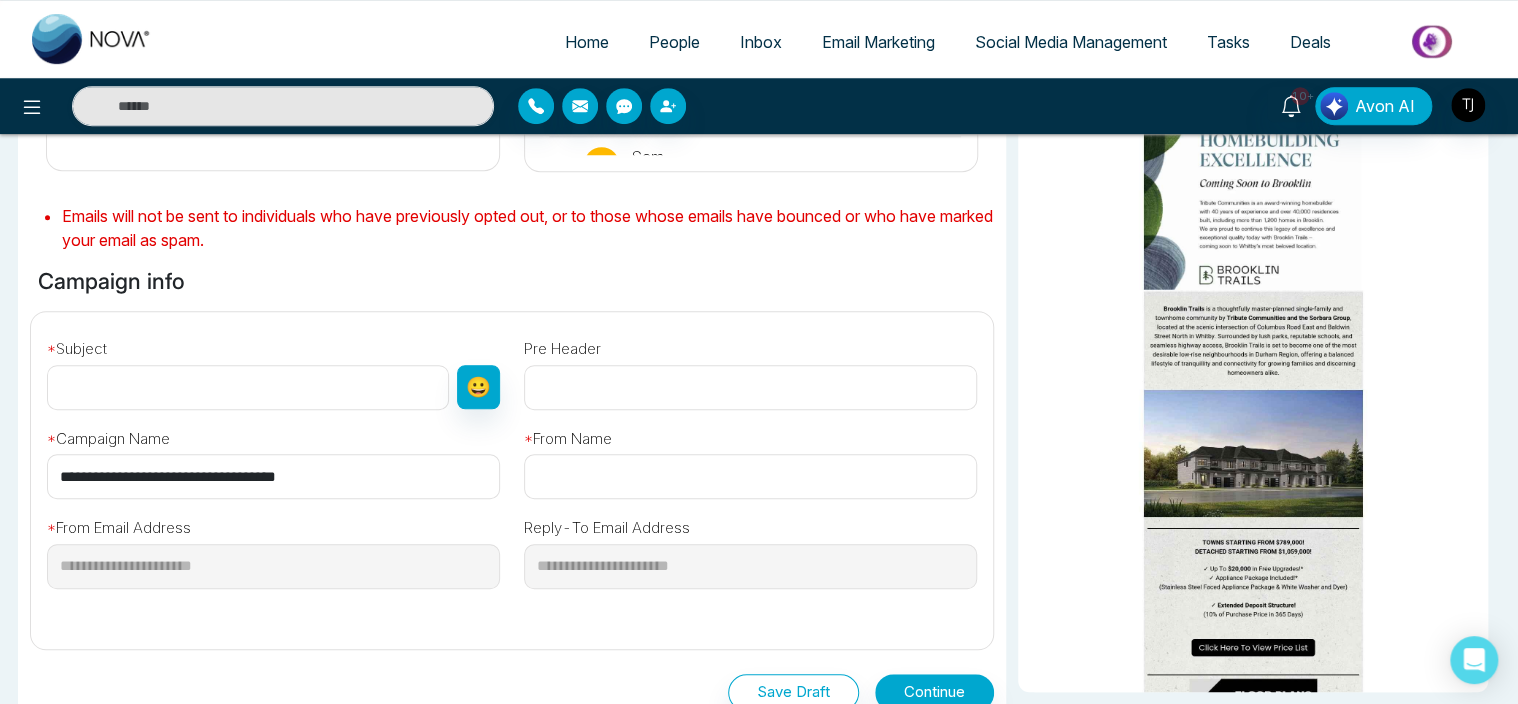 scroll, scrollTop: 684, scrollLeft: 0, axis: vertical 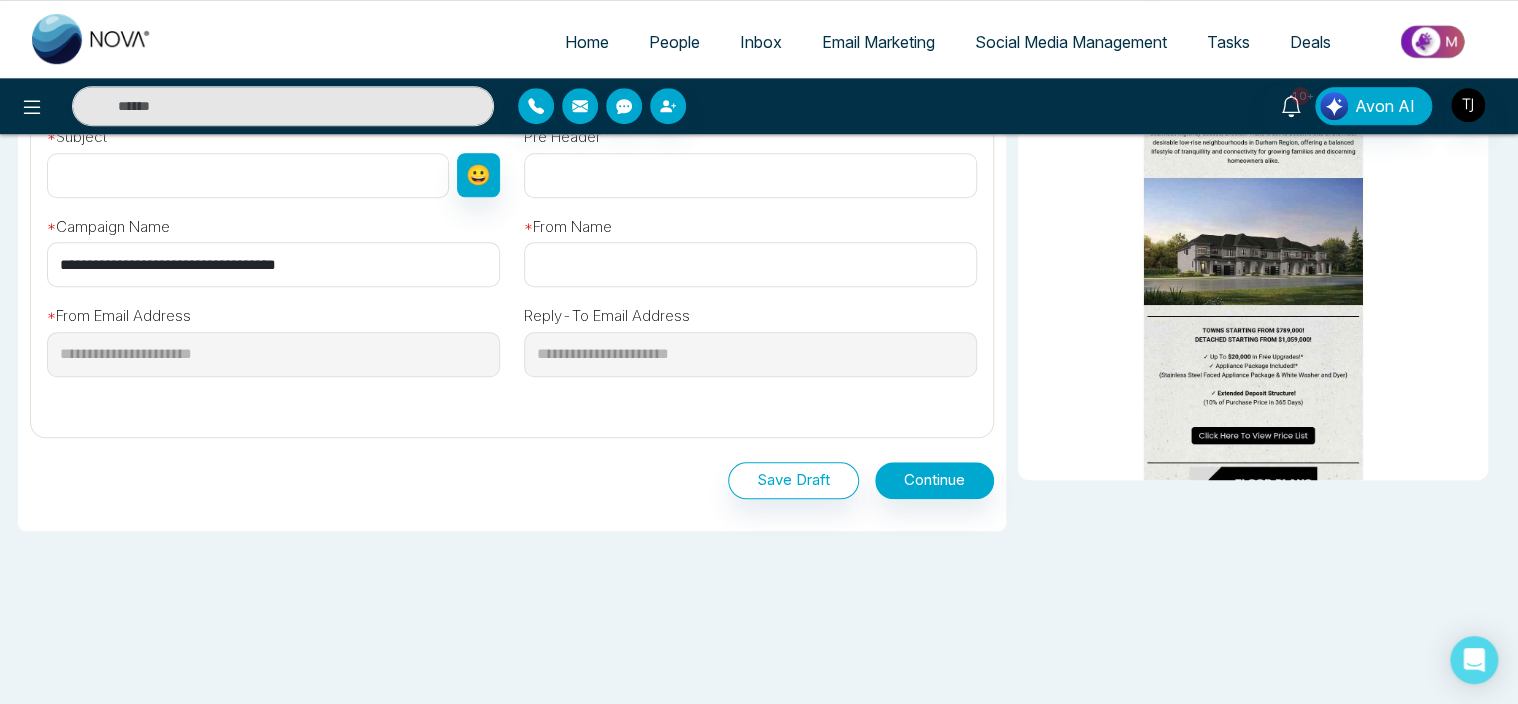 click on "People" at bounding box center (674, 42) 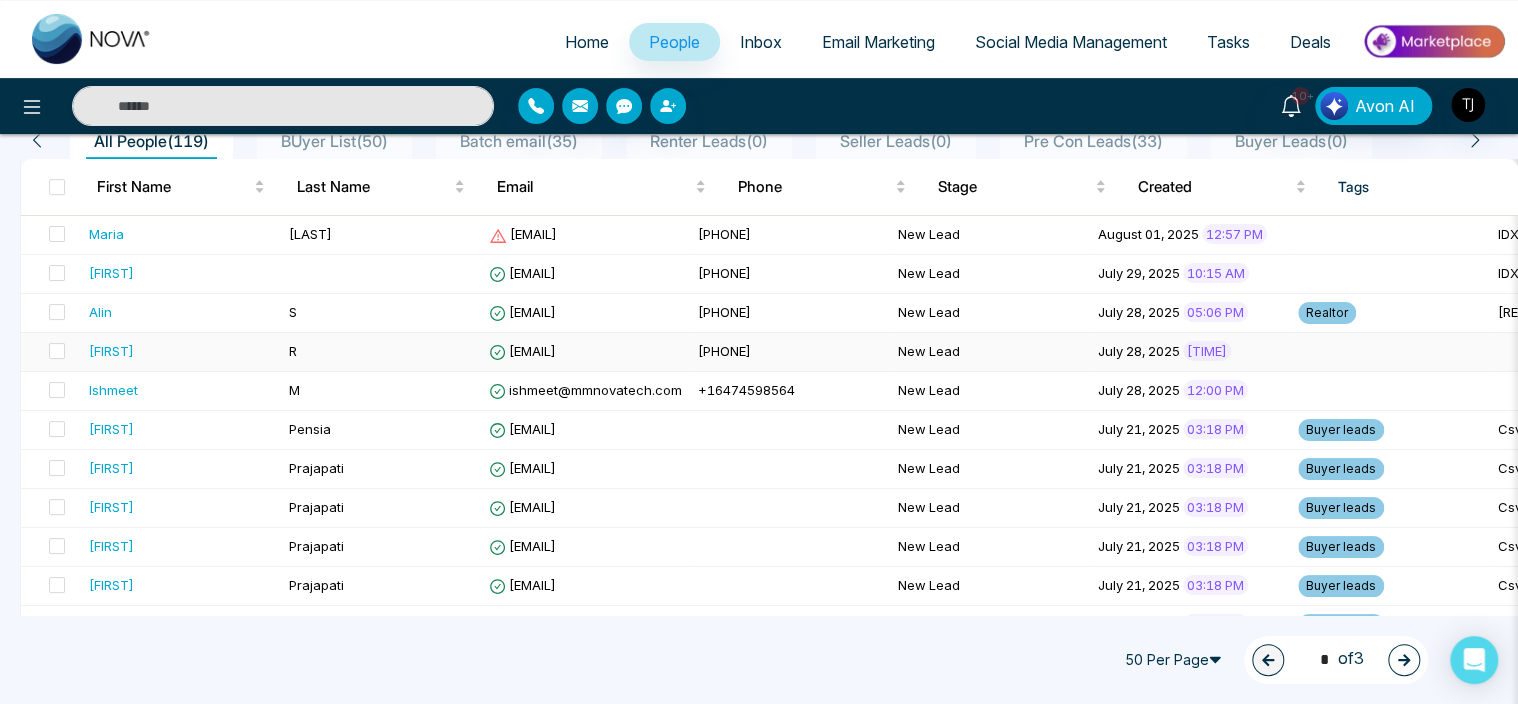 scroll, scrollTop: 0, scrollLeft: 0, axis: both 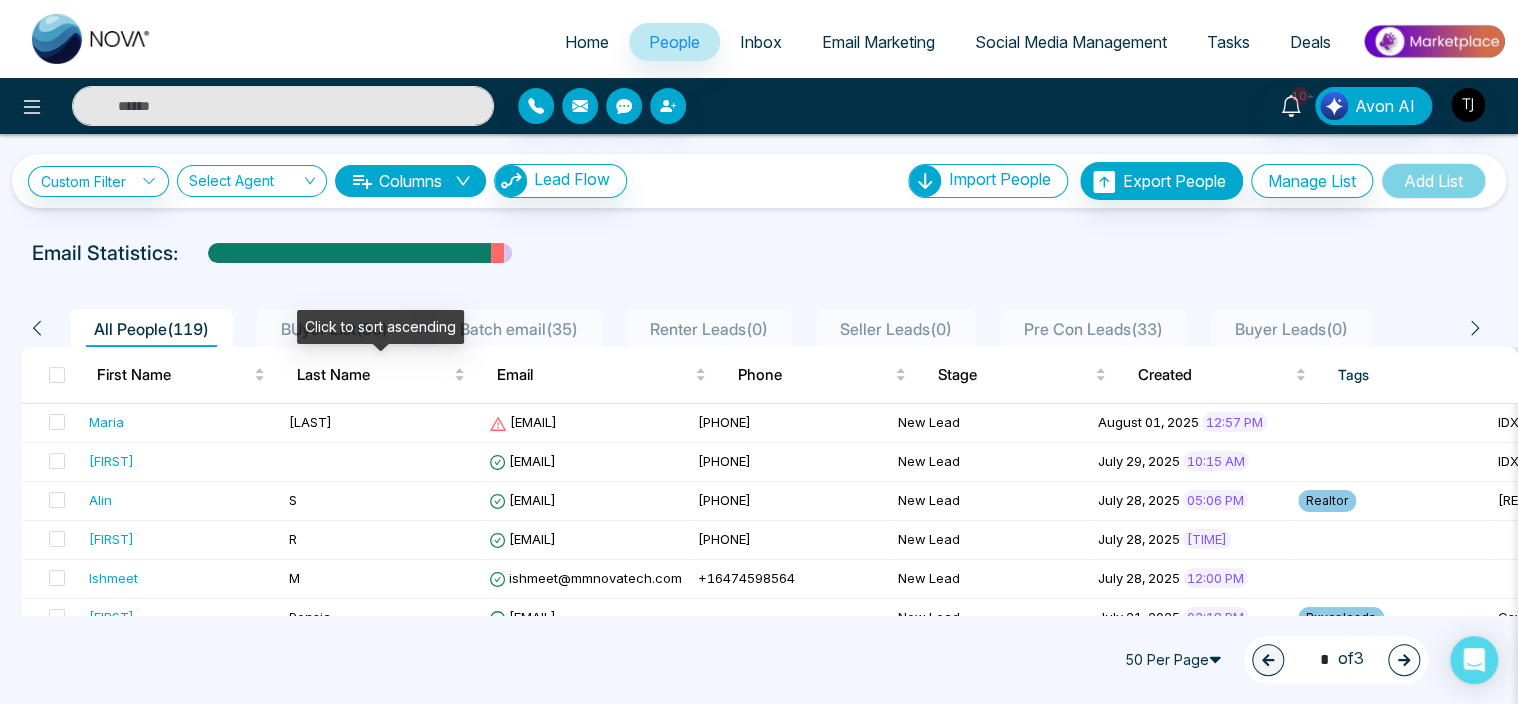 click on "Click to sort ascending" at bounding box center (380, 327) 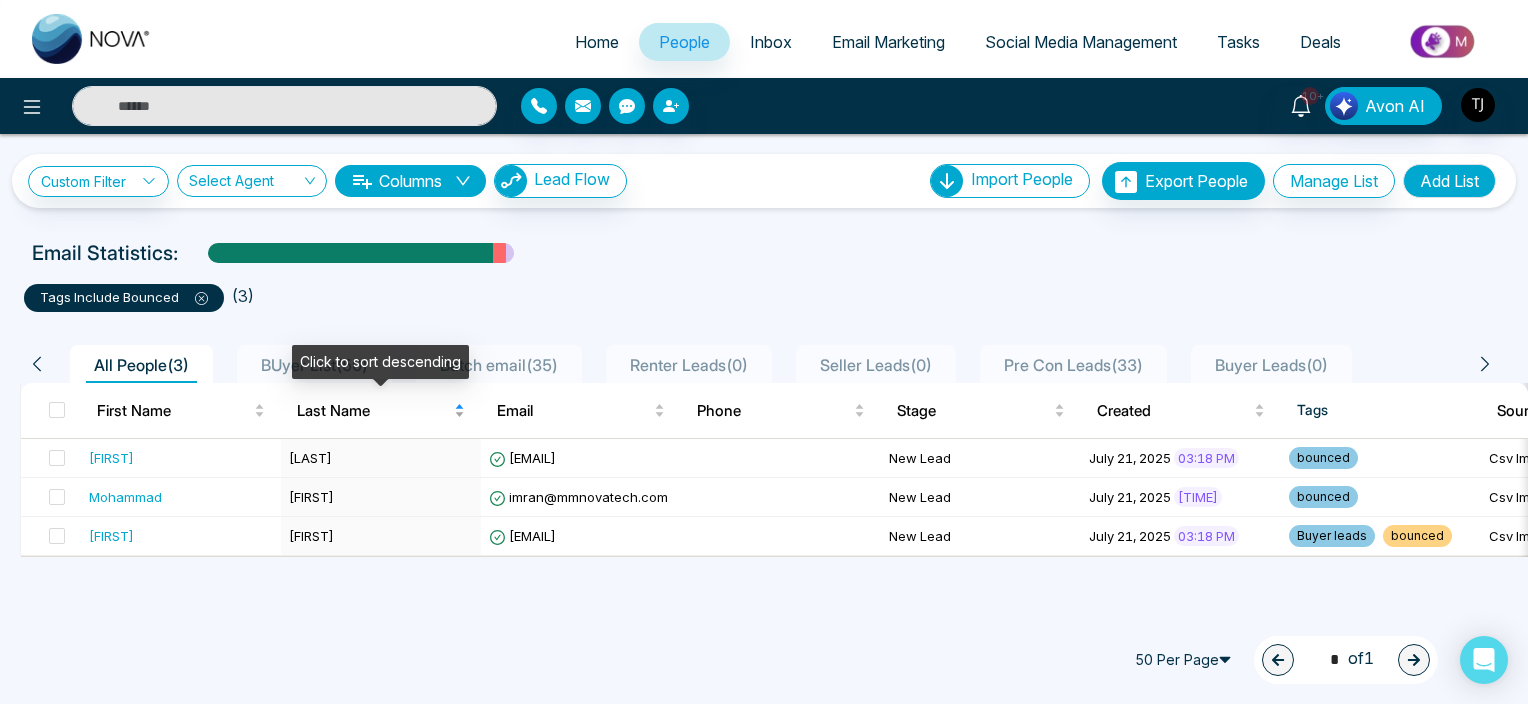click on "Last Name" at bounding box center [373, 411] 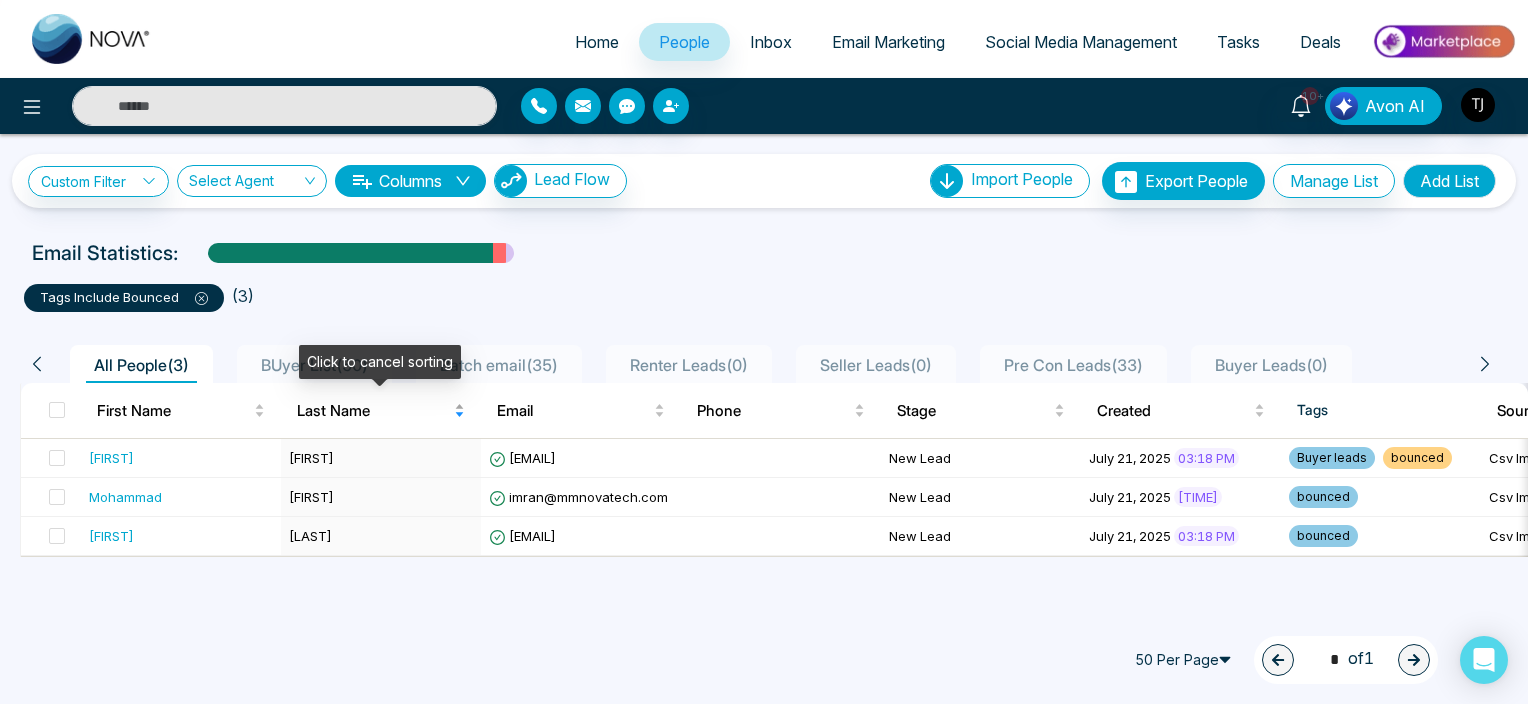 click on "Last Name" at bounding box center [381, 411] 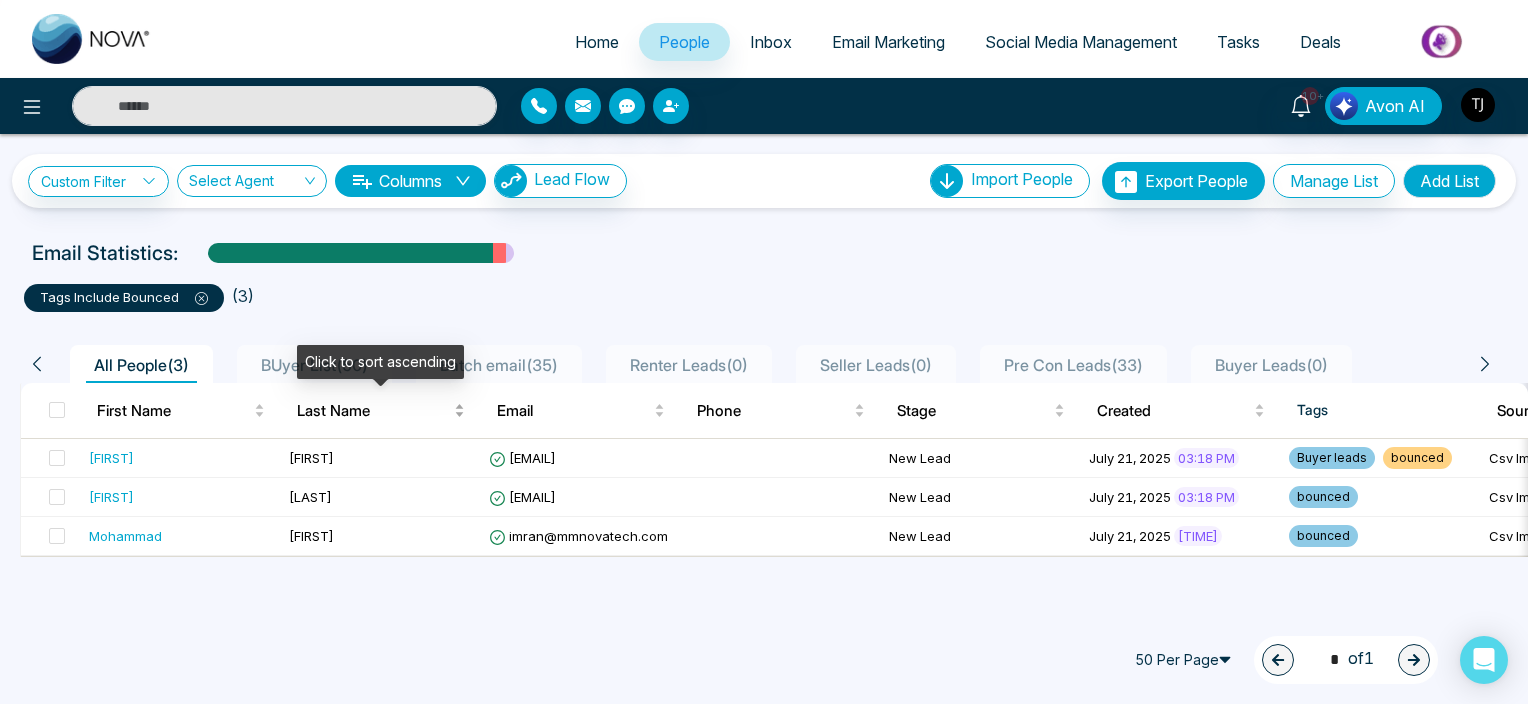 click on "Last Name" at bounding box center (381, 411) 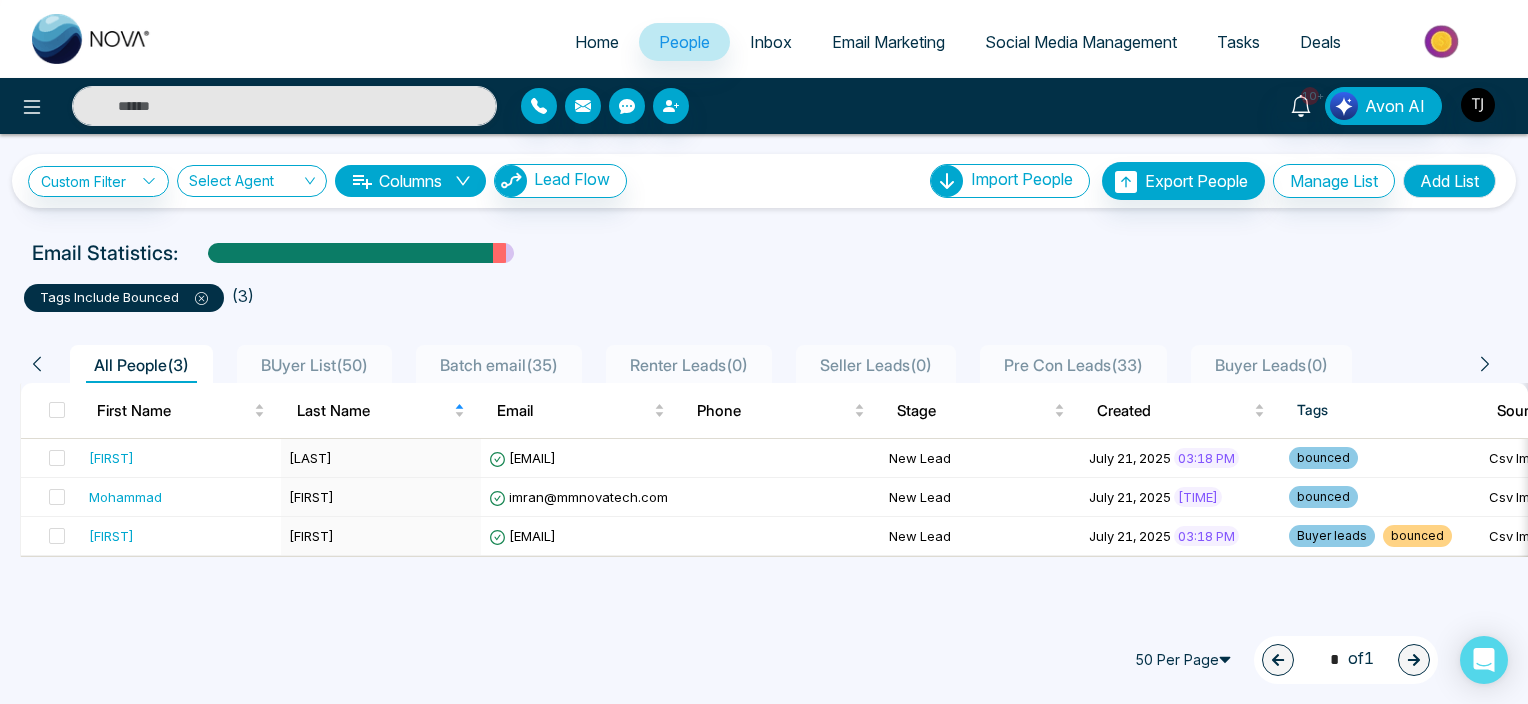 click on "BUyer List  ( [NUMBER] )" at bounding box center (314, 365) 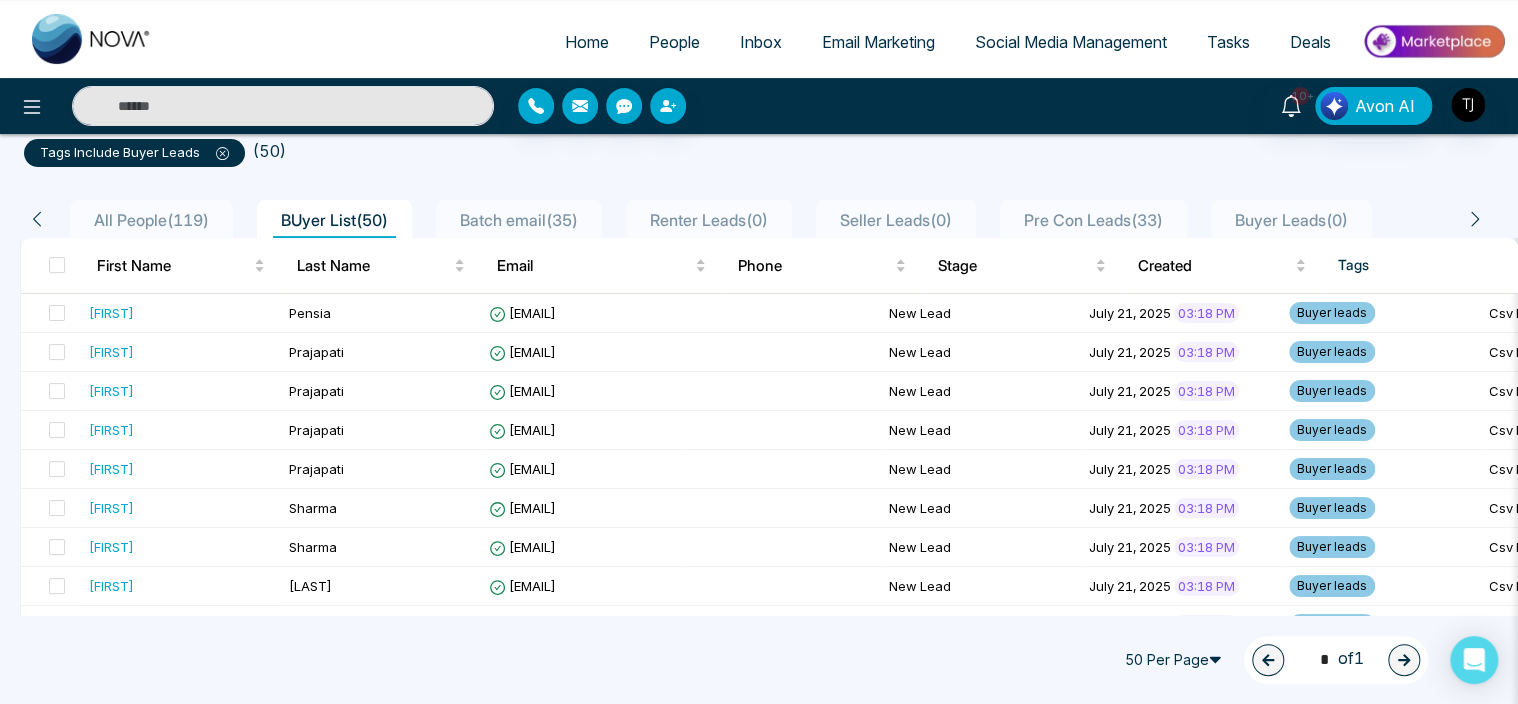 scroll, scrollTop: 0, scrollLeft: 0, axis: both 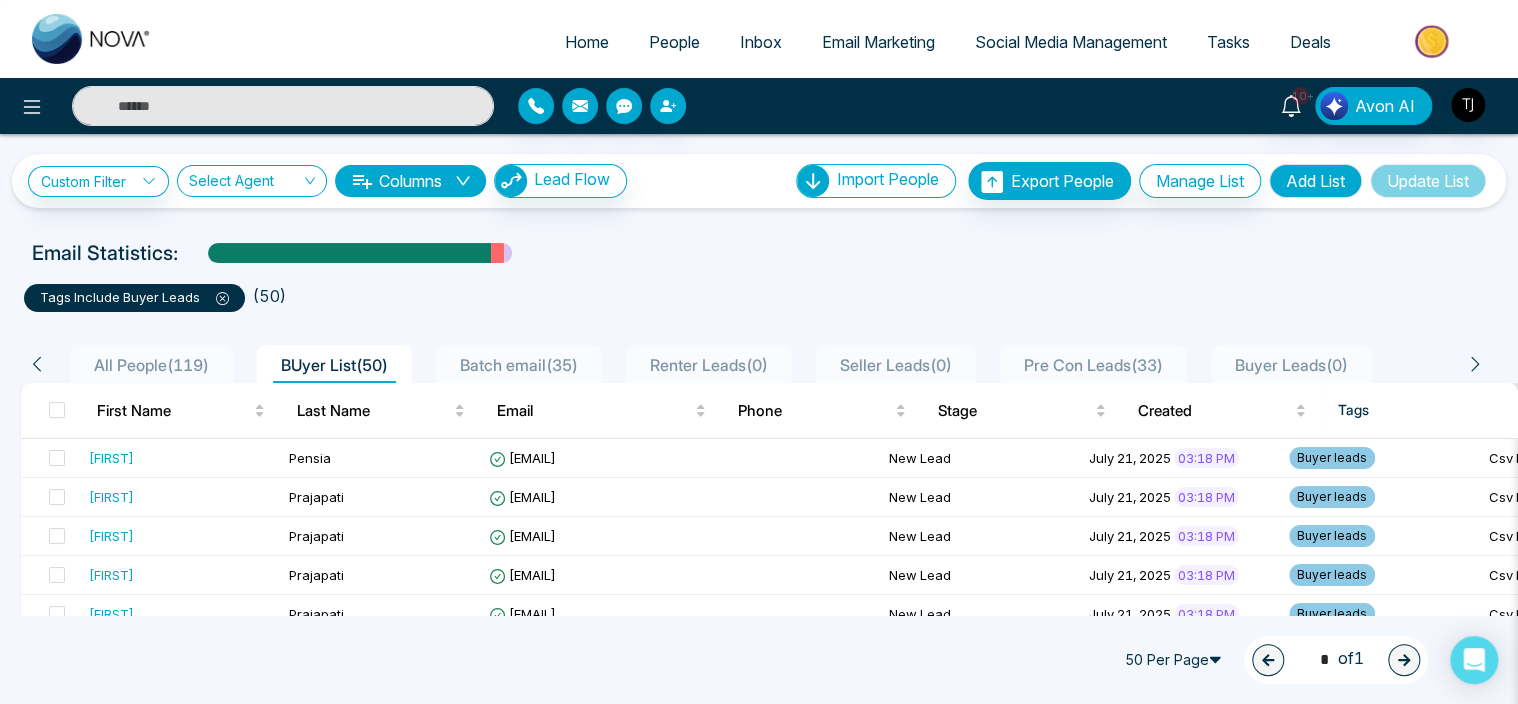 click on "Batch email  ( [NUMBER] )" at bounding box center [519, 365] 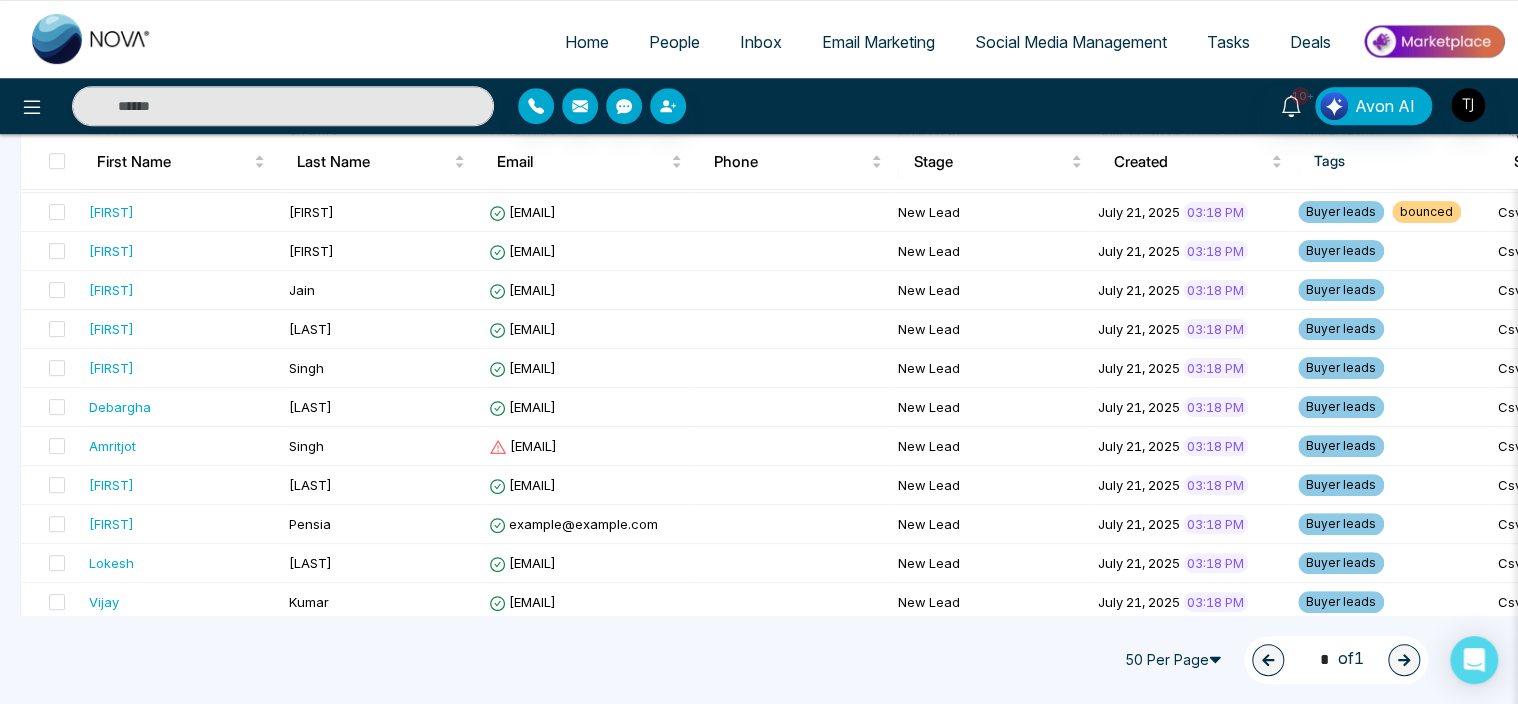scroll, scrollTop: 0, scrollLeft: 0, axis: both 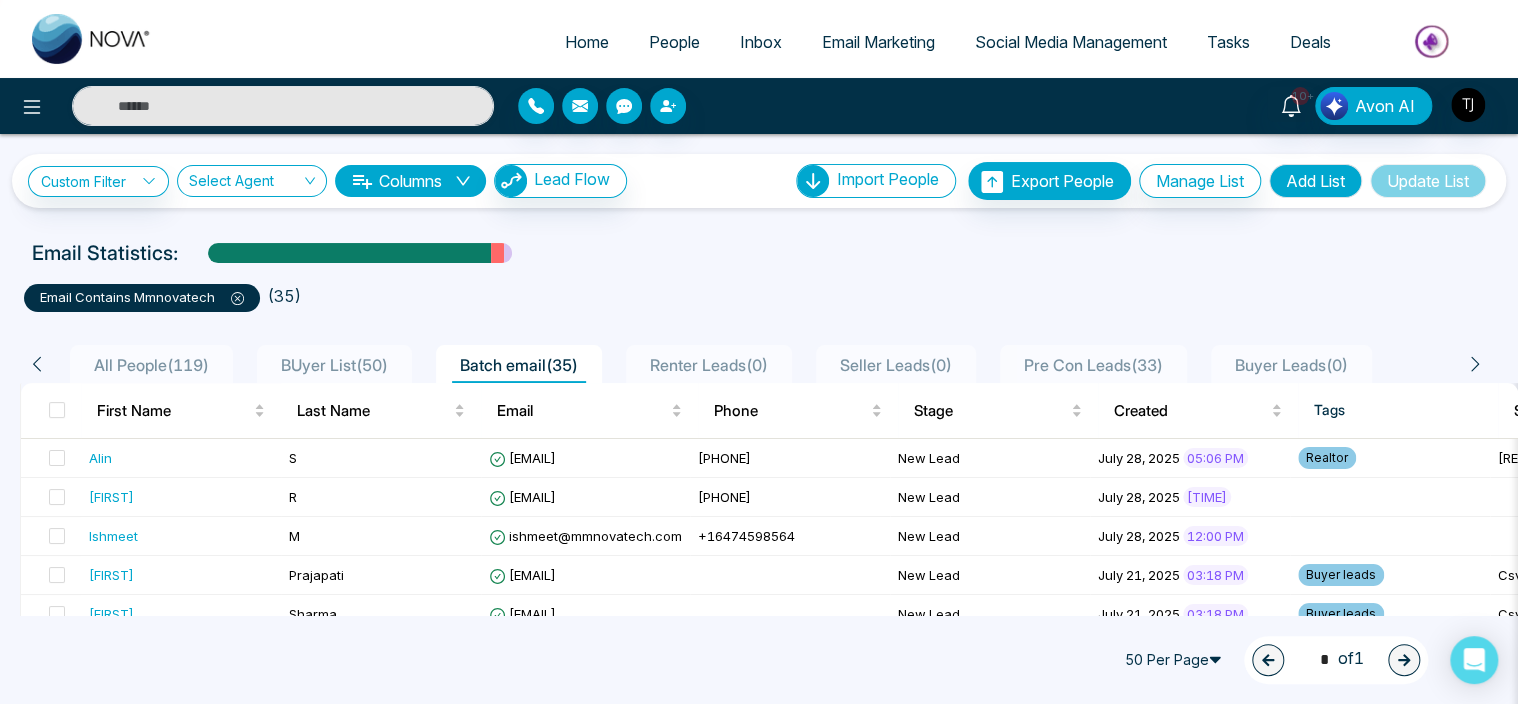 click on "All People  ( [NUMBER] )" at bounding box center (151, 365) 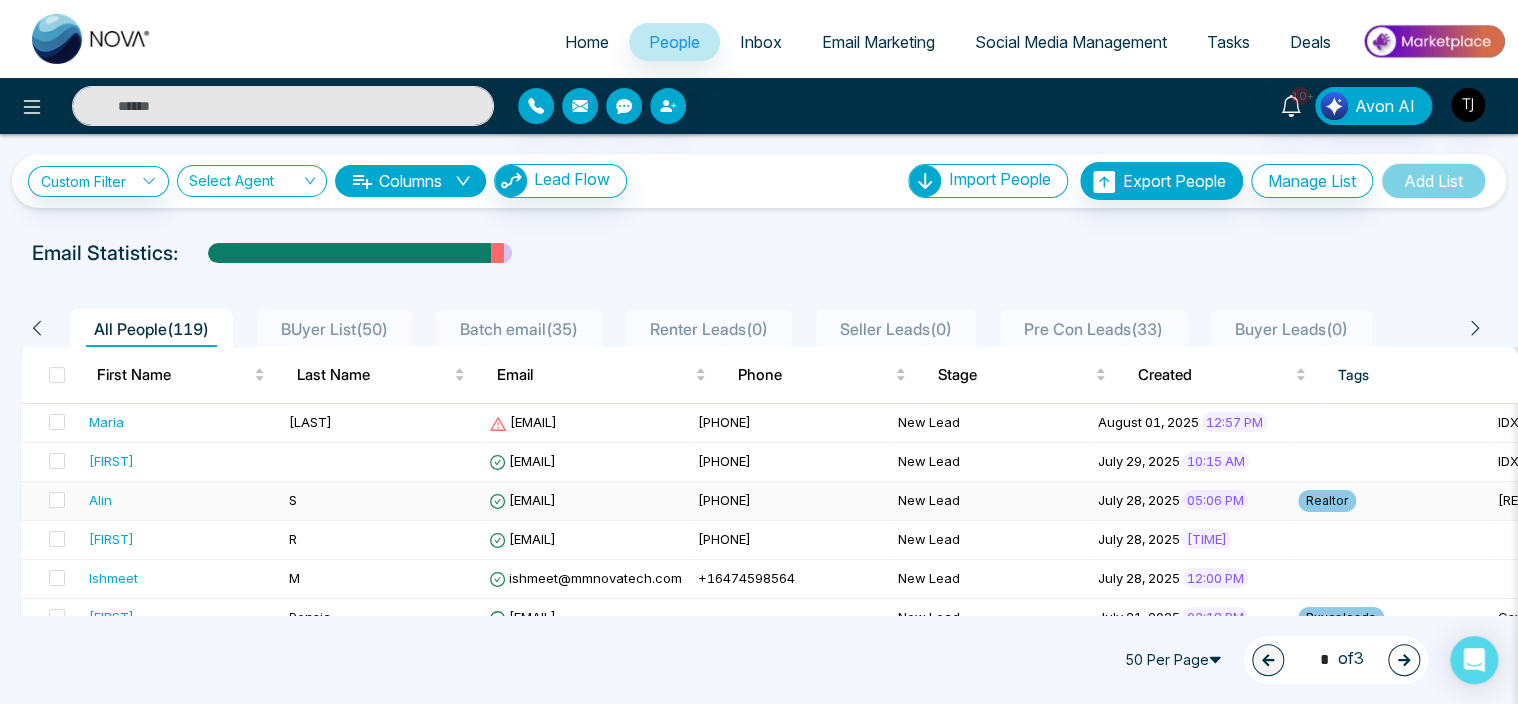 click on "[EMAIL]" at bounding box center [585, 501] 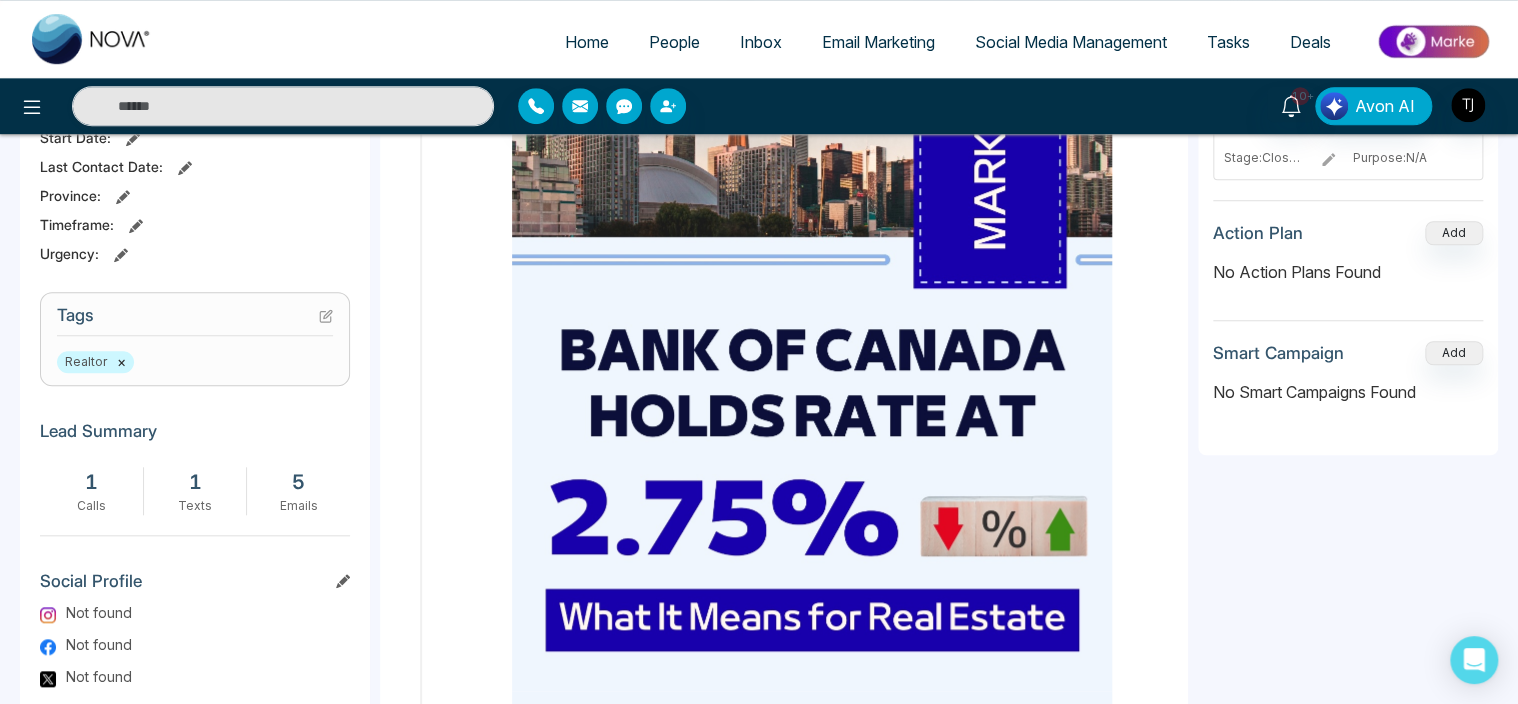 scroll, scrollTop: 675, scrollLeft: 0, axis: vertical 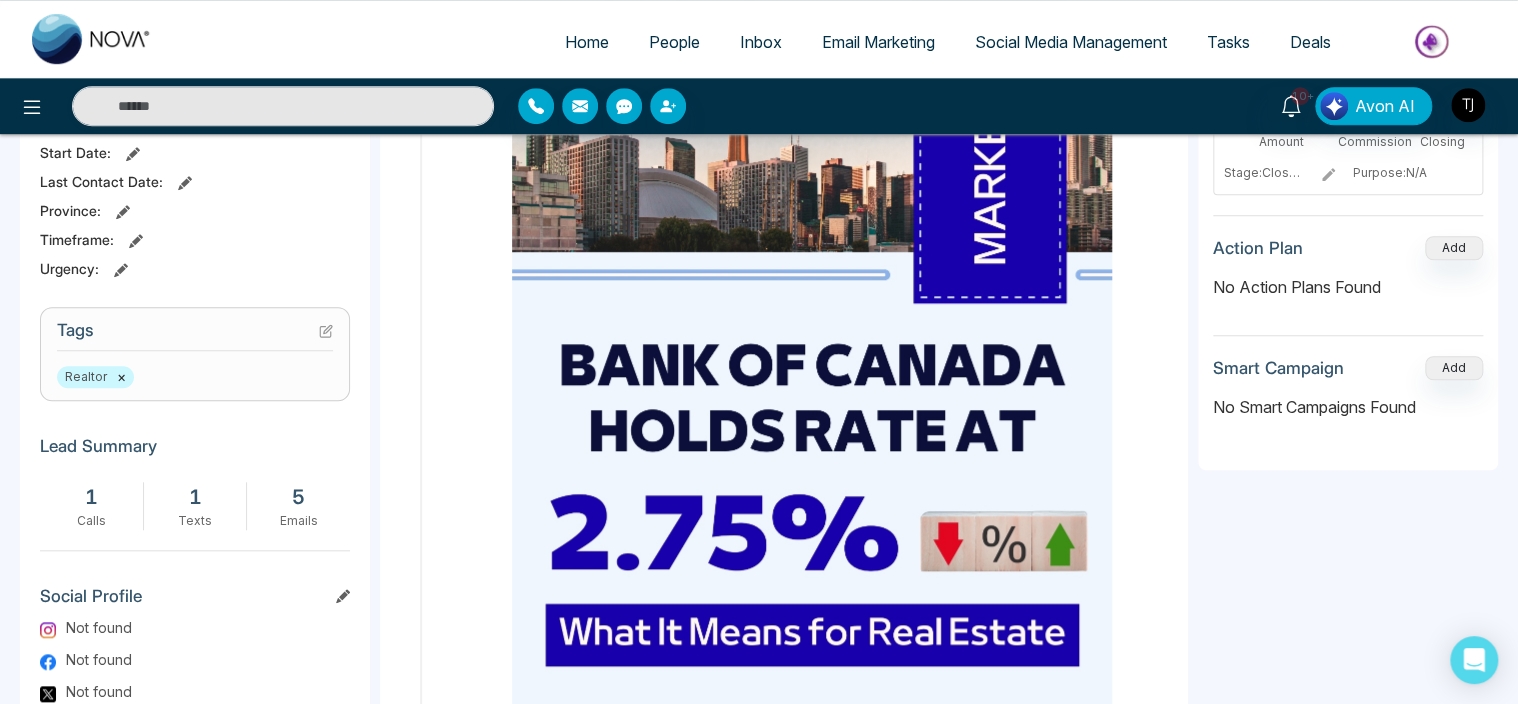 click on "×" at bounding box center [121, 377] 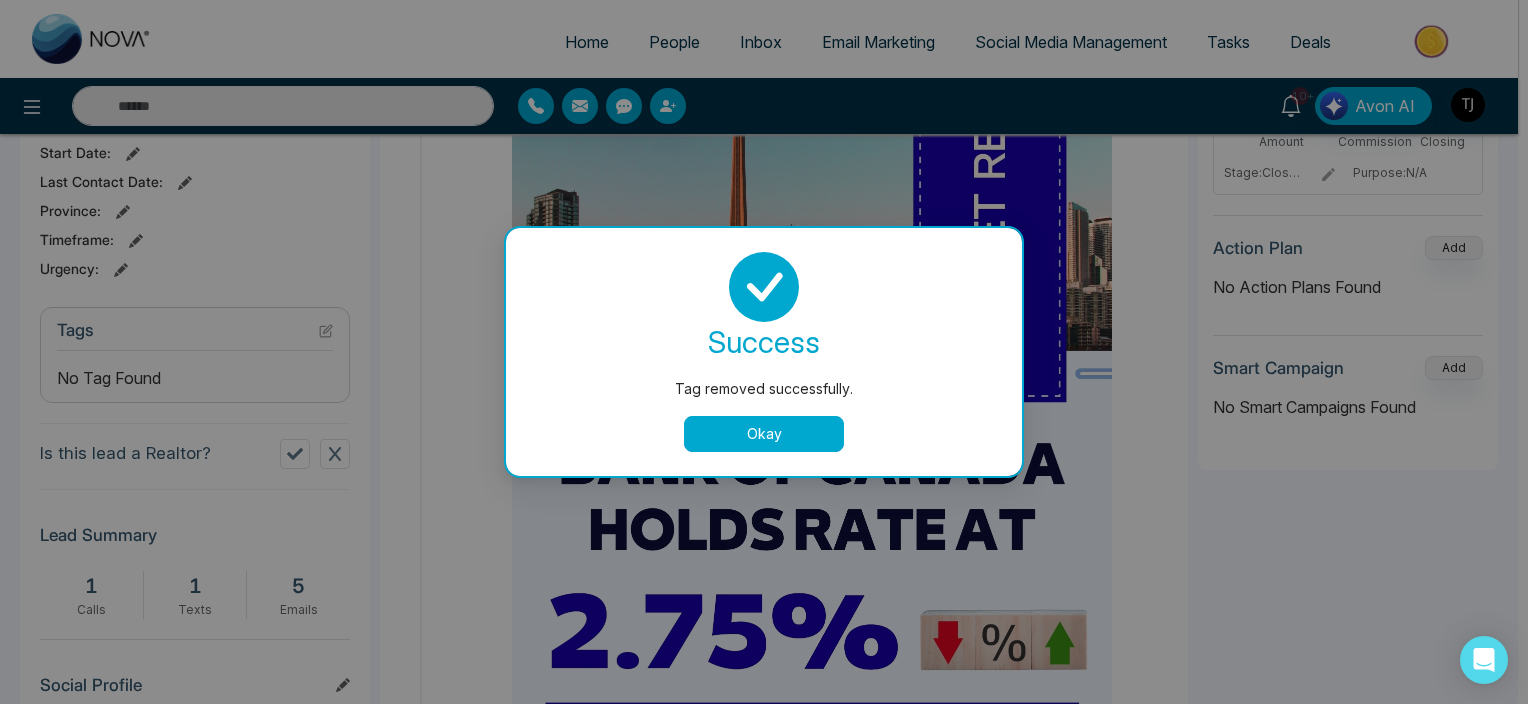 click on "Okay" at bounding box center (764, 434) 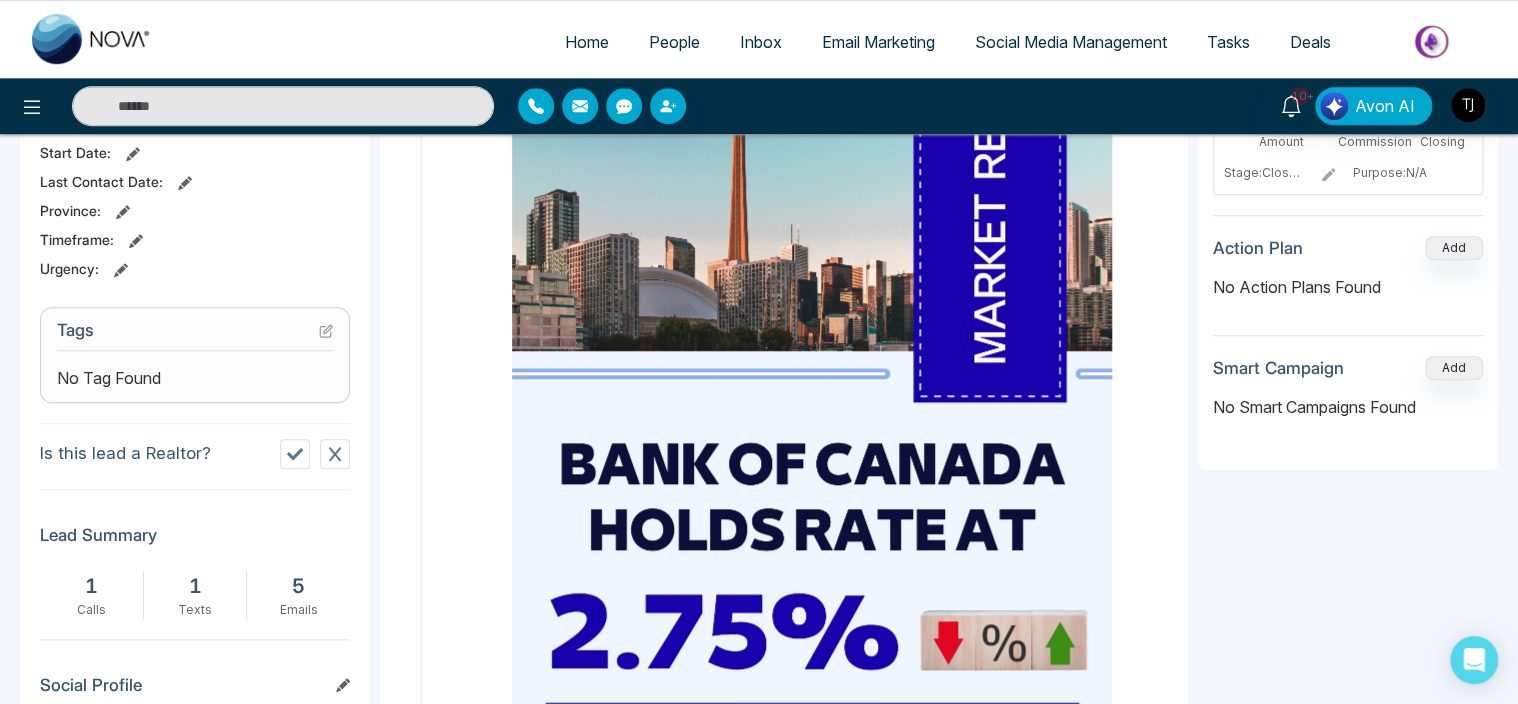 click on "No Tag Found" at bounding box center (195, 378) 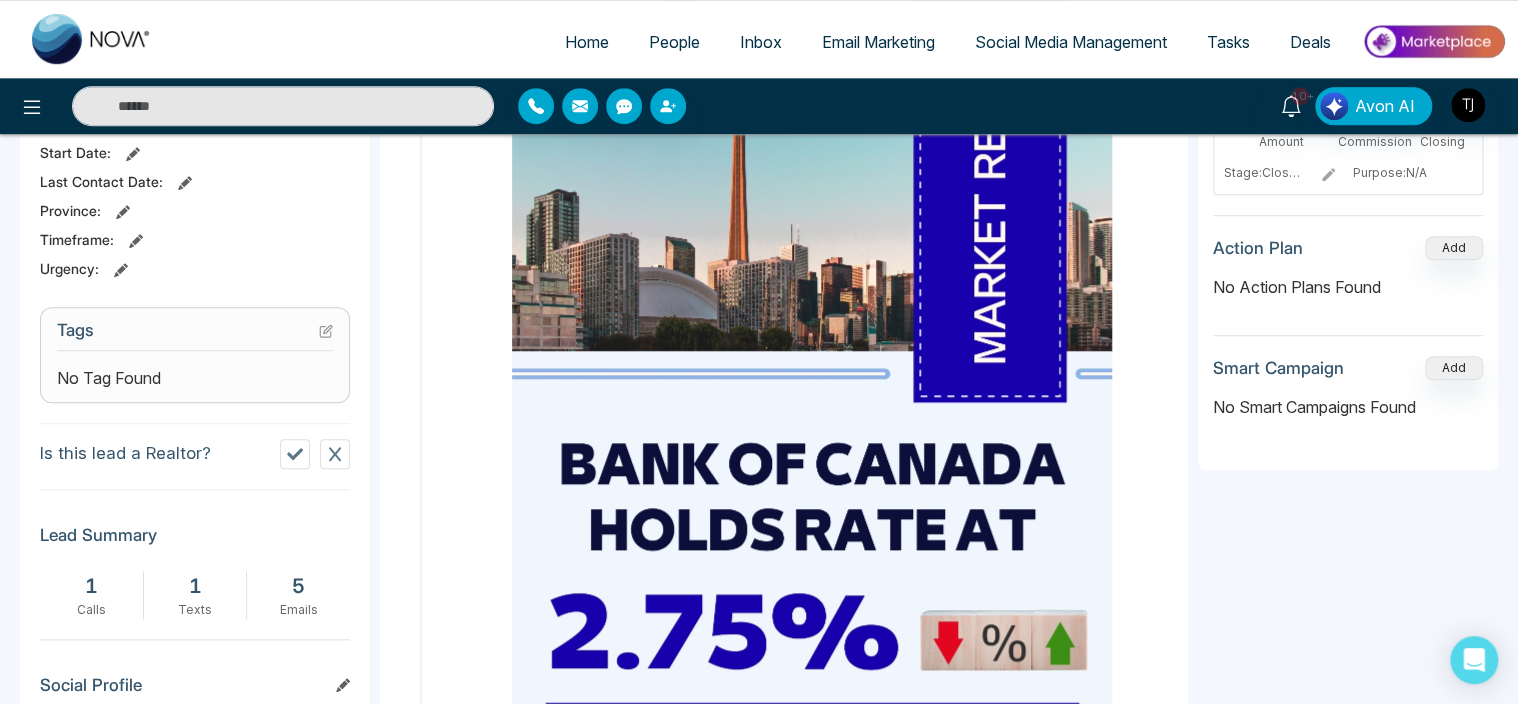 click on "Tags No Tag Found" at bounding box center [195, 355] 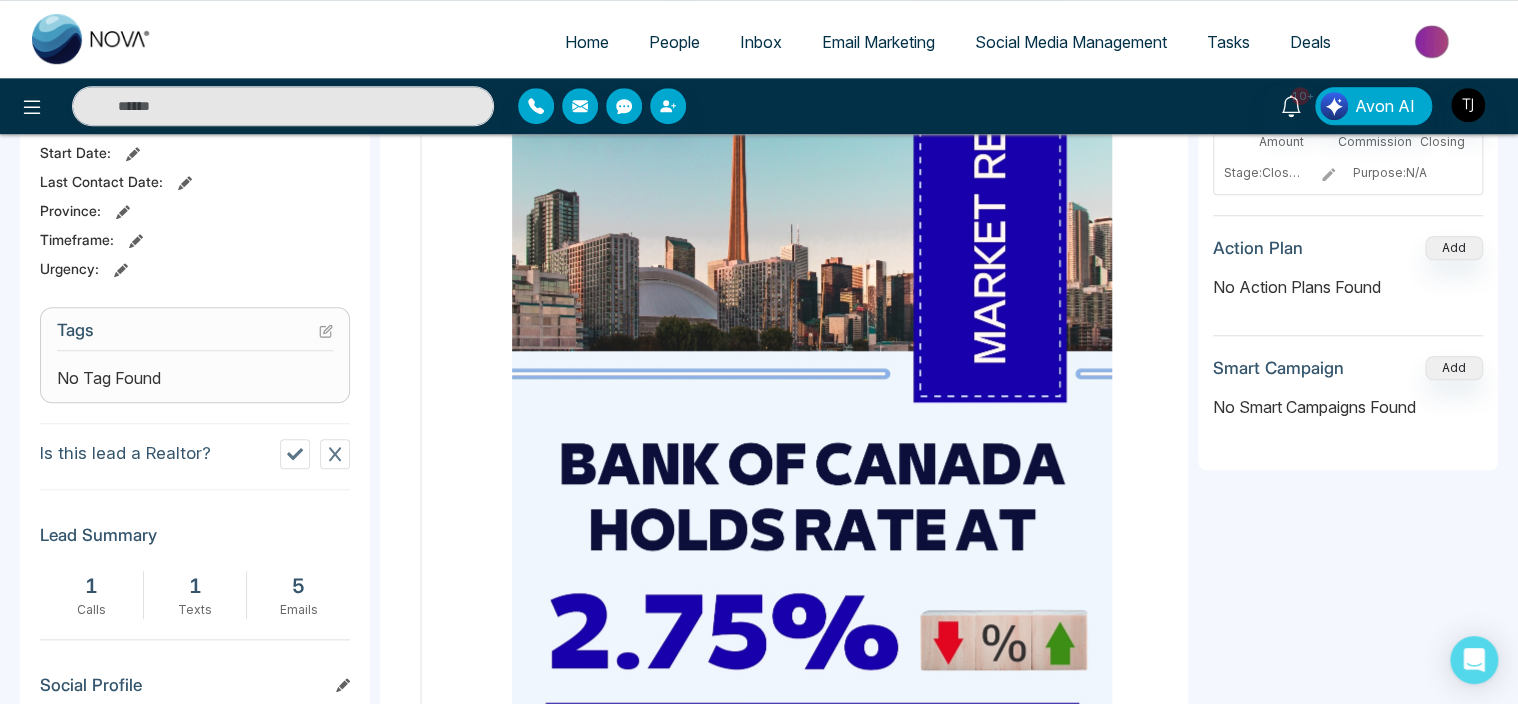 click 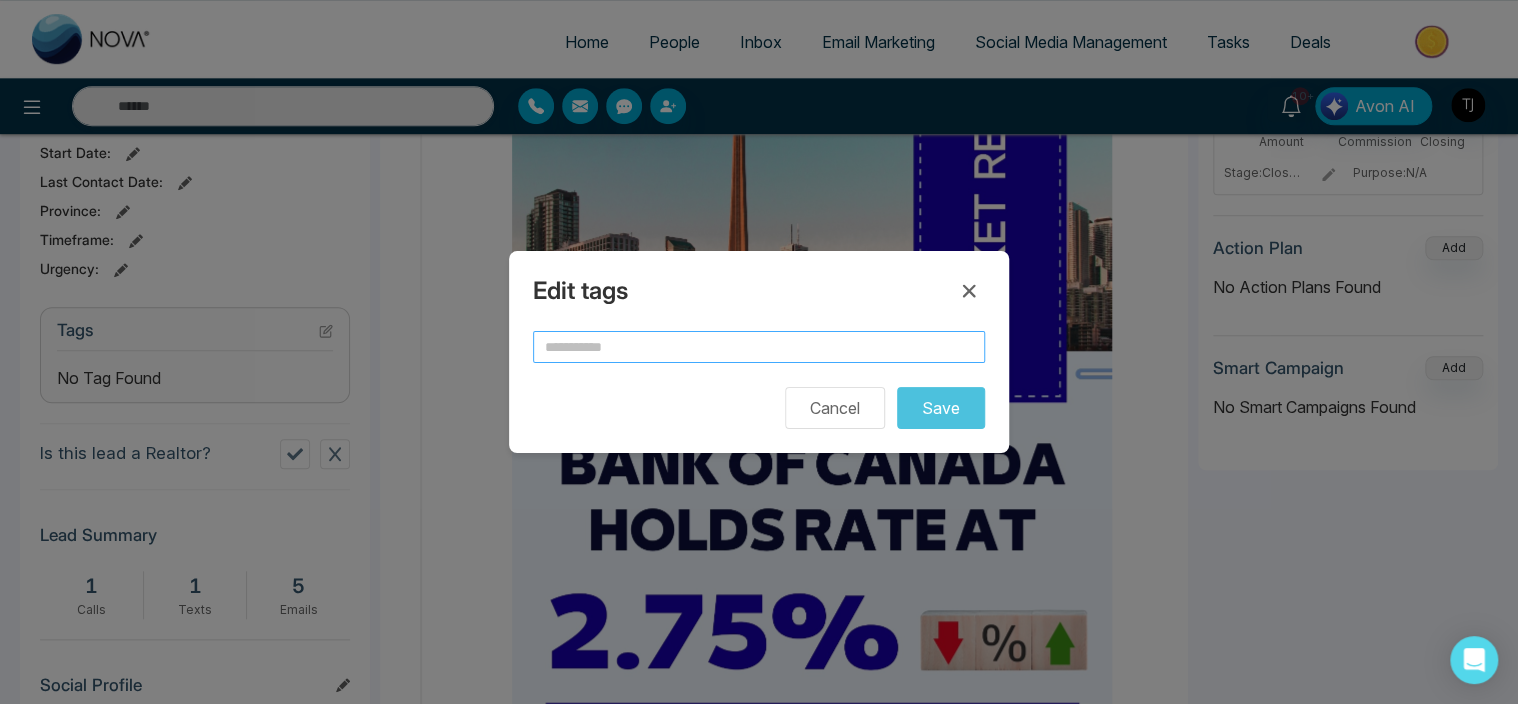 click at bounding box center [759, 347] 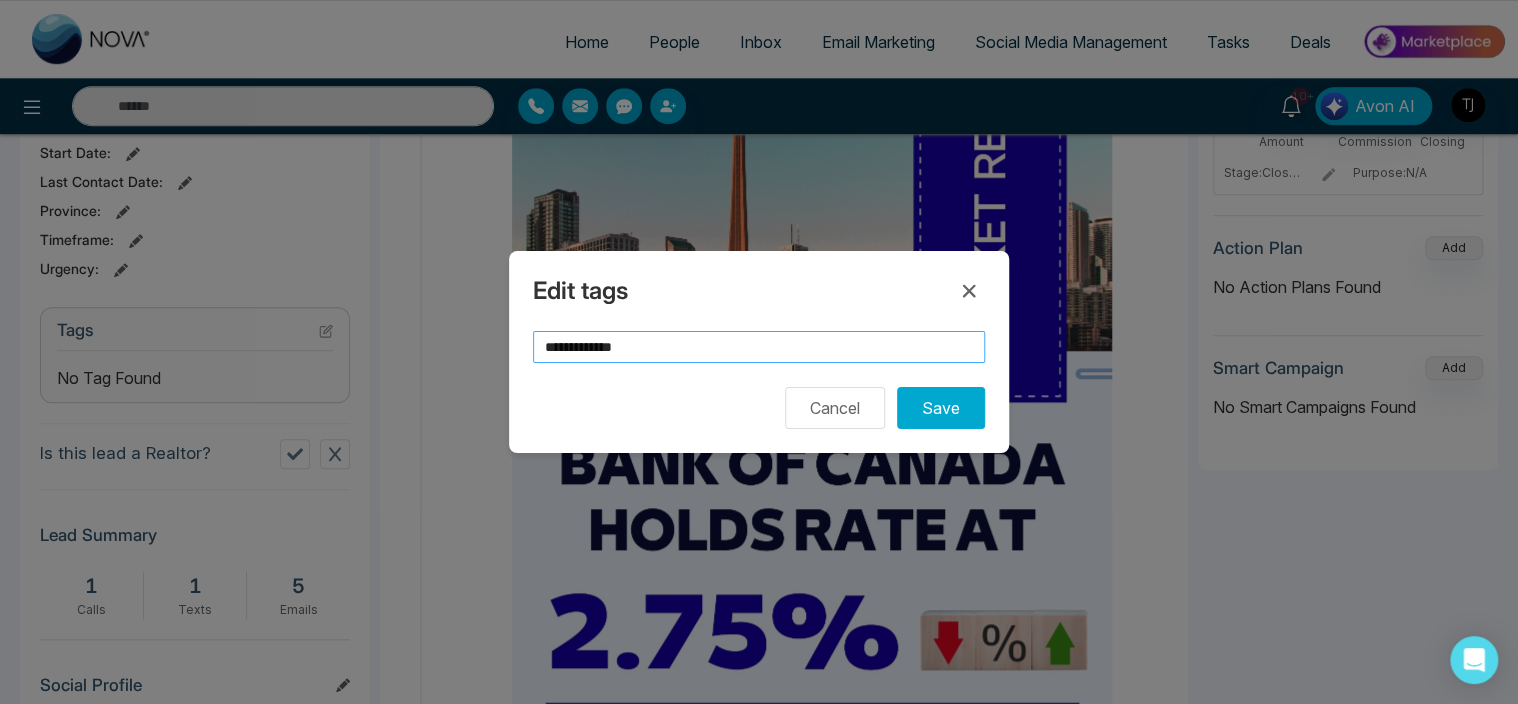 type on "**********" 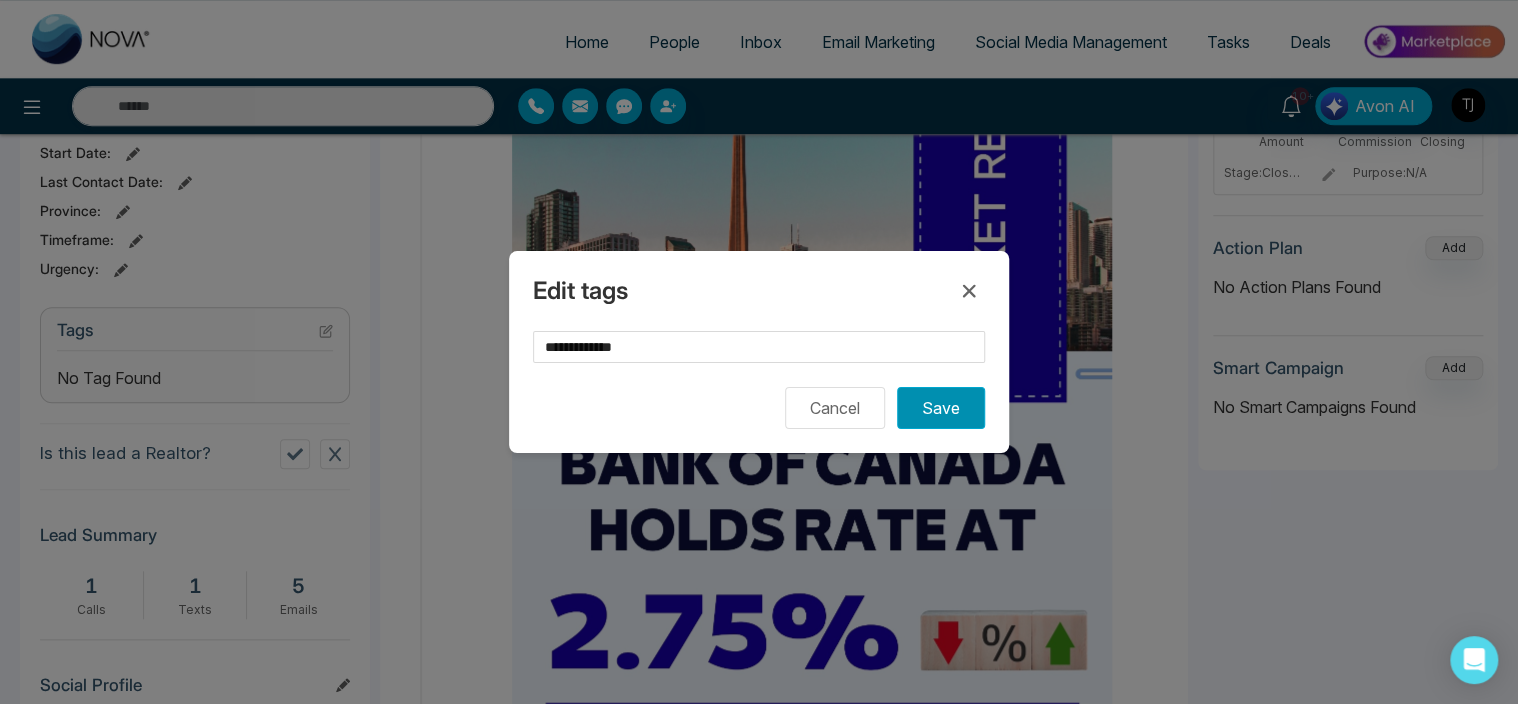 click on "Save" at bounding box center [941, 408] 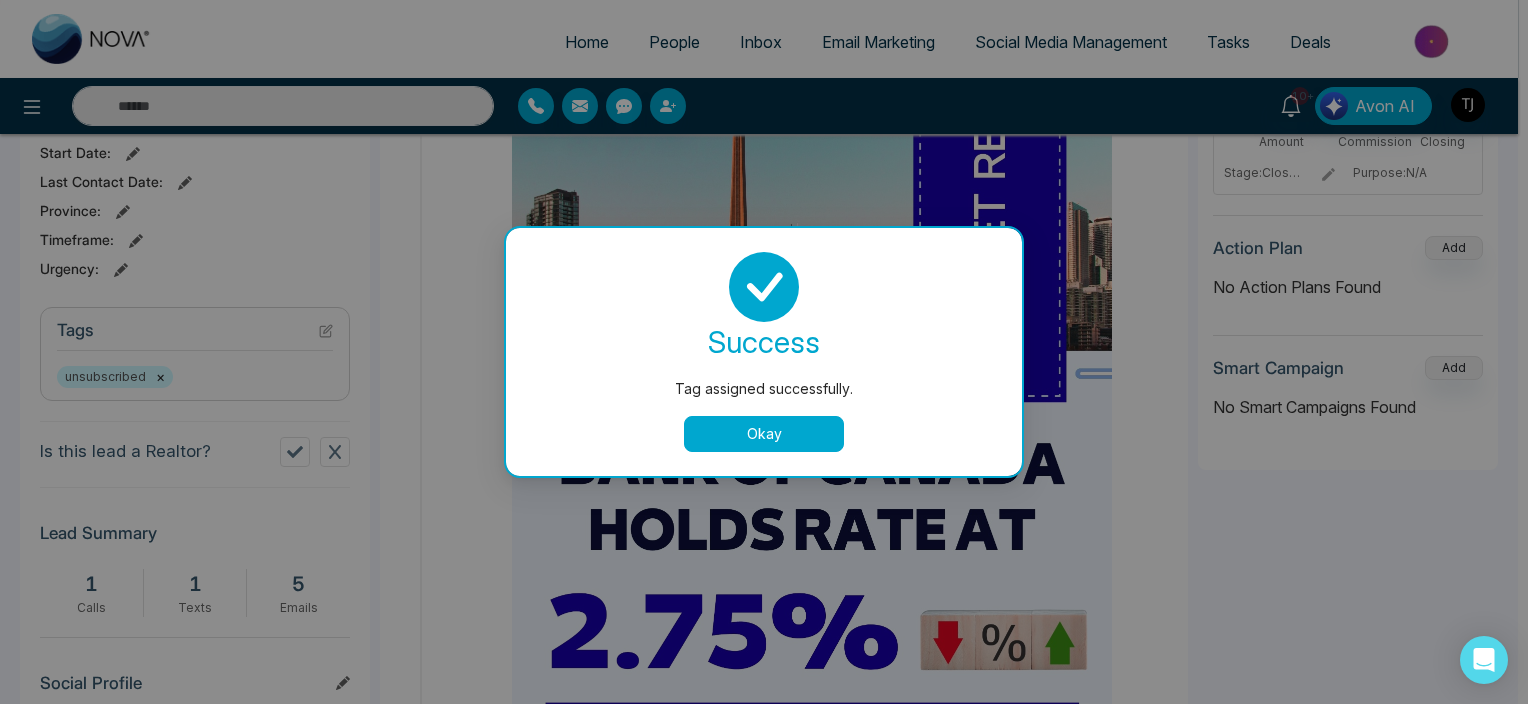 click on "Okay" at bounding box center (764, 434) 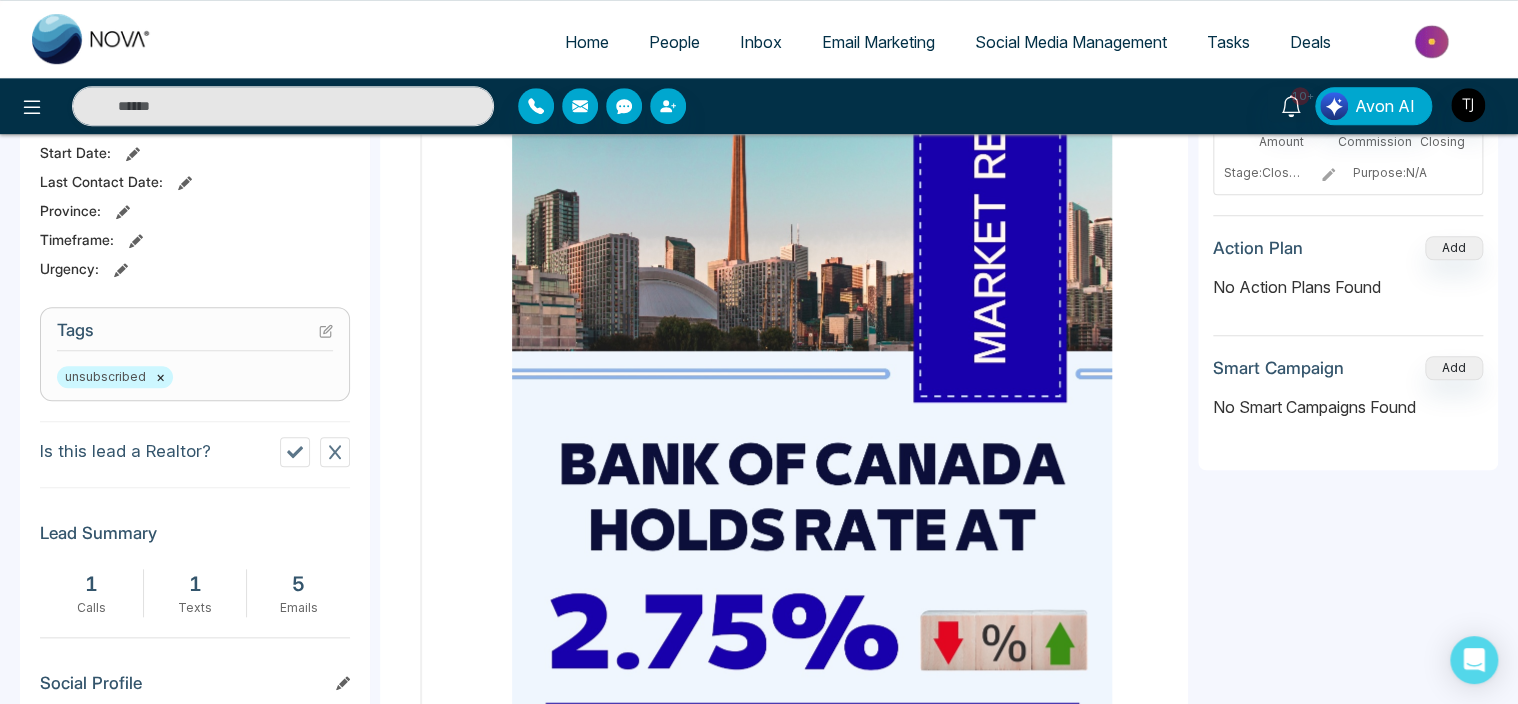 click on "People" at bounding box center (674, 42) 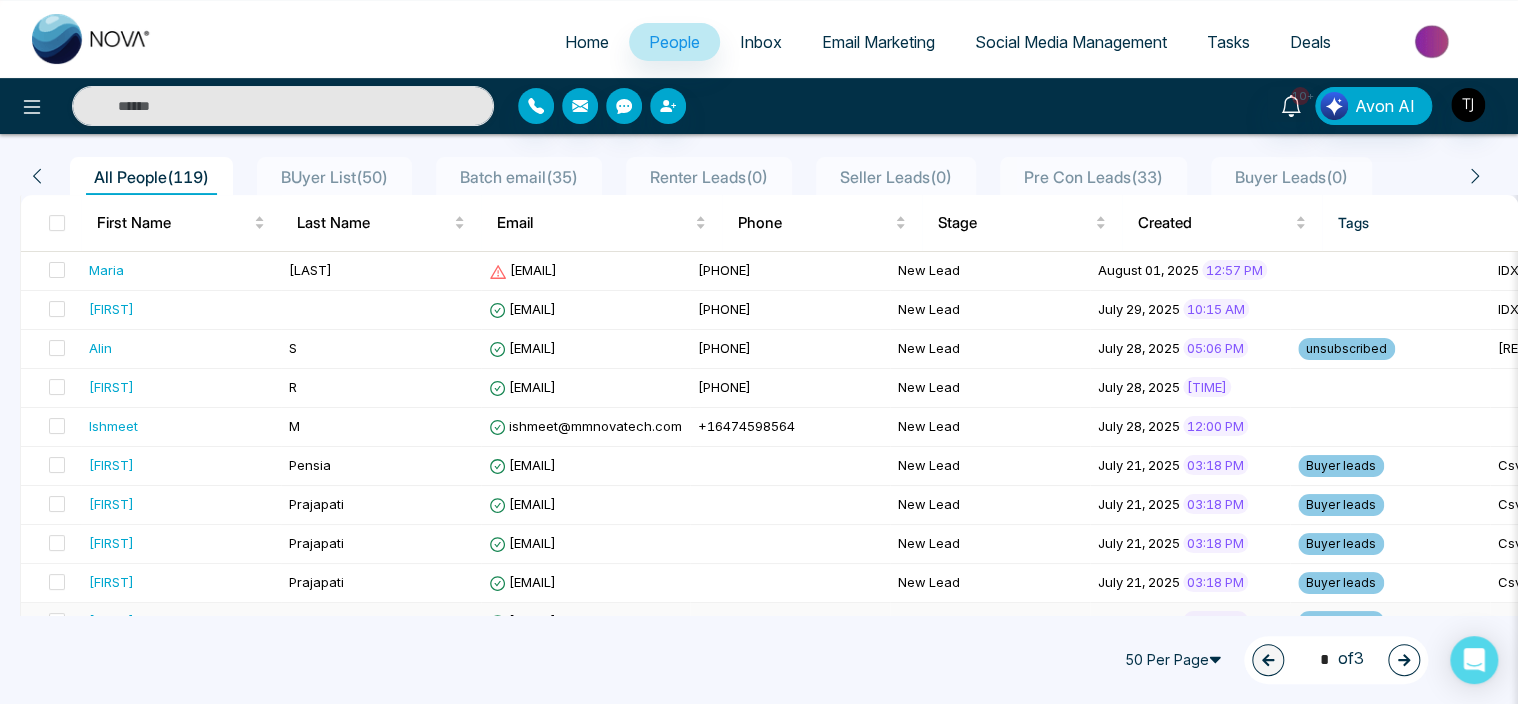 scroll, scrollTop: 122, scrollLeft: 0, axis: vertical 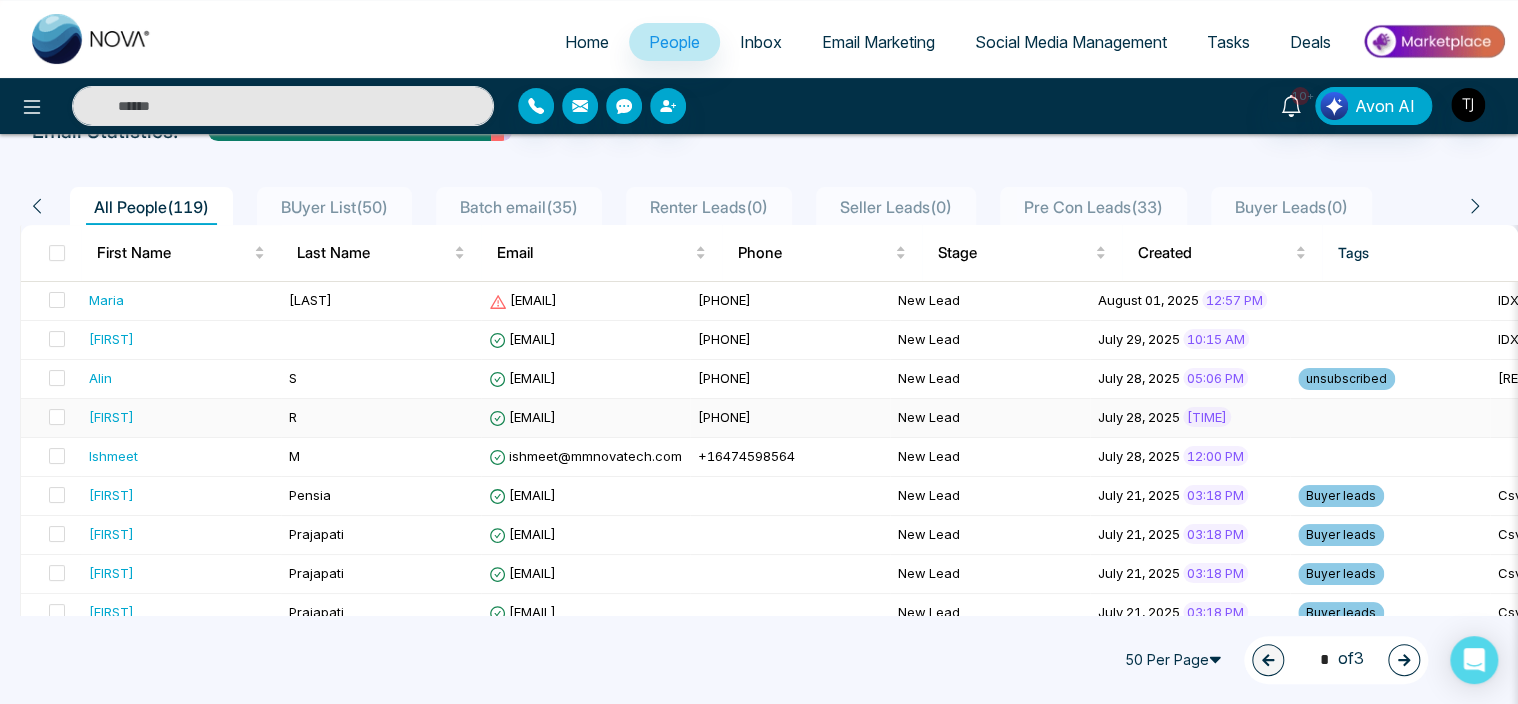 click on "[EMAIL]" at bounding box center [522, 417] 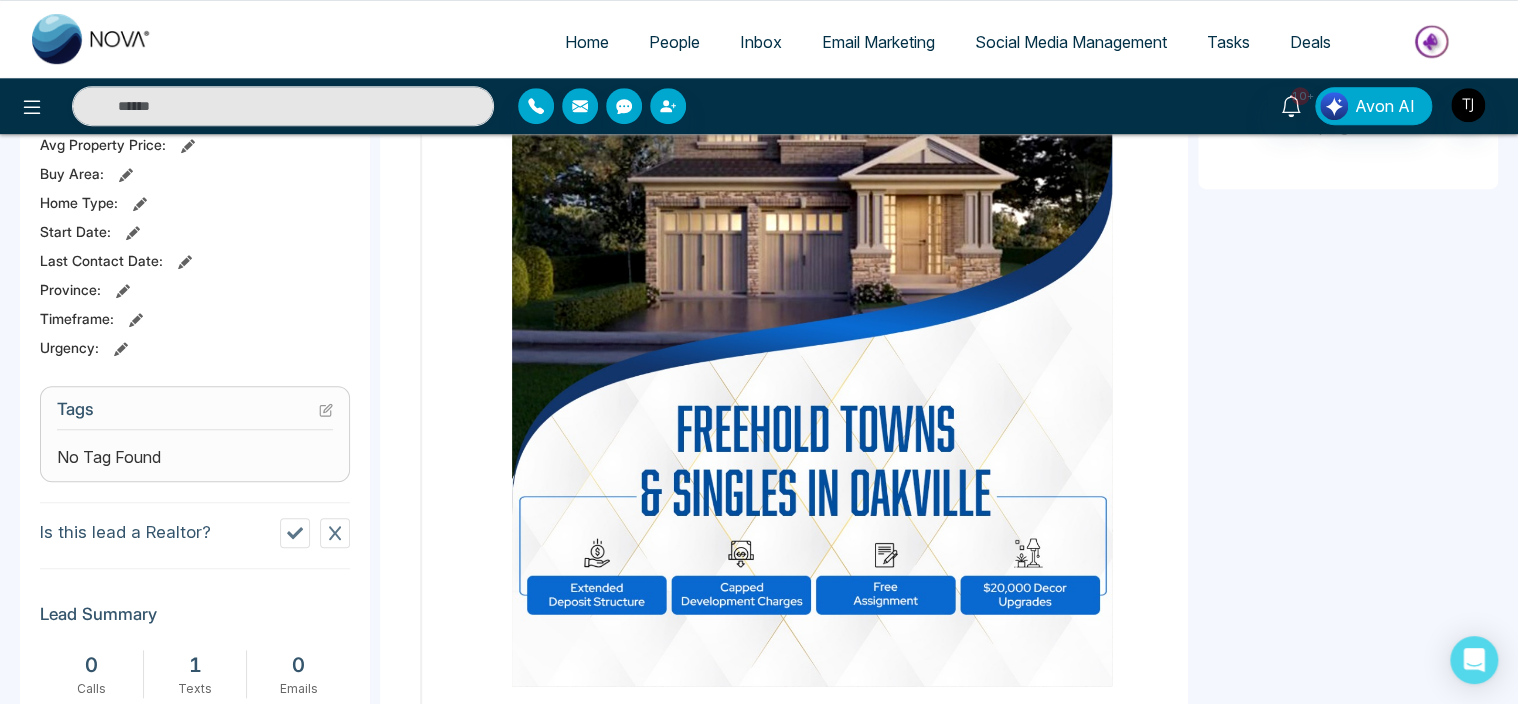 scroll, scrollTop: 598, scrollLeft: 0, axis: vertical 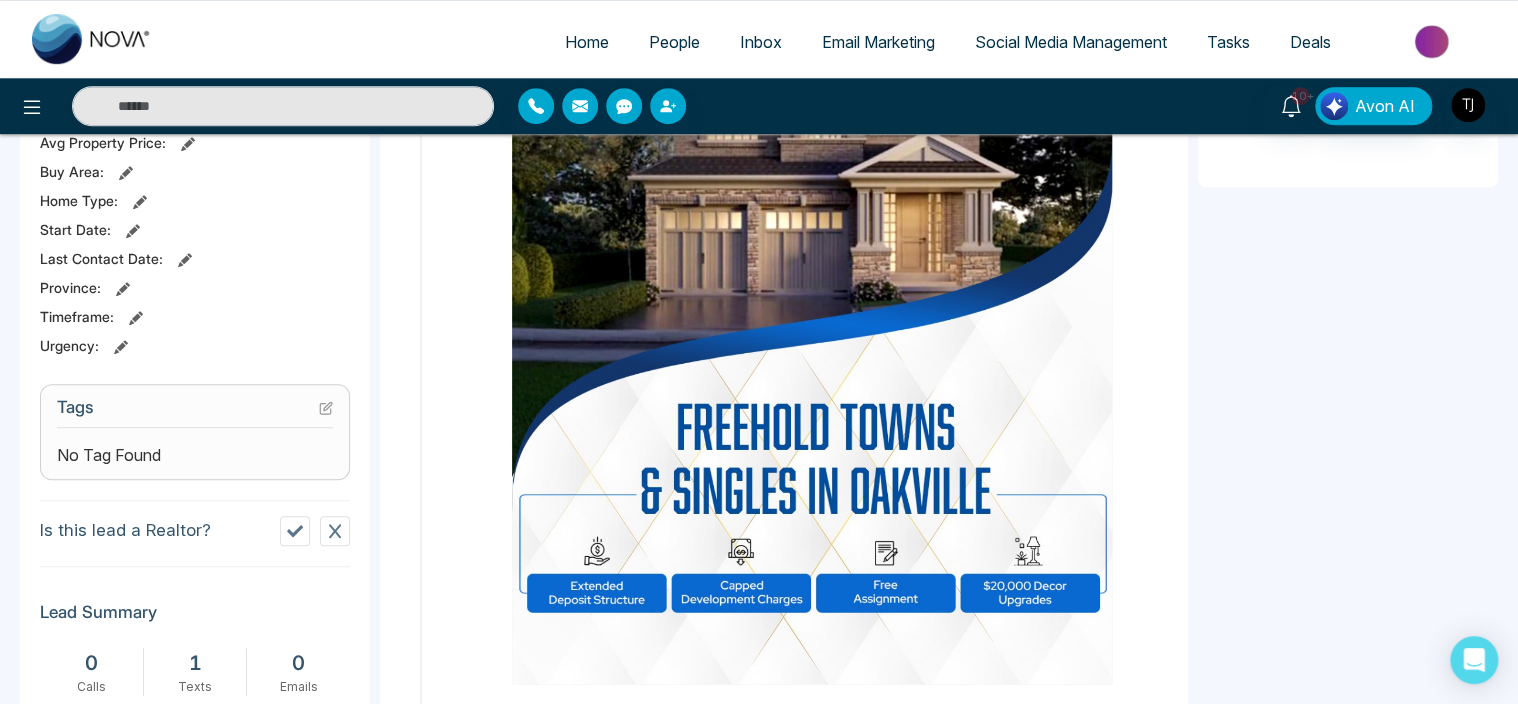 click 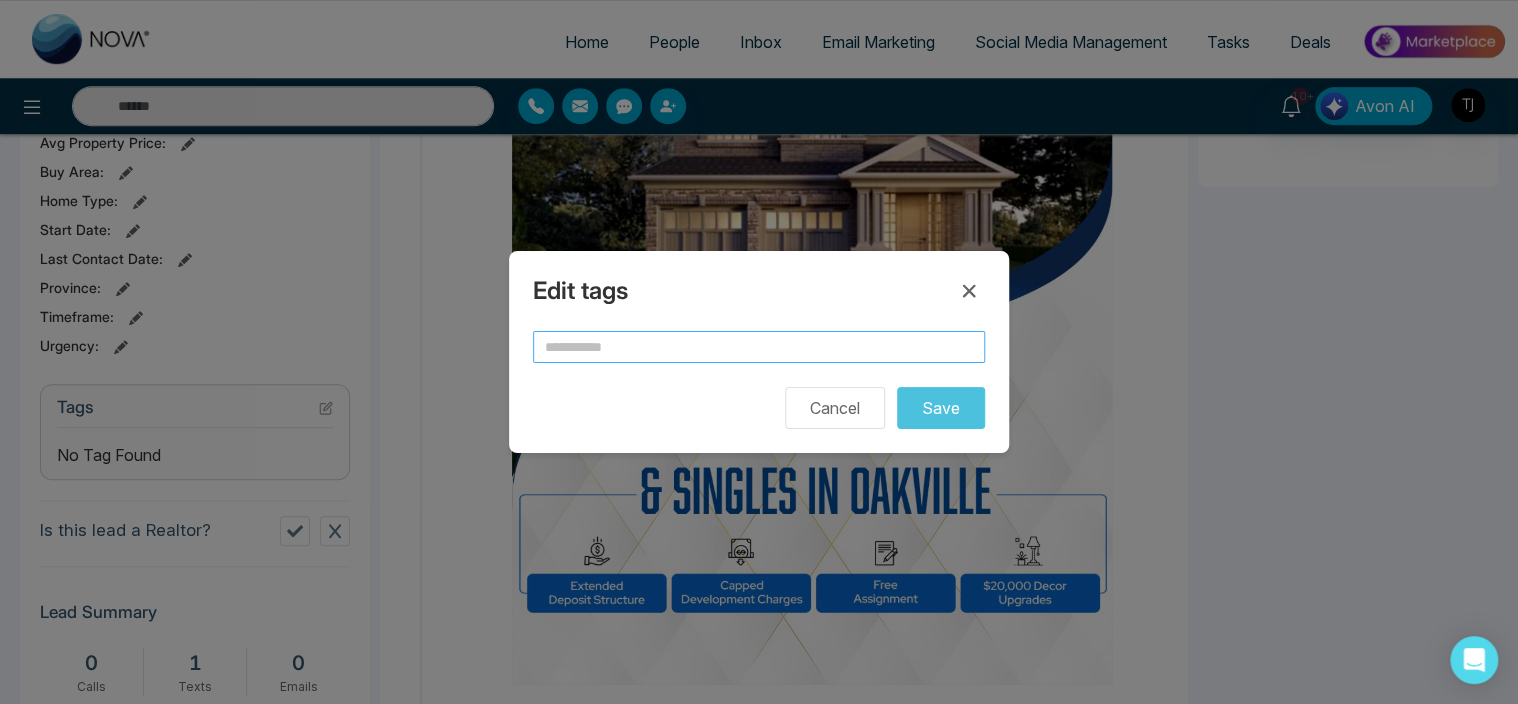 click at bounding box center [759, 347] 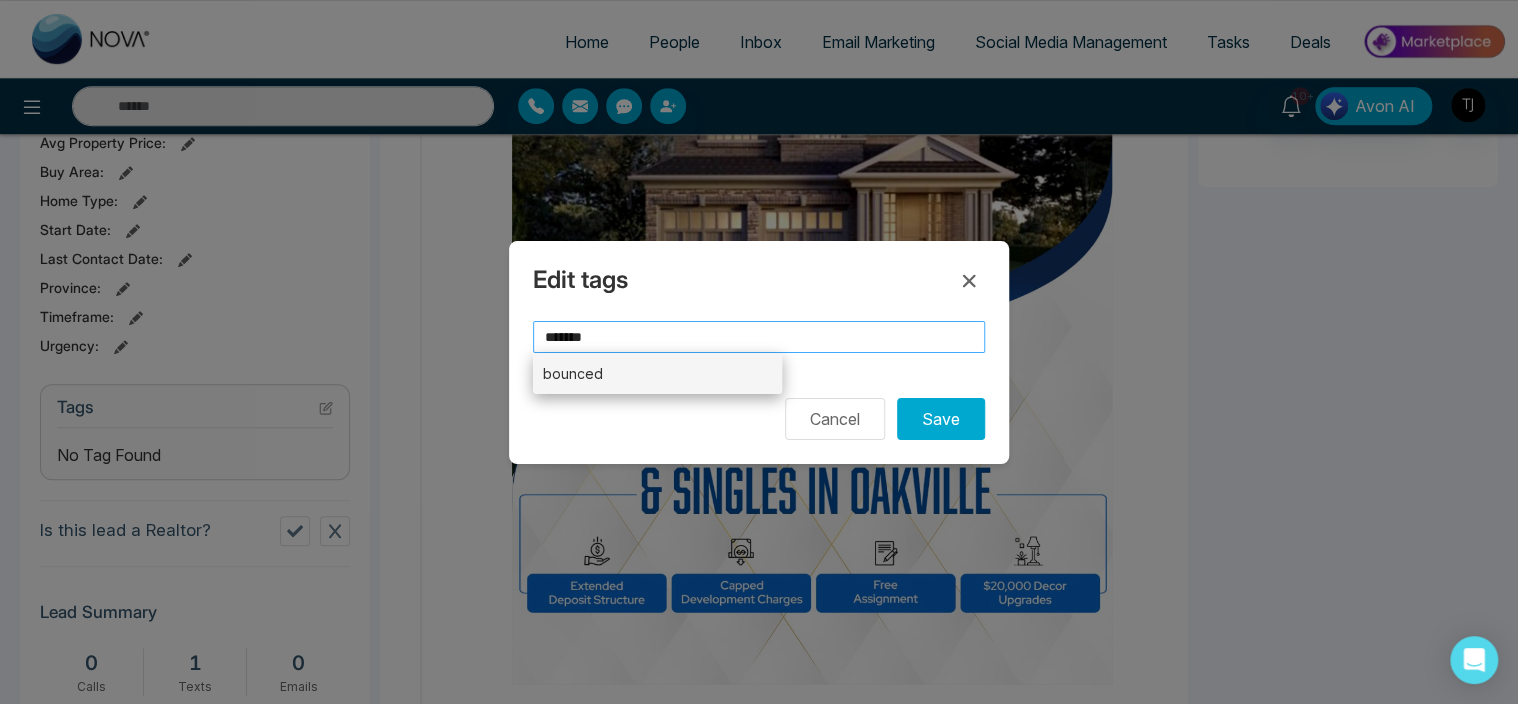 type on "*******" 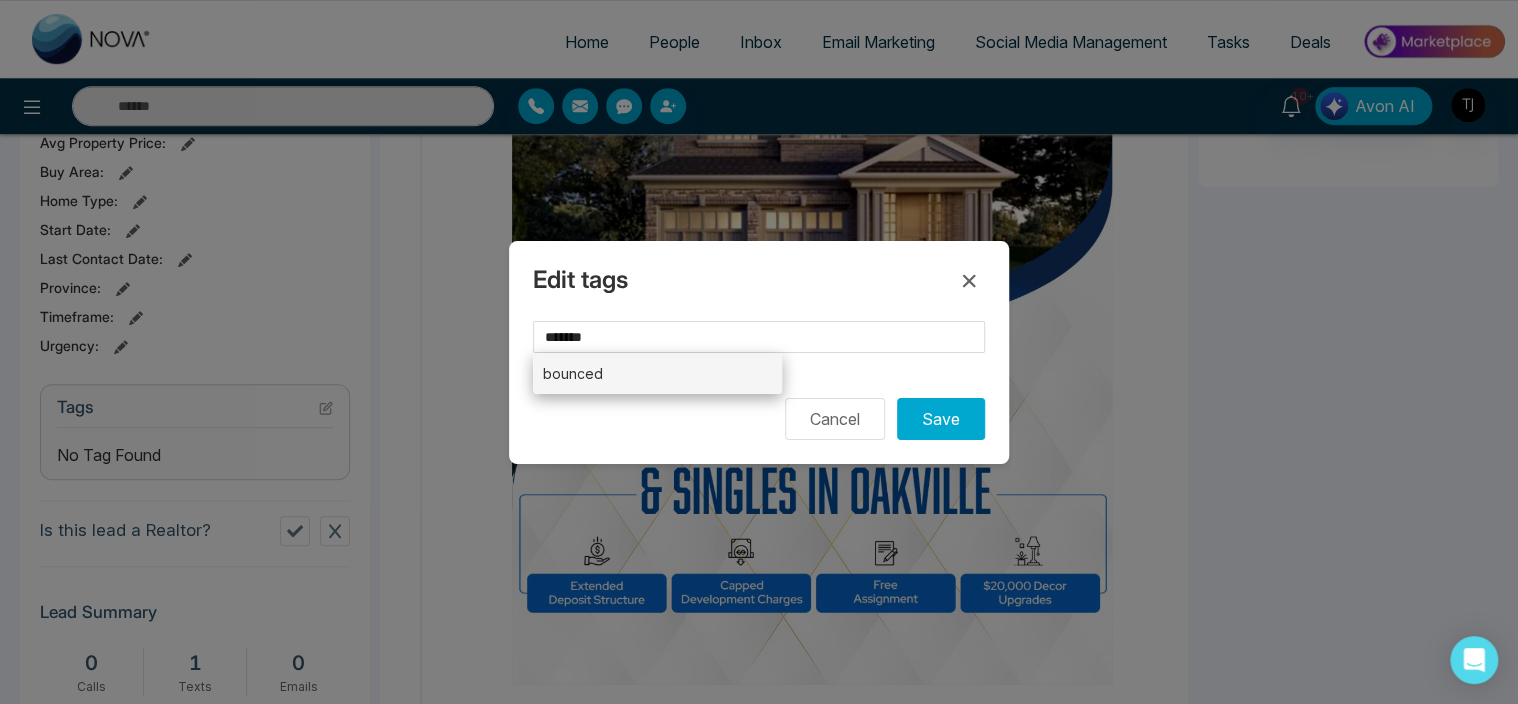 click on "bounced" at bounding box center [657, 373] 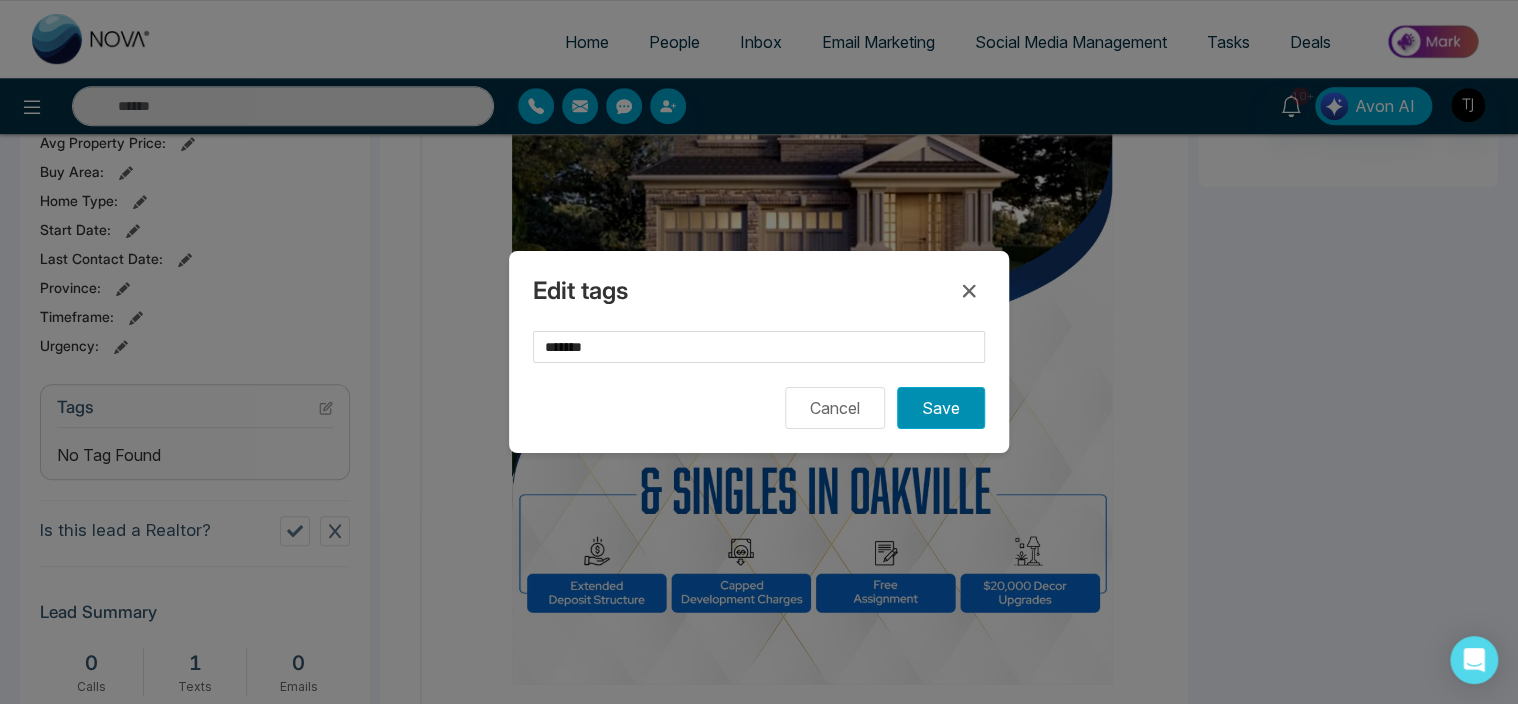 click on "Save" at bounding box center [941, 408] 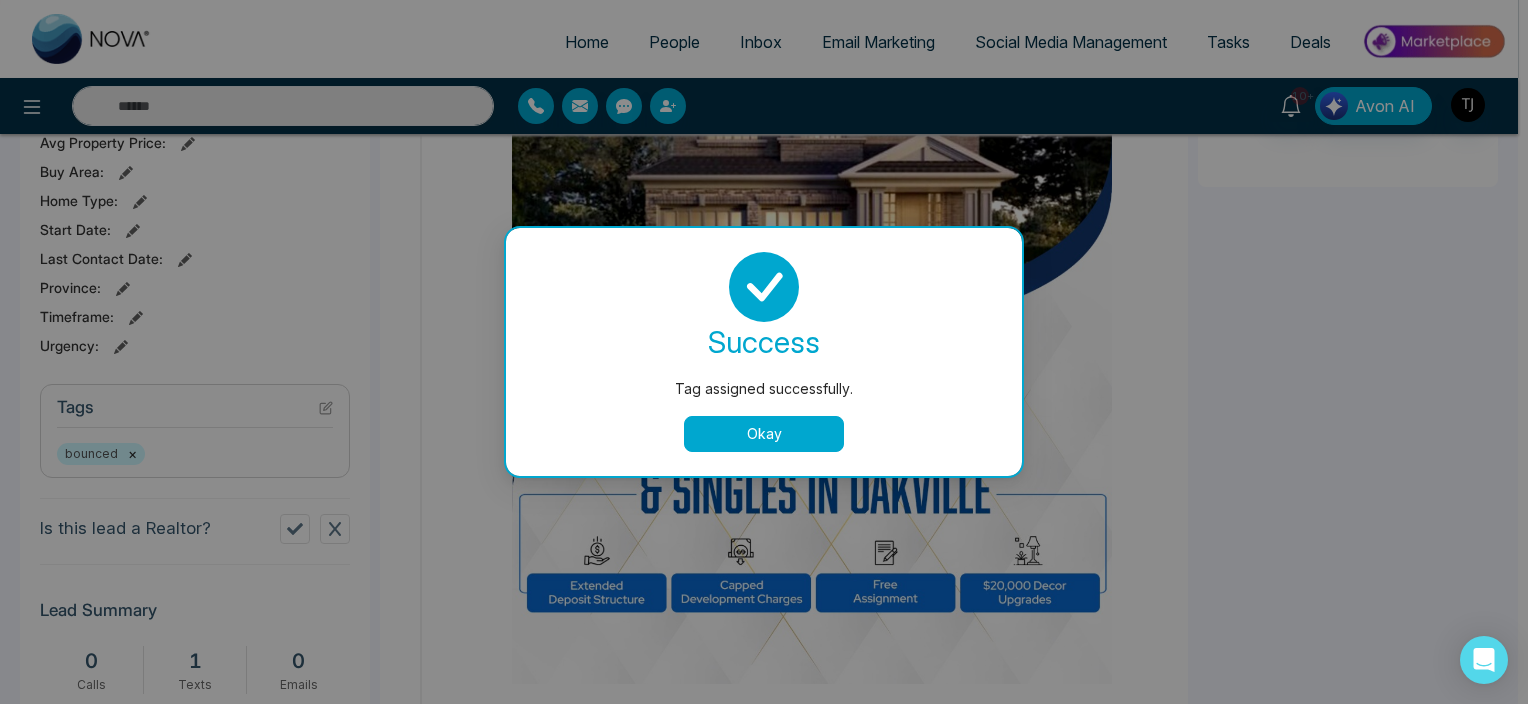 click on "Tag assigned successfully. success Tag assigned successfully.   Okay" at bounding box center (764, 352) 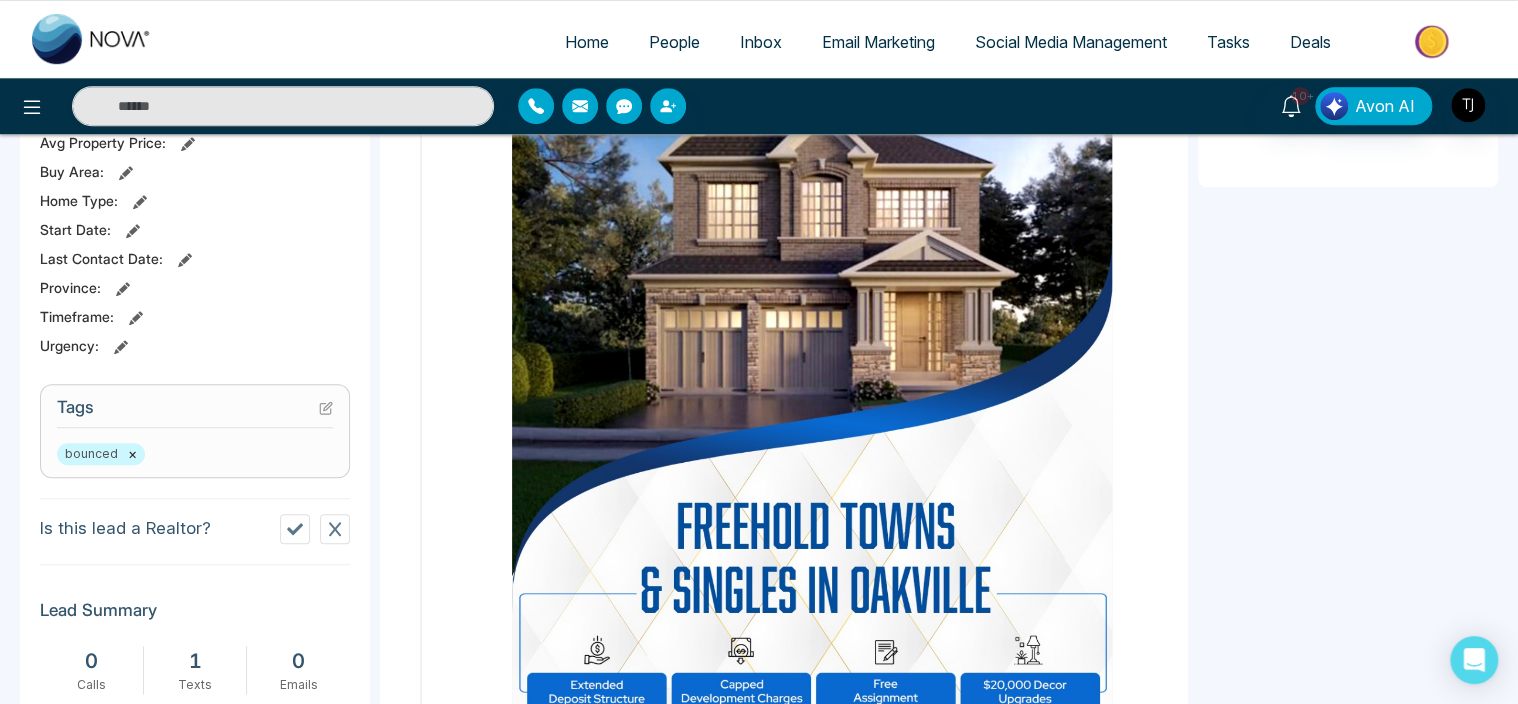 click on "People" at bounding box center (674, 42) 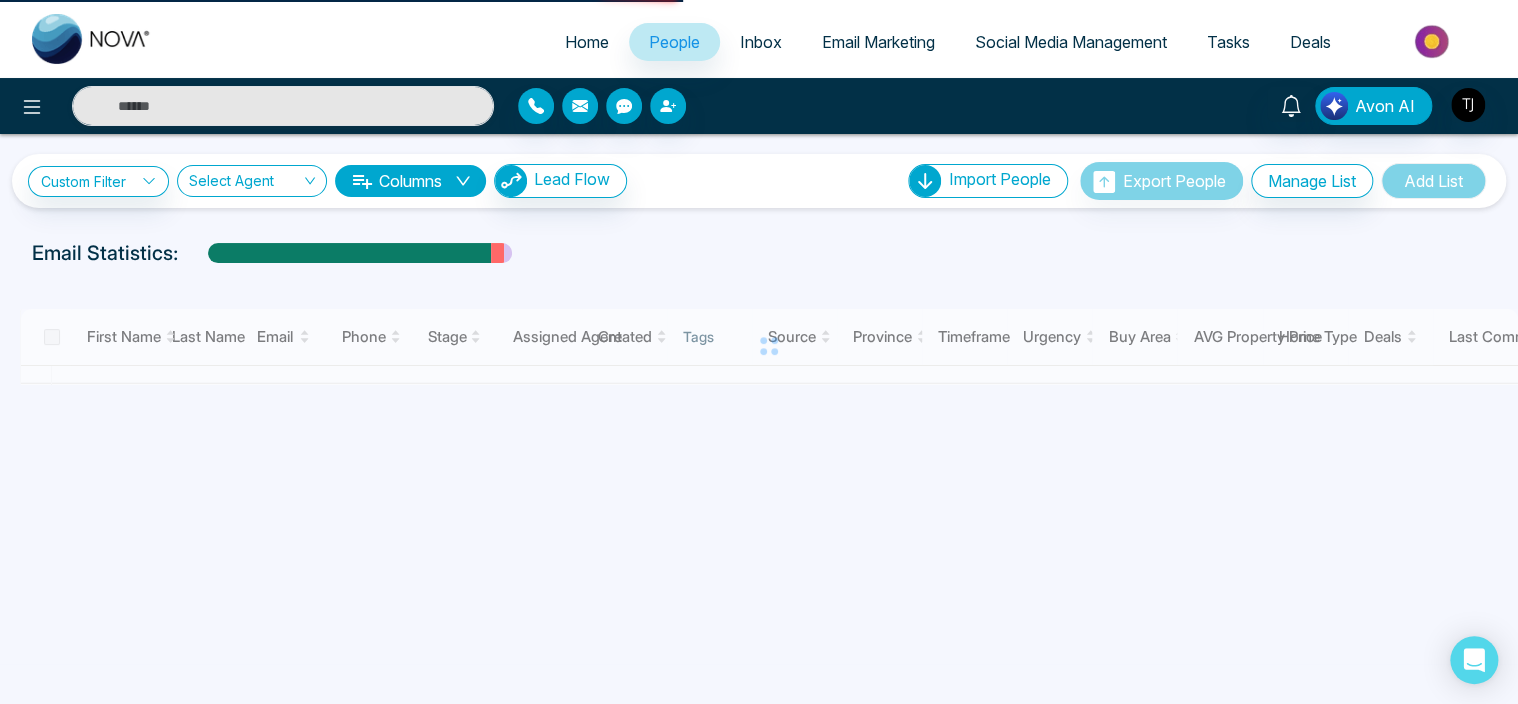 scroll, scrollTop: 0, scrollLeft: 0, axis: both 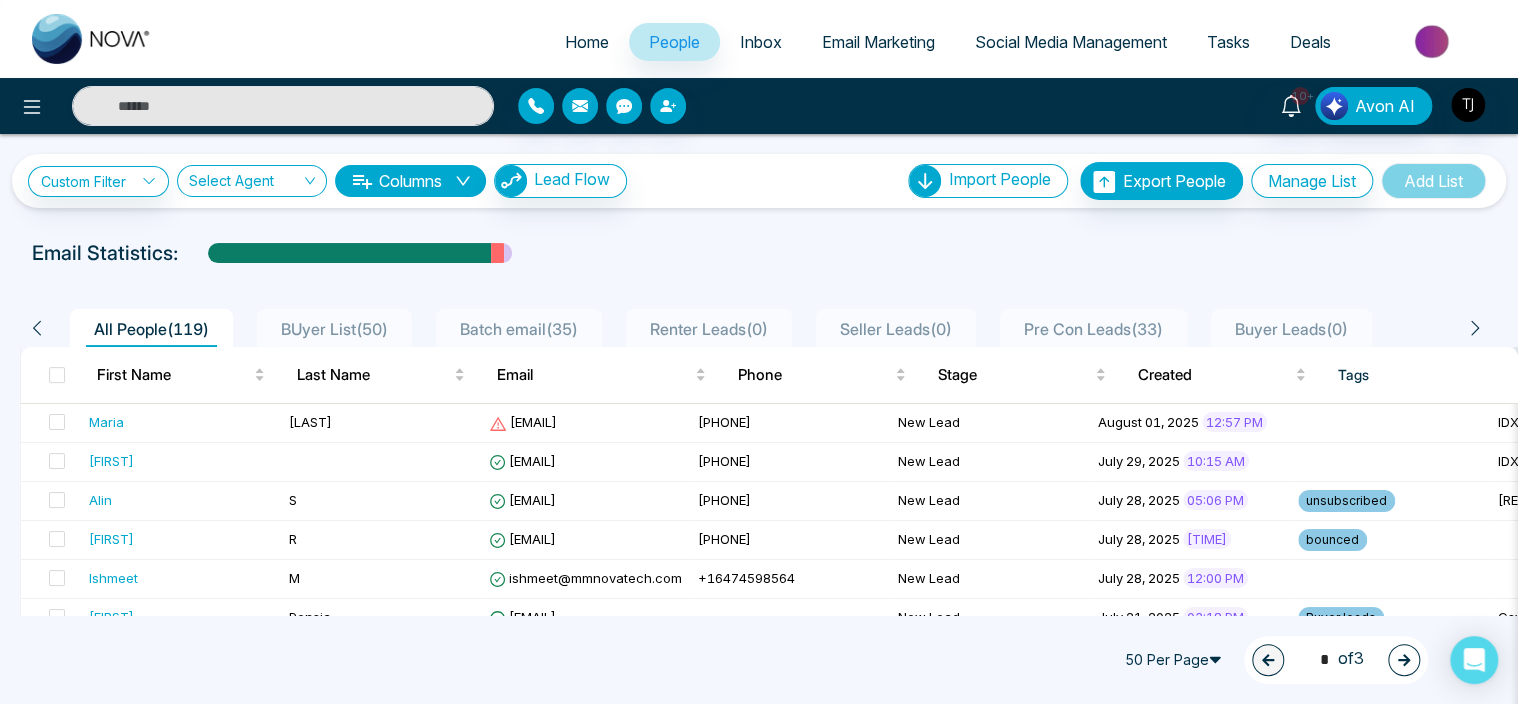 click on "Email Marketing" at bounding box center (878, 42) 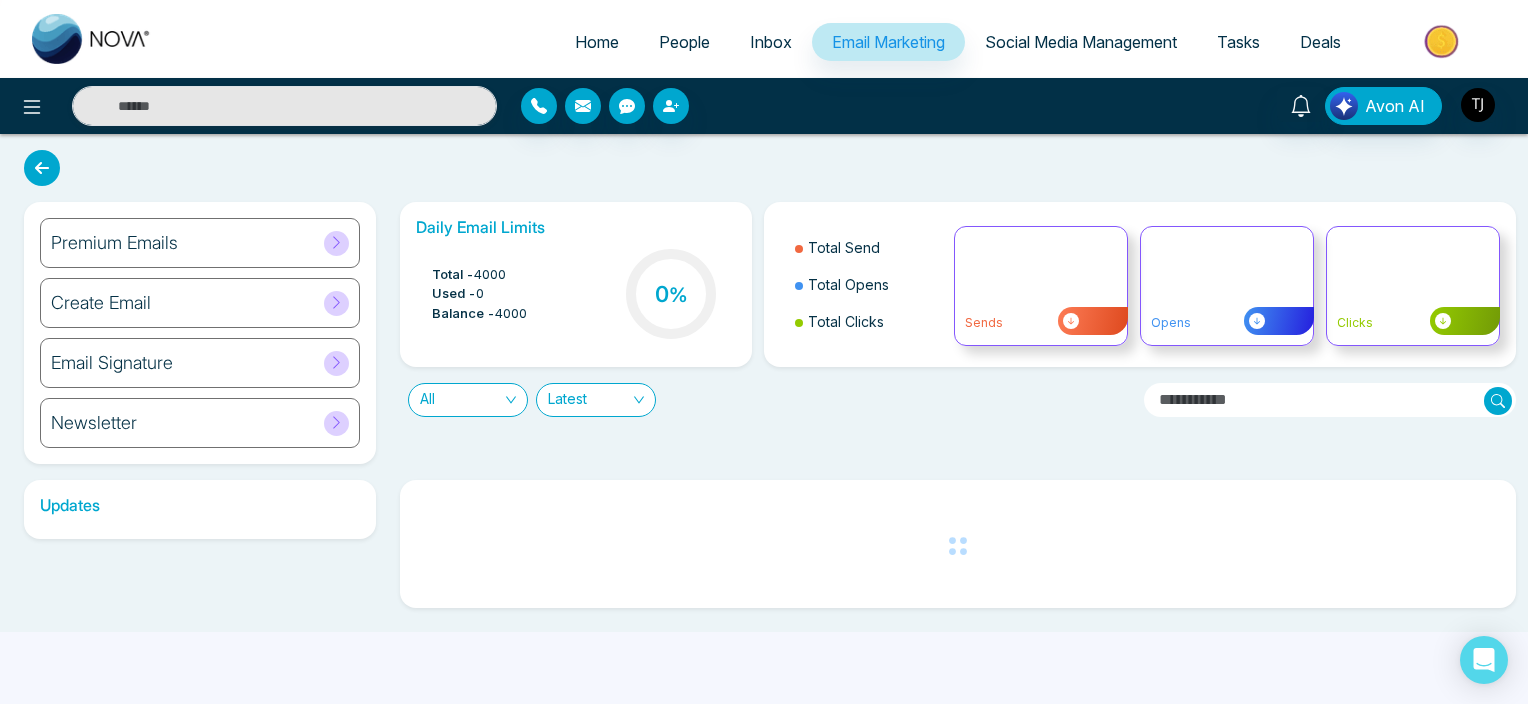 click on "Premium Emails" at bounding box center [200, 243] 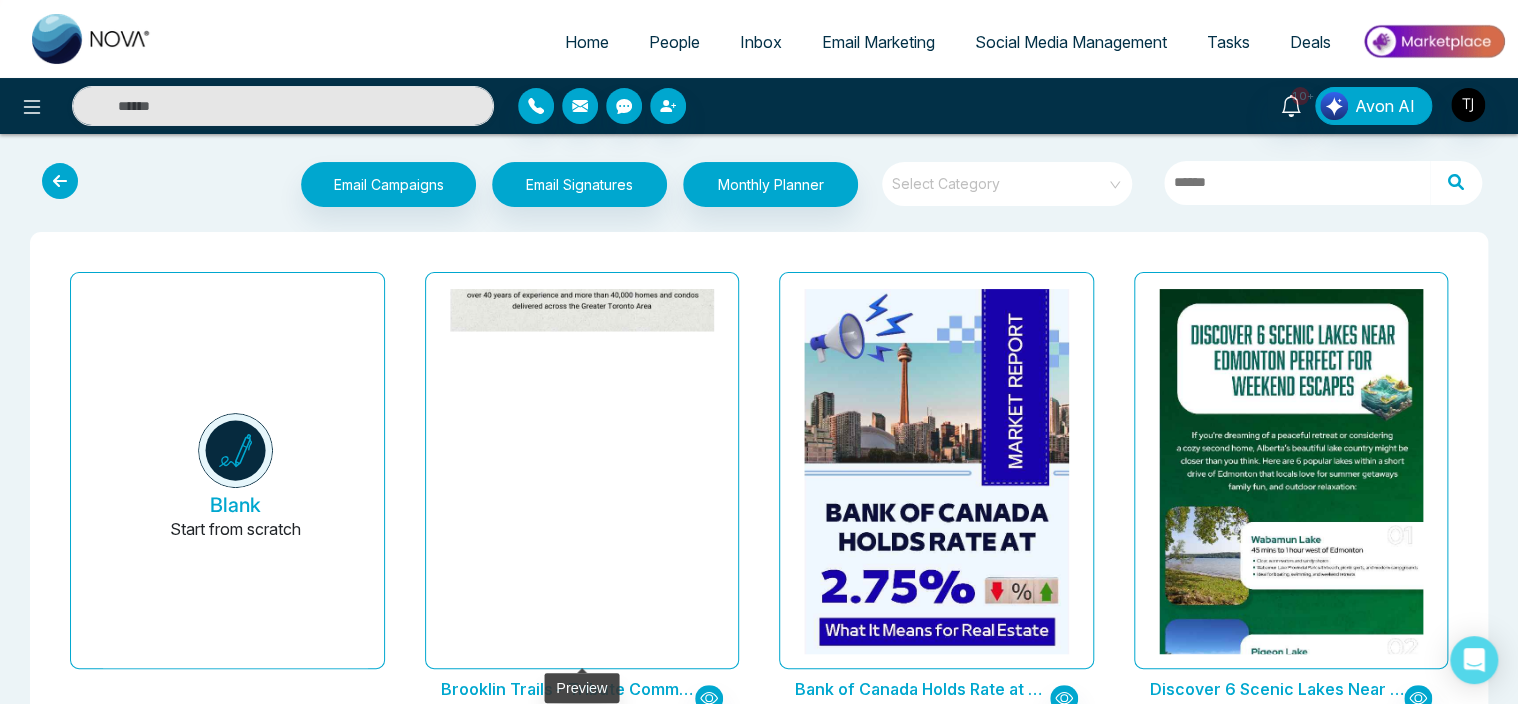click at bounding box center (581, -787) 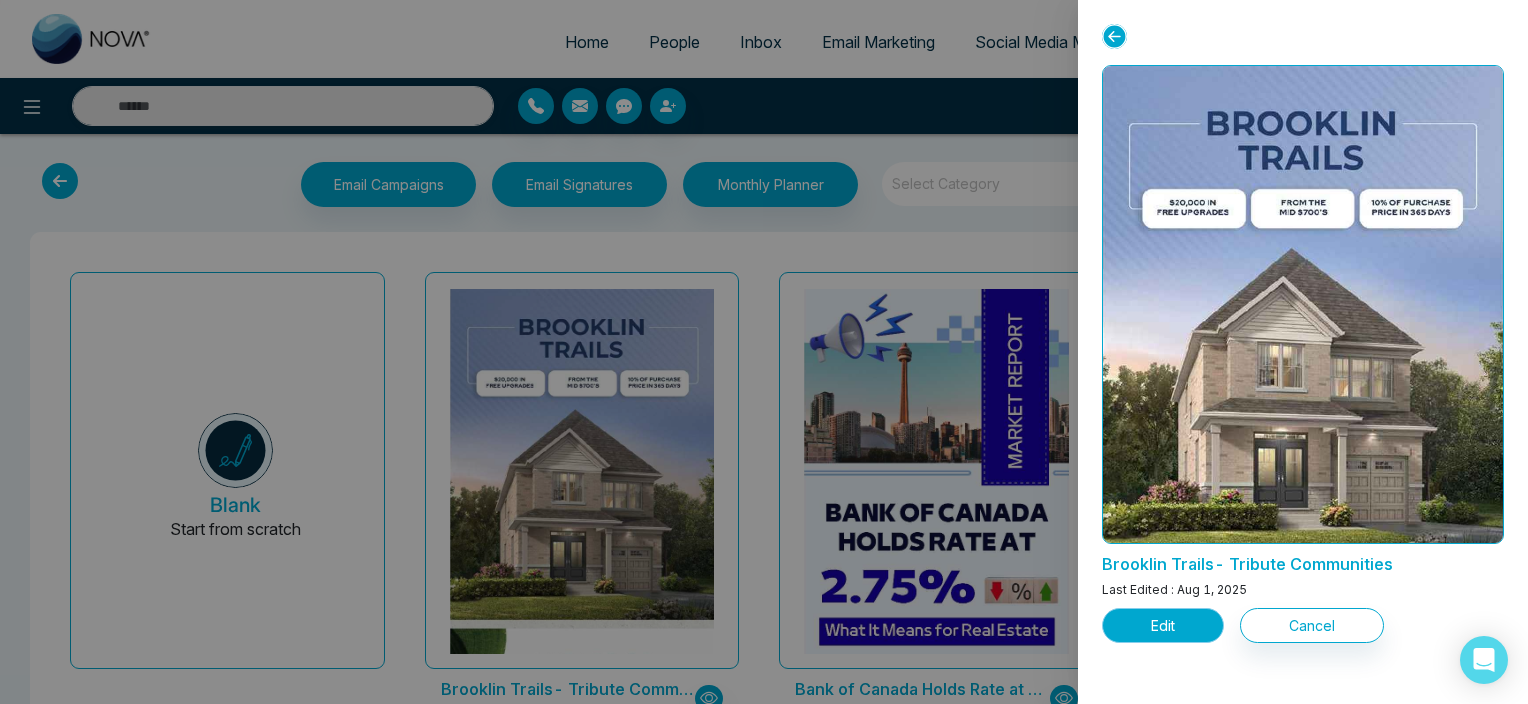 click on "Edit" at bounding box center [1163, 625] 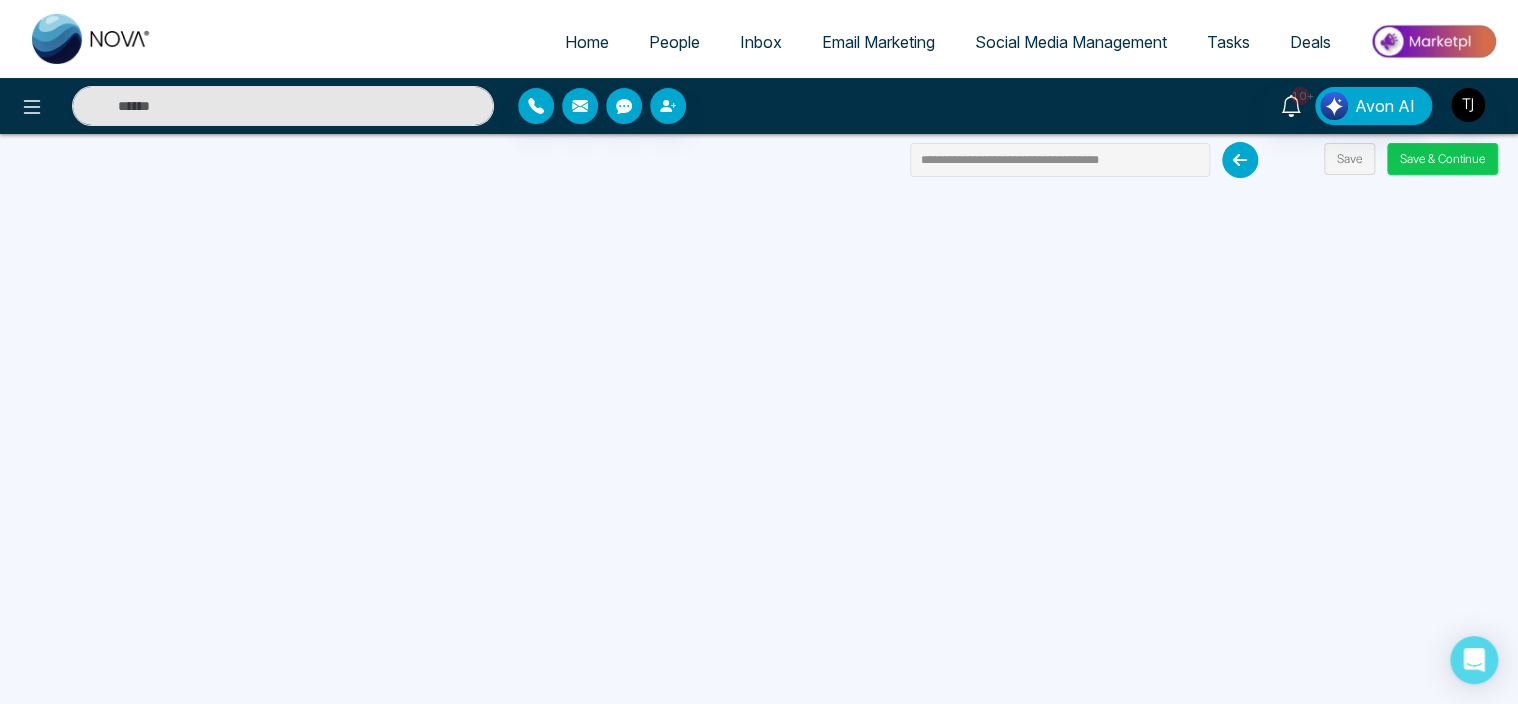 click on "Save & Continue" at bounding box center (1442, 159) 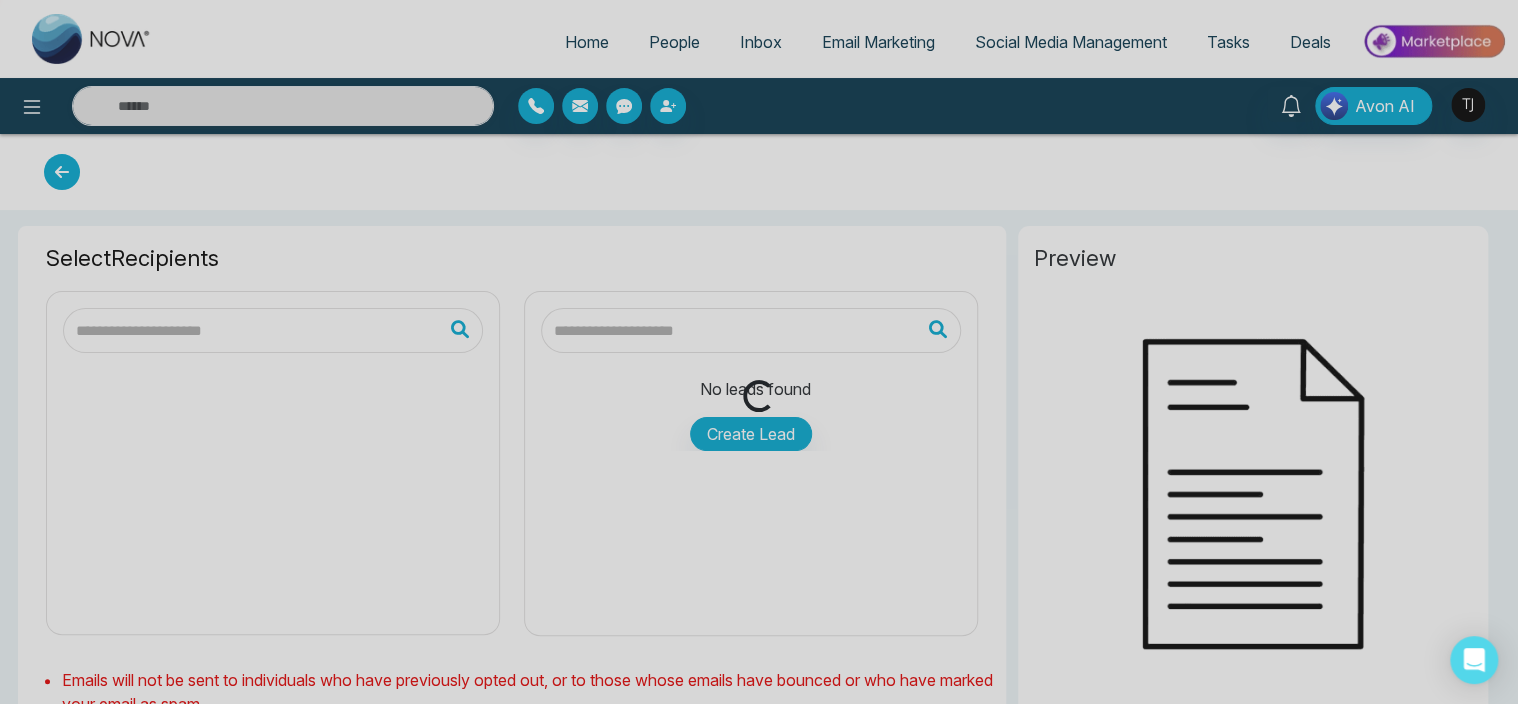 type on "**********" 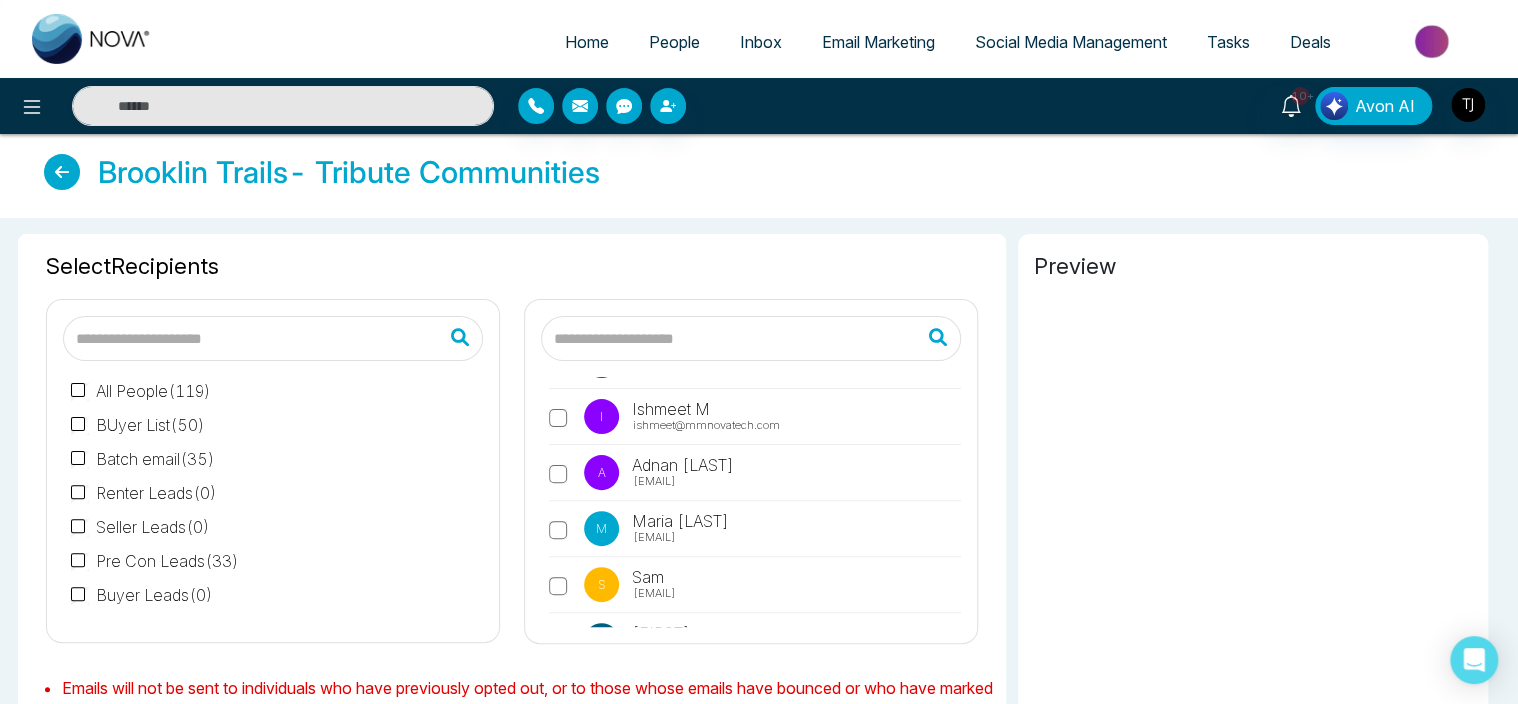 scroll, scrollTop: 163, scrollLeft: 0, axis: vertical 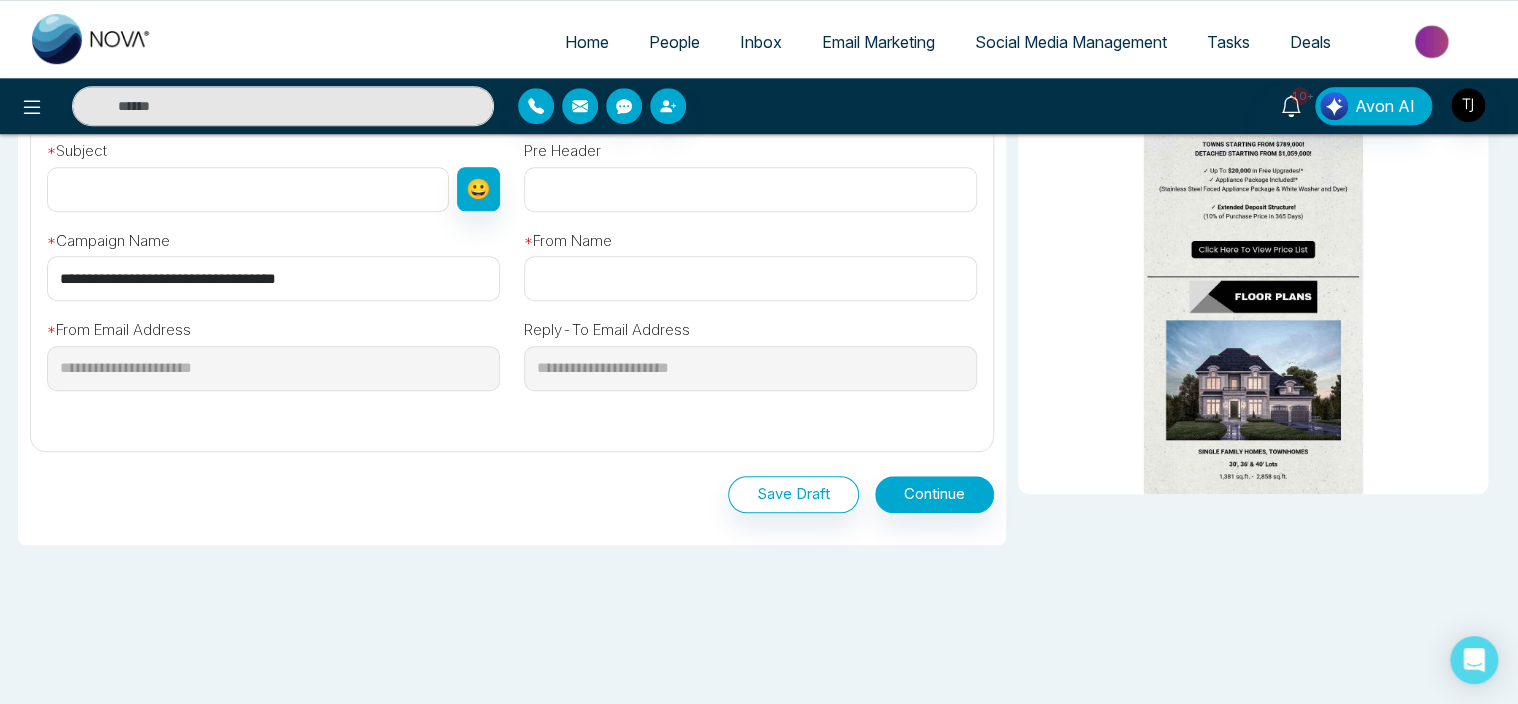 click on "**********" at bounding box center [273, 350] 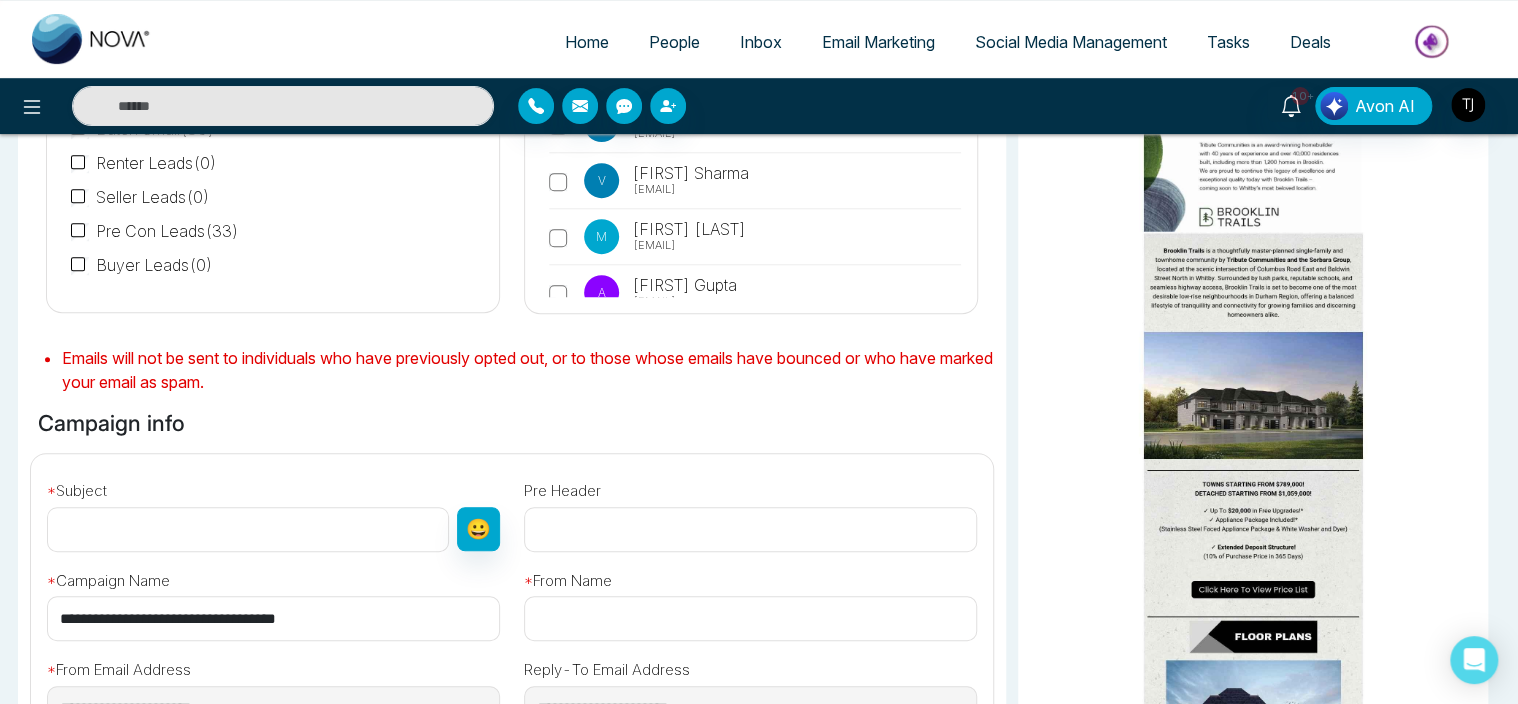 scroll, scrollTop: 0, scrollLeft: 0, axis: both 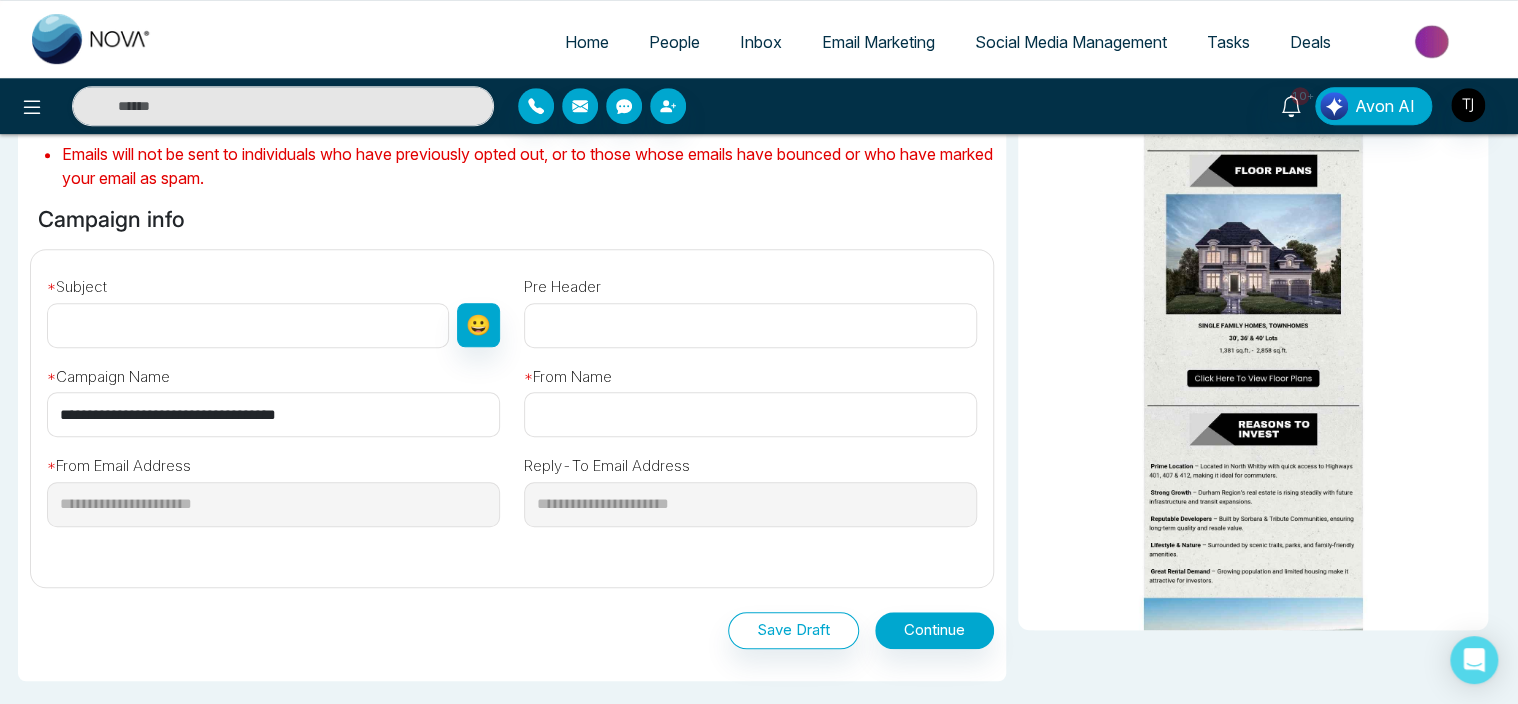 click at bounding box center [248, 325] 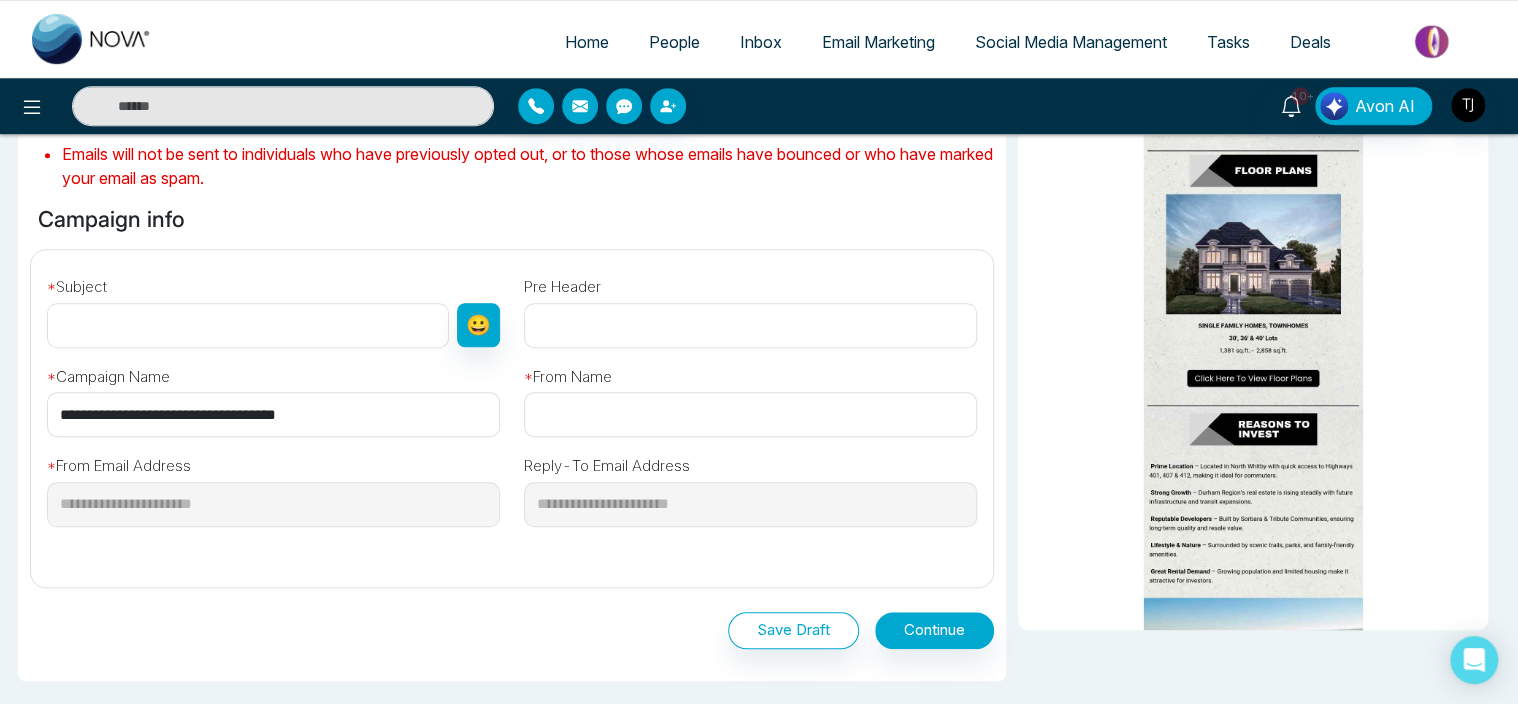 type on "****" 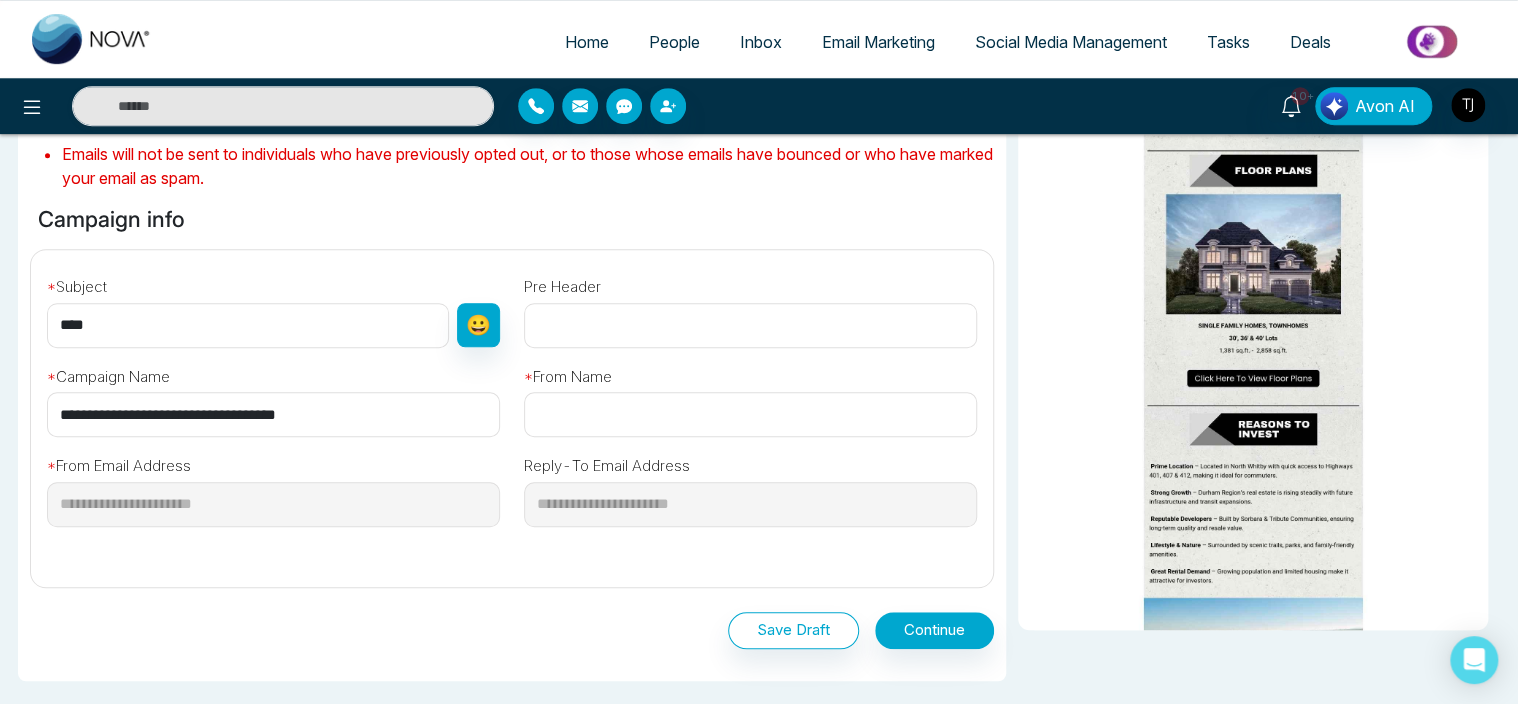 type on "**" 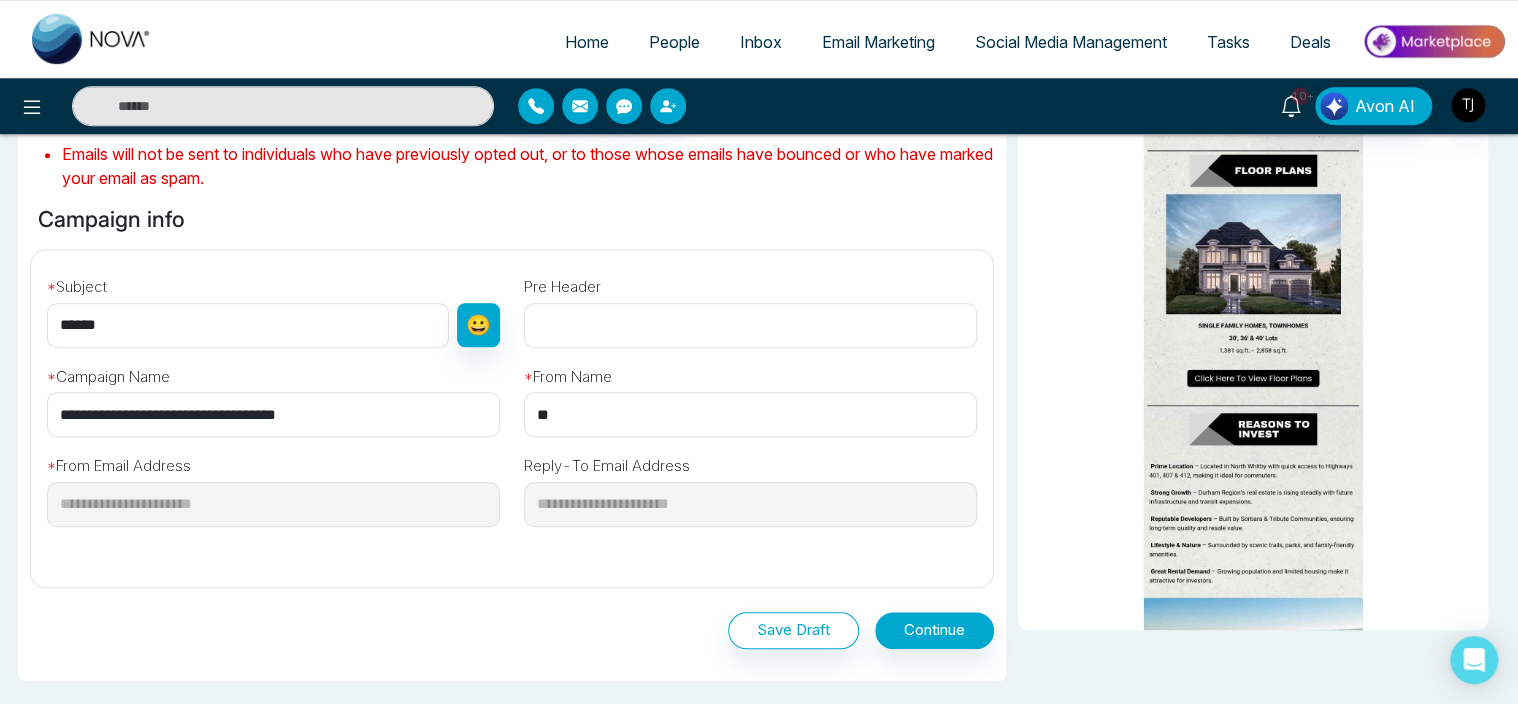 type on "******" 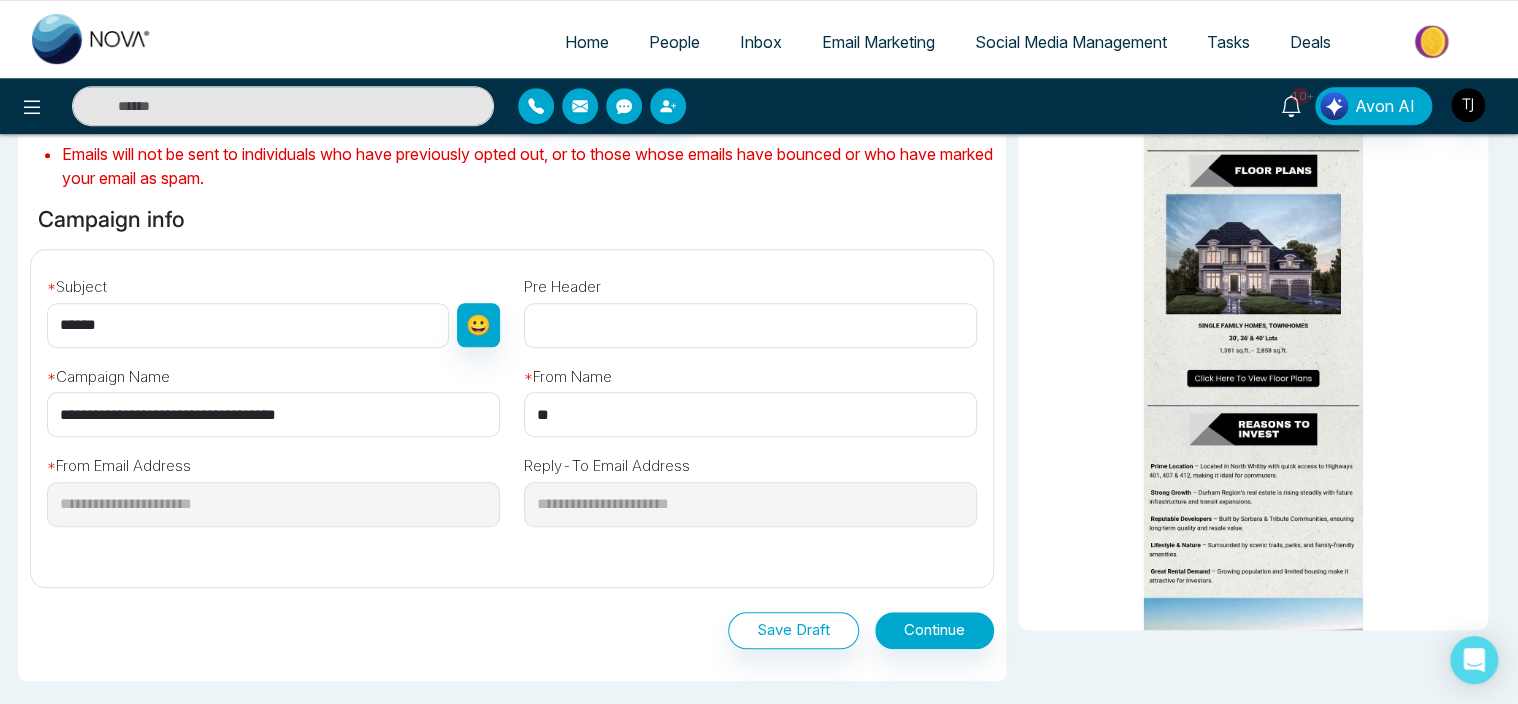 click at bounding box center [750, 325] 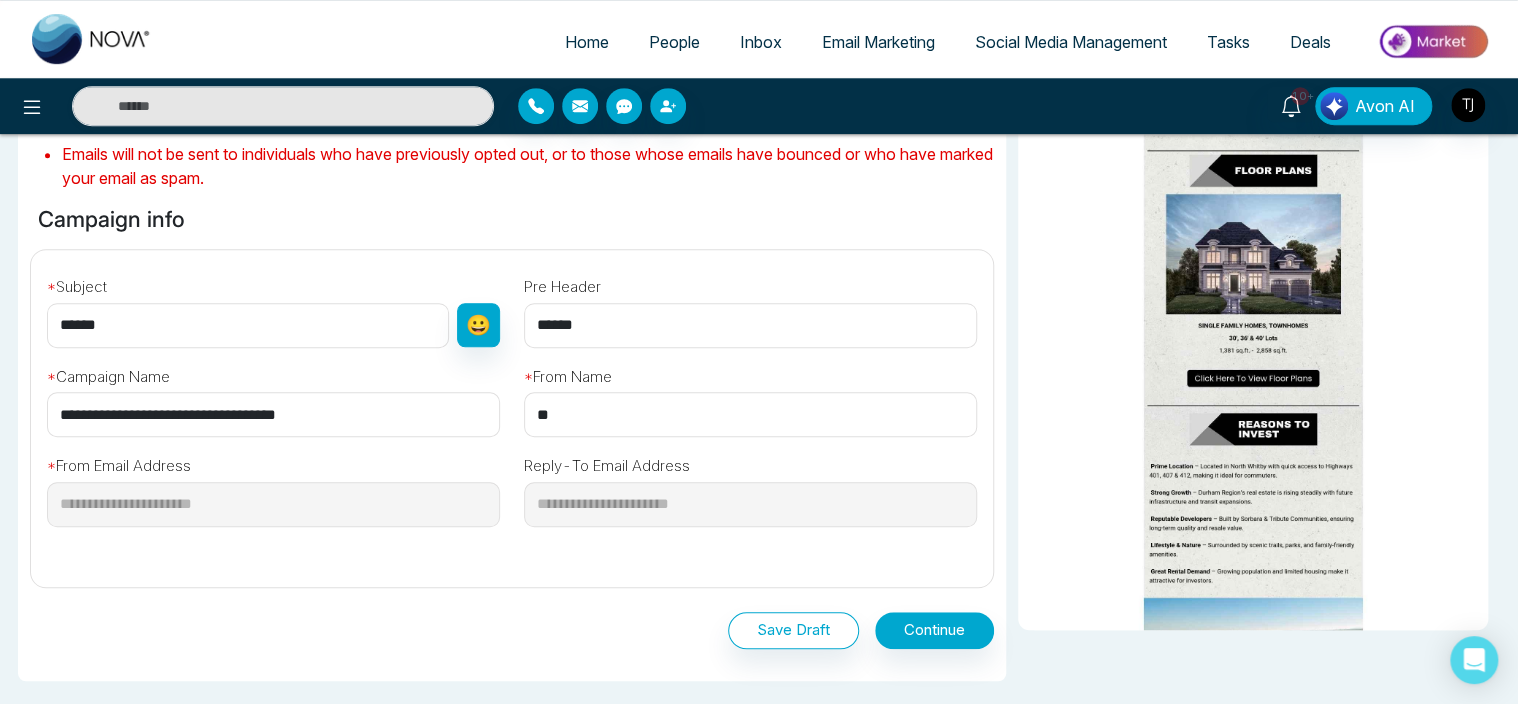 type on "******" 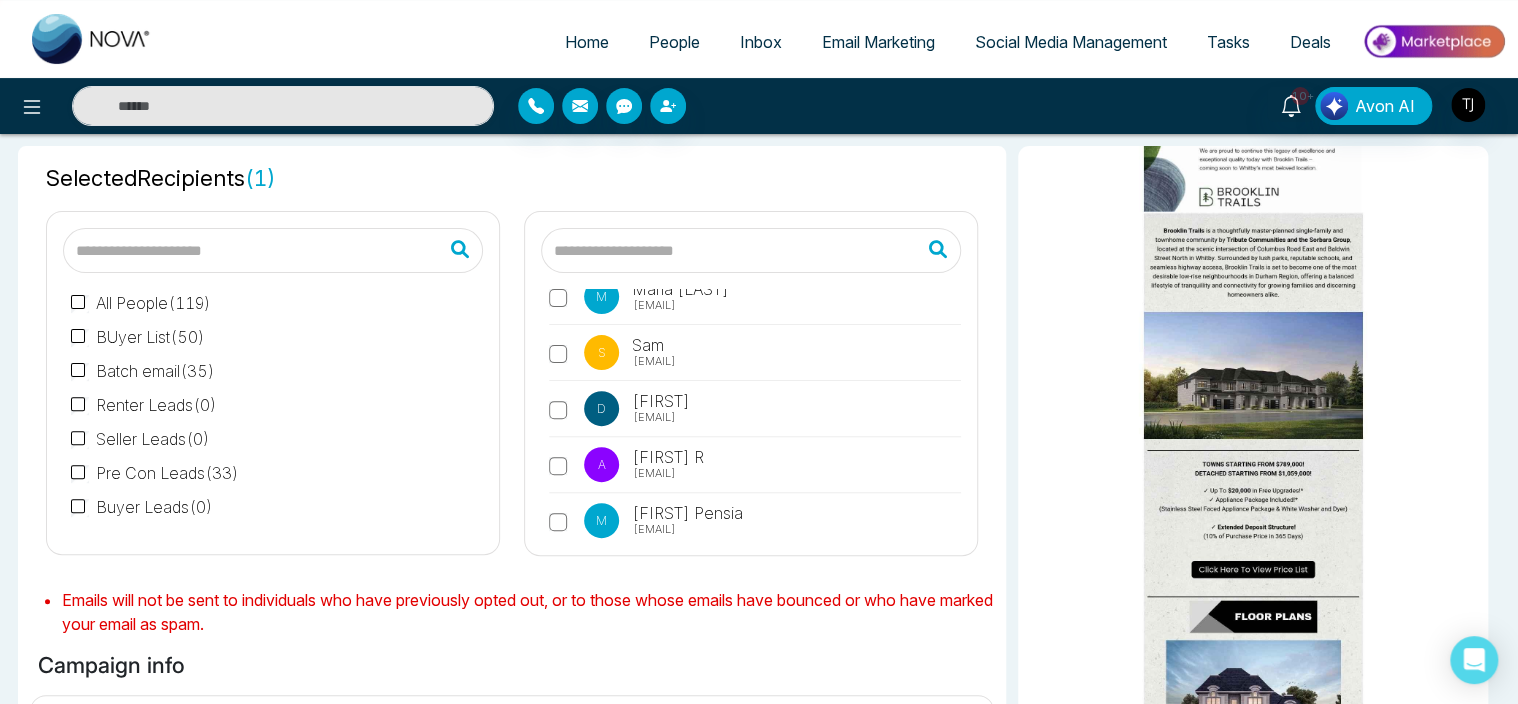 scroll, scrollTop: 0, scrollLeft: 0, axis: both 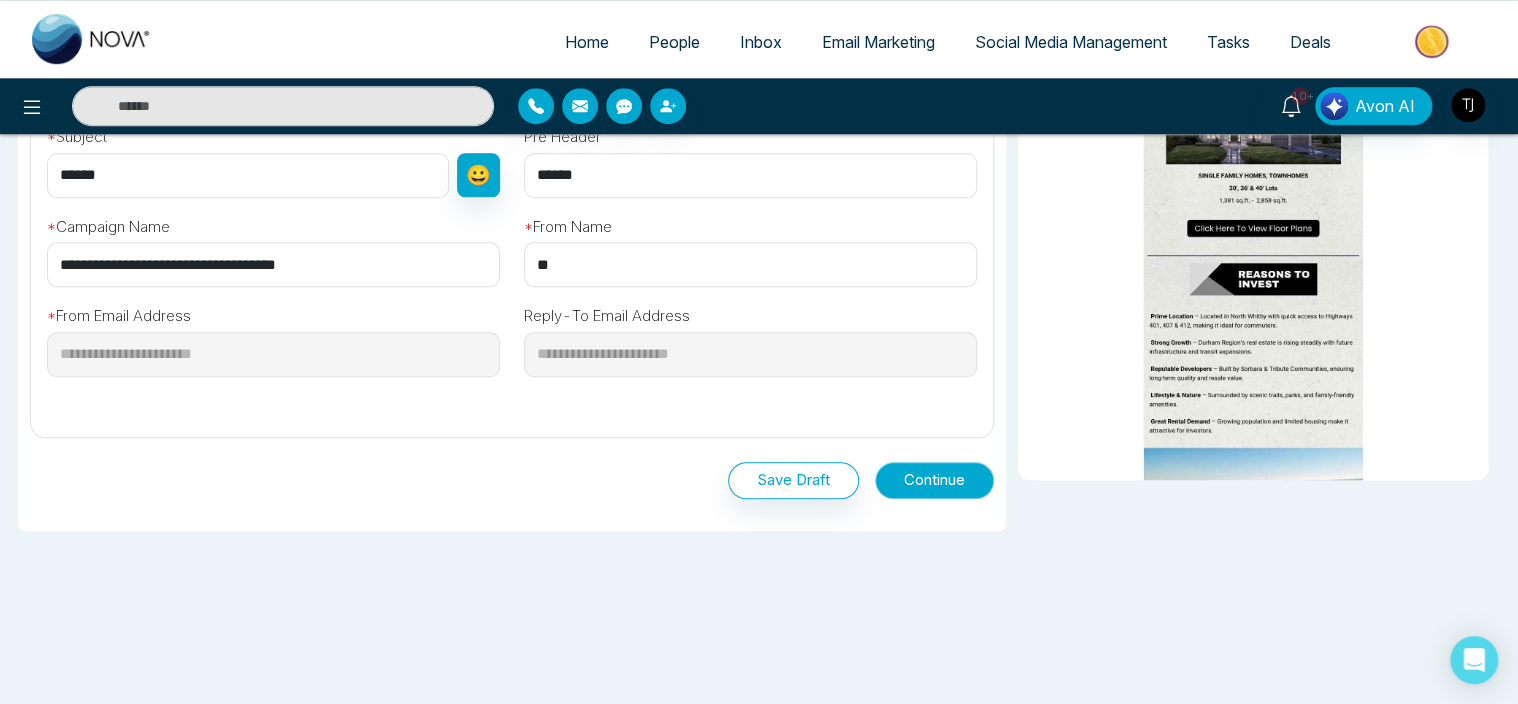 click on "Continue" at bounding box center [934, 480] 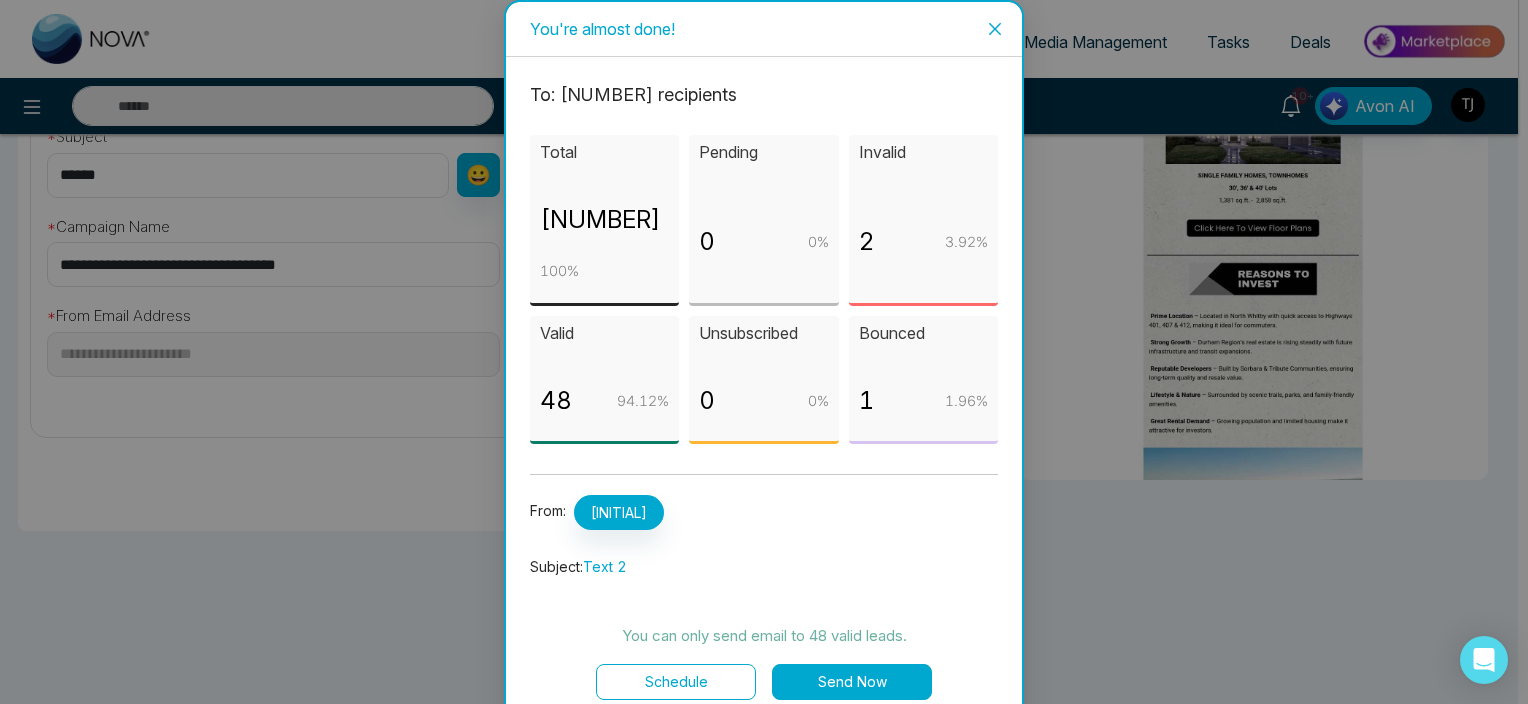 click 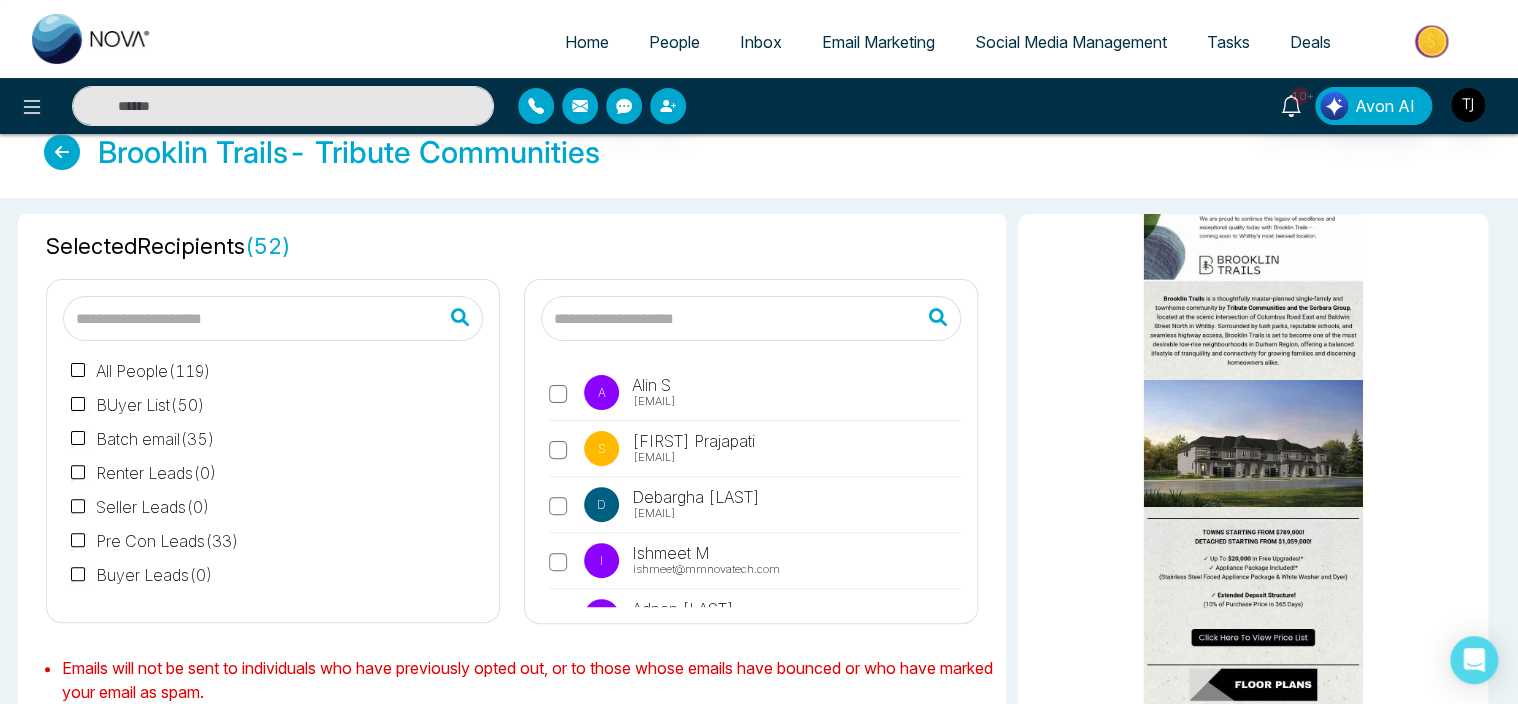 scroll, scrollTop: 12, scrollLeft: 0, axis: vertical 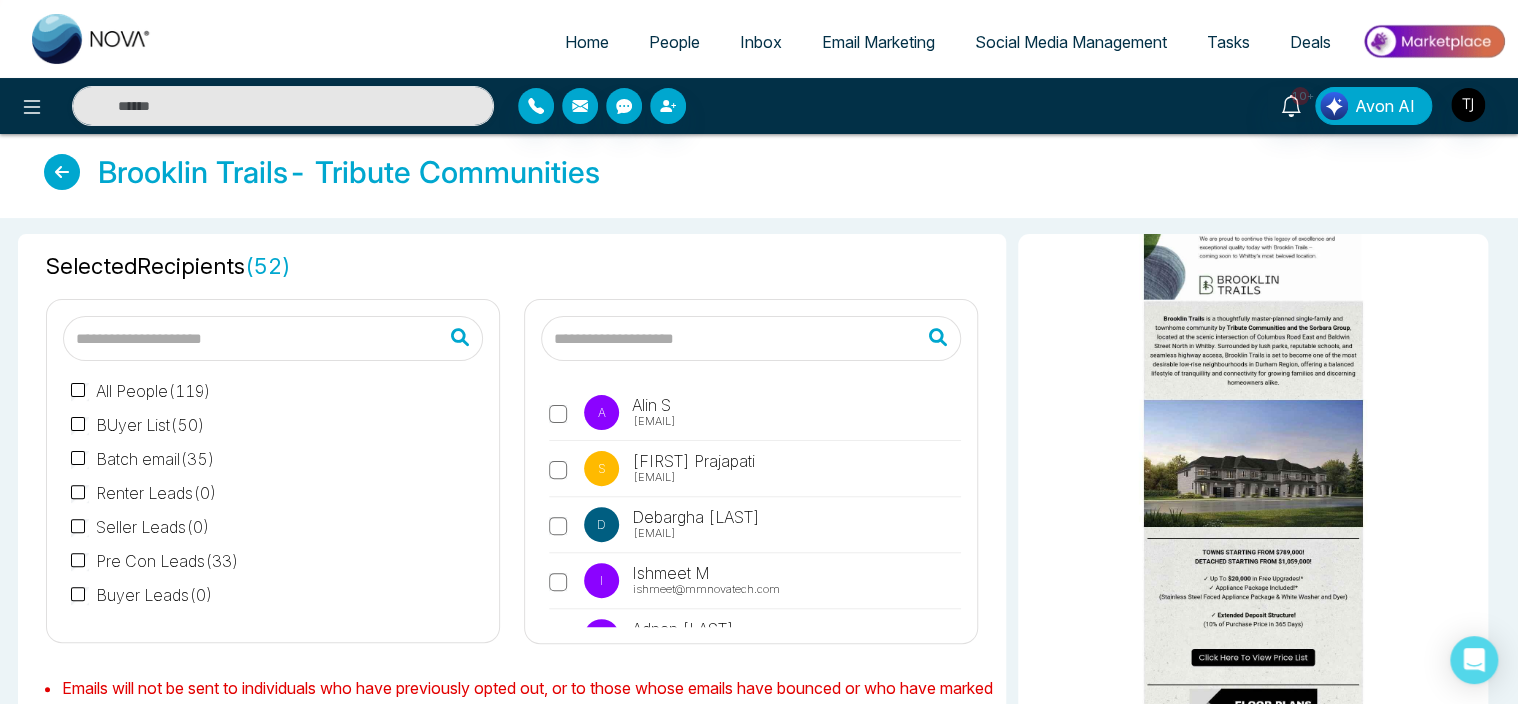 click on "Email Marketing" at bounding box center (878, 42) 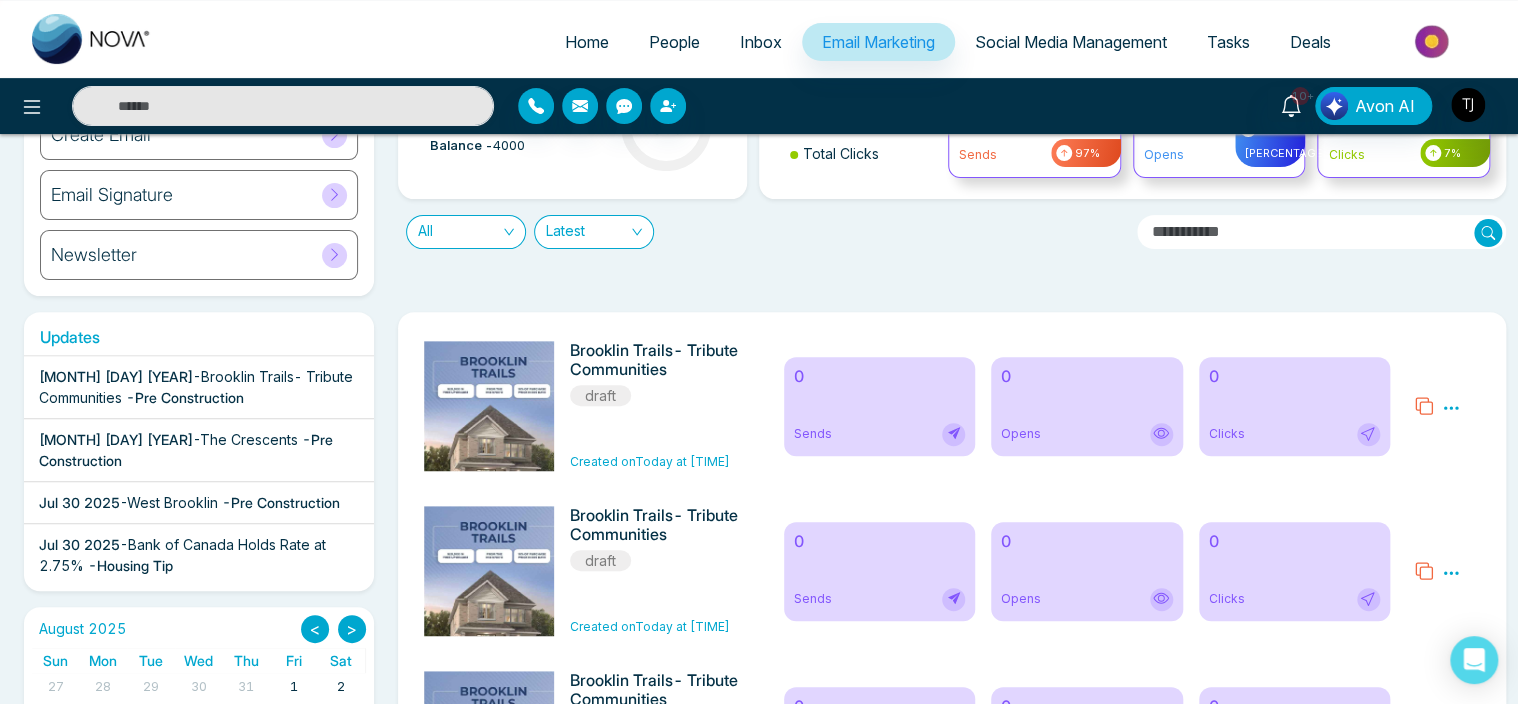 scroll, scrollTop: 0, scrollLeft: 0, axis: both 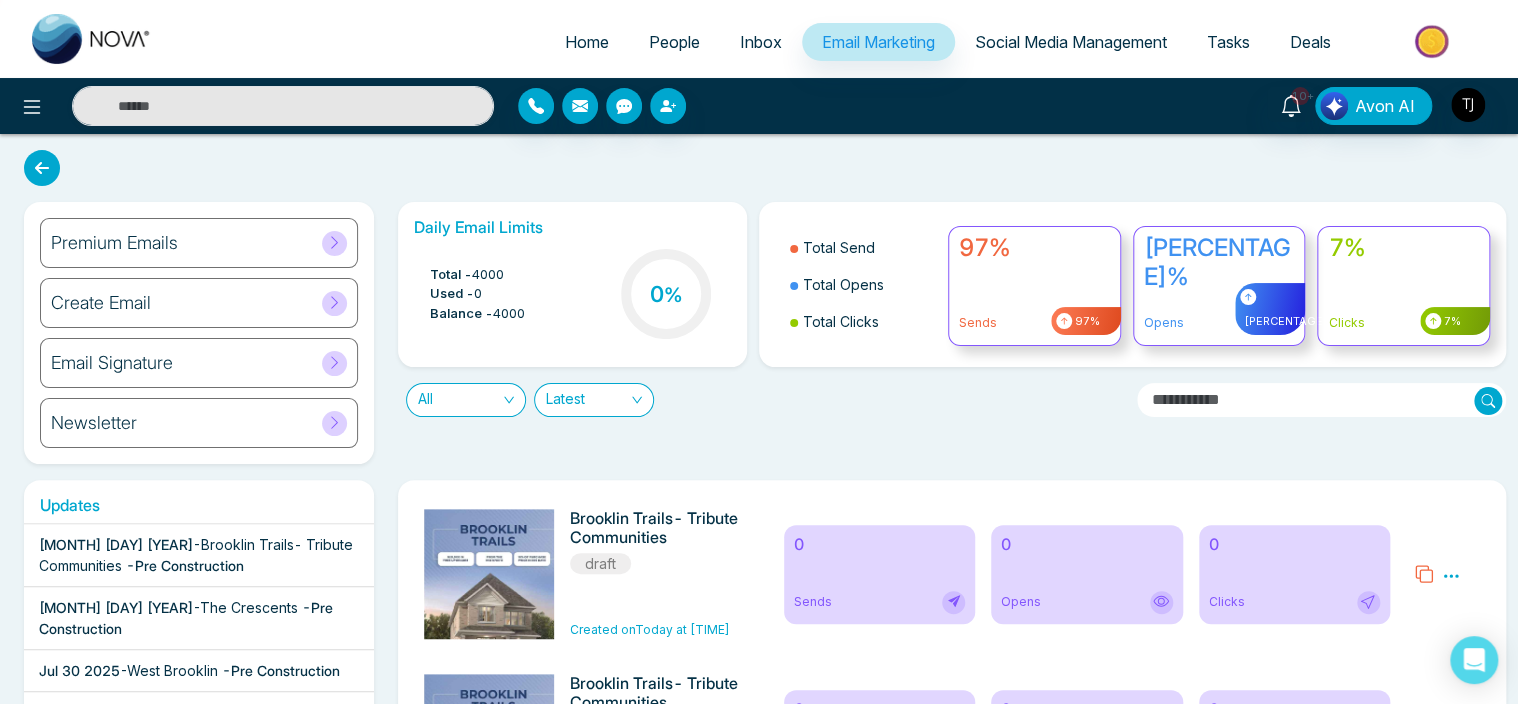 click 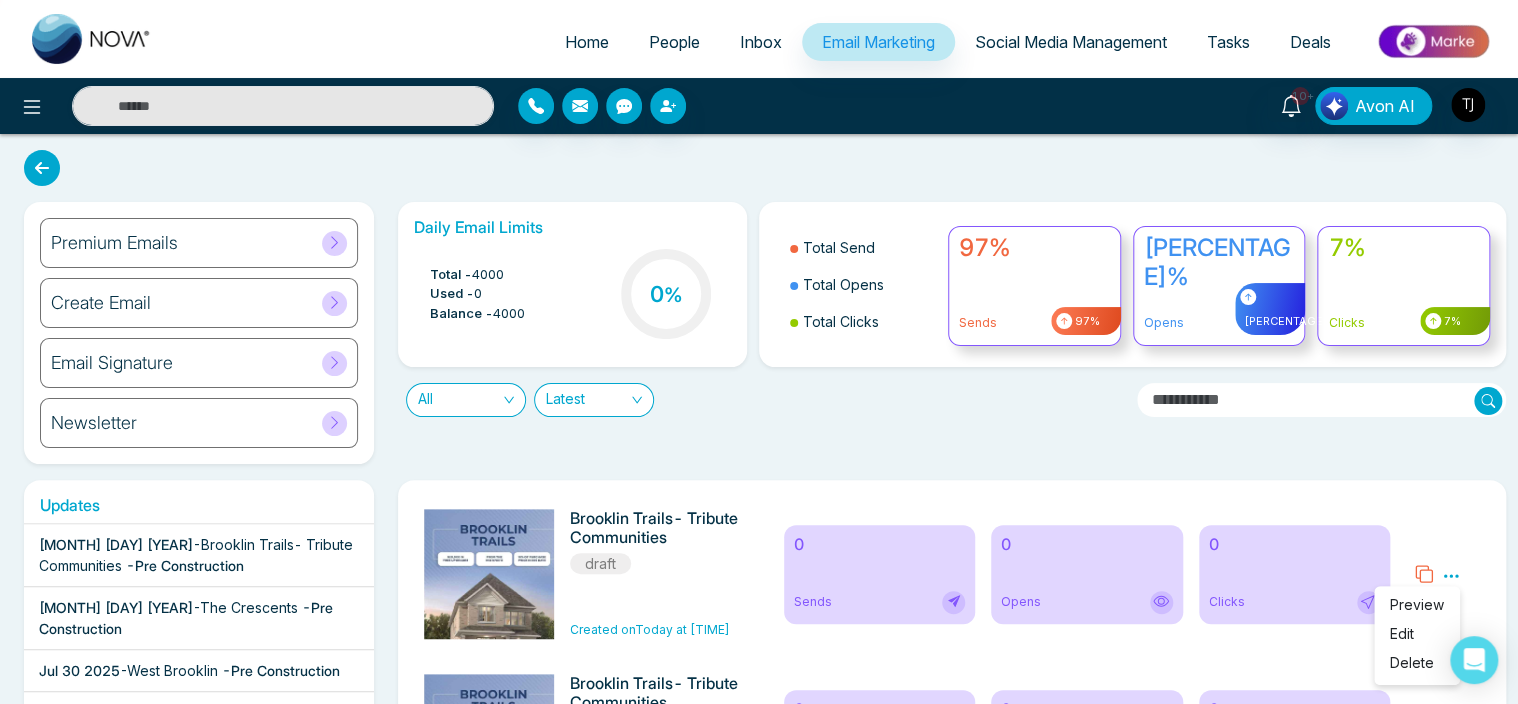 click on "Daily Email Limits Total -  [NUMBER] Used -  0 Balance -  [NUMBER] [PERCENTAGE]%  Total Send  Total Opens  Total Clicks [PERCENTAGE]% Sends [PERCENTAGE]% [PERCENTAGE]% Opens [PERCENTAGE]% [PERCENTAGE]% Clicks [PERCENTAGE]% All Latest" at bounding box center (946, 333) 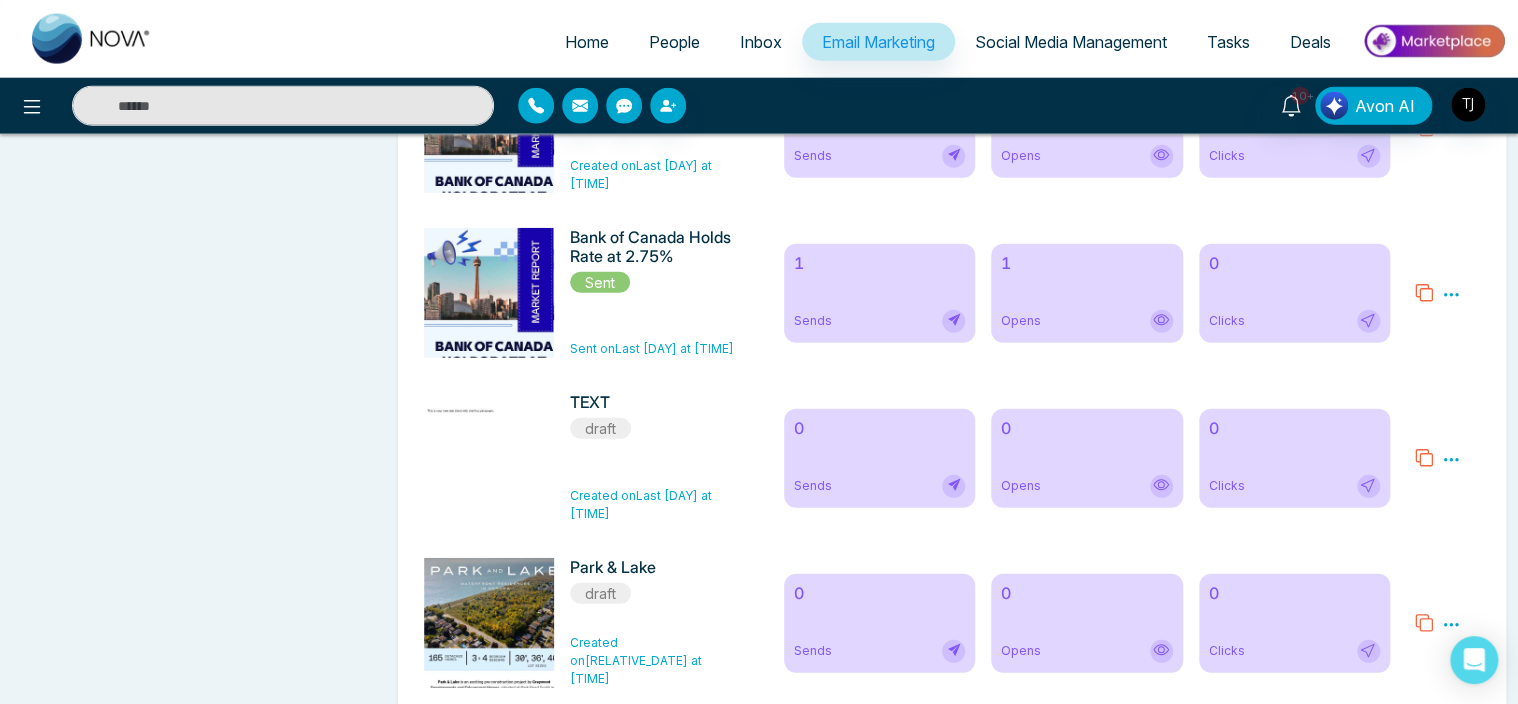 scroll, scrollTop: 2522, scrollLeft: 0, axis: vertical 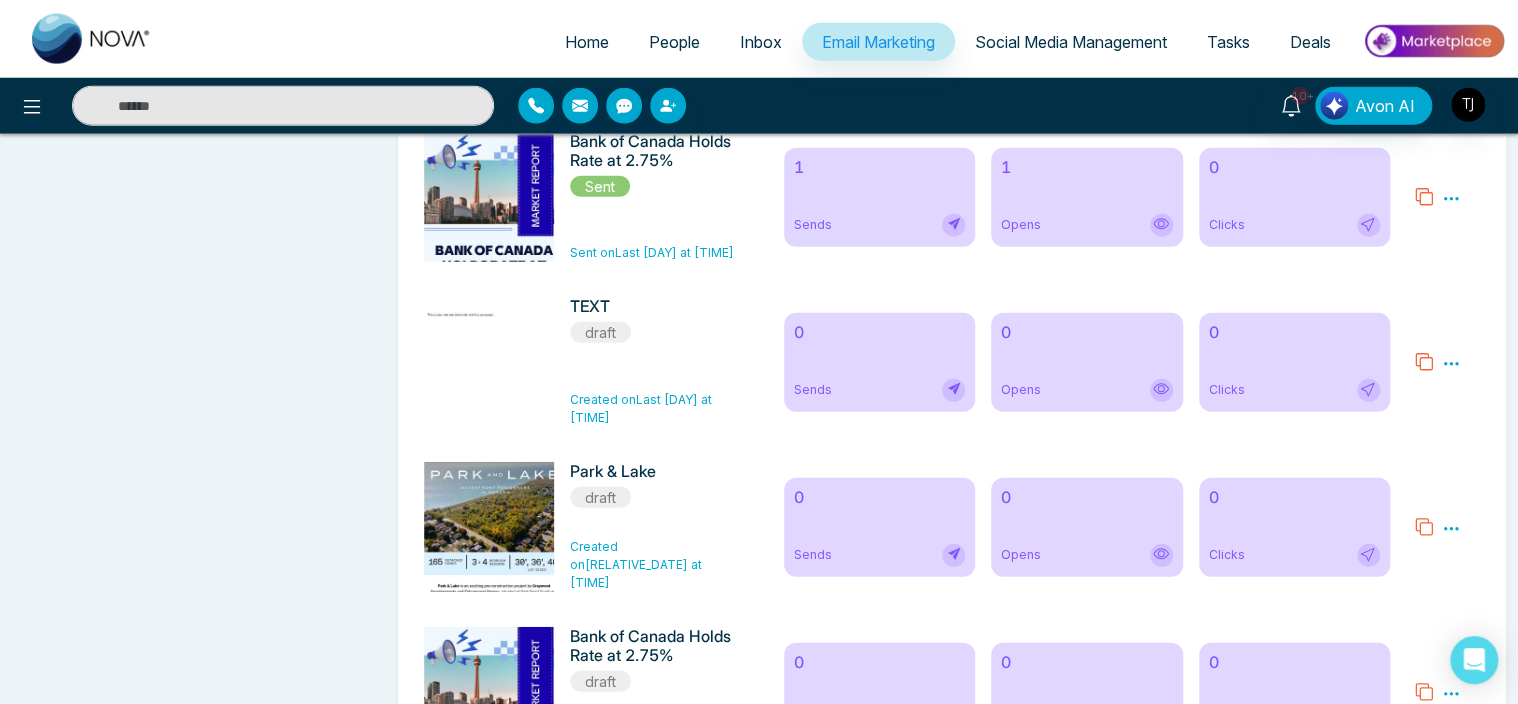 click 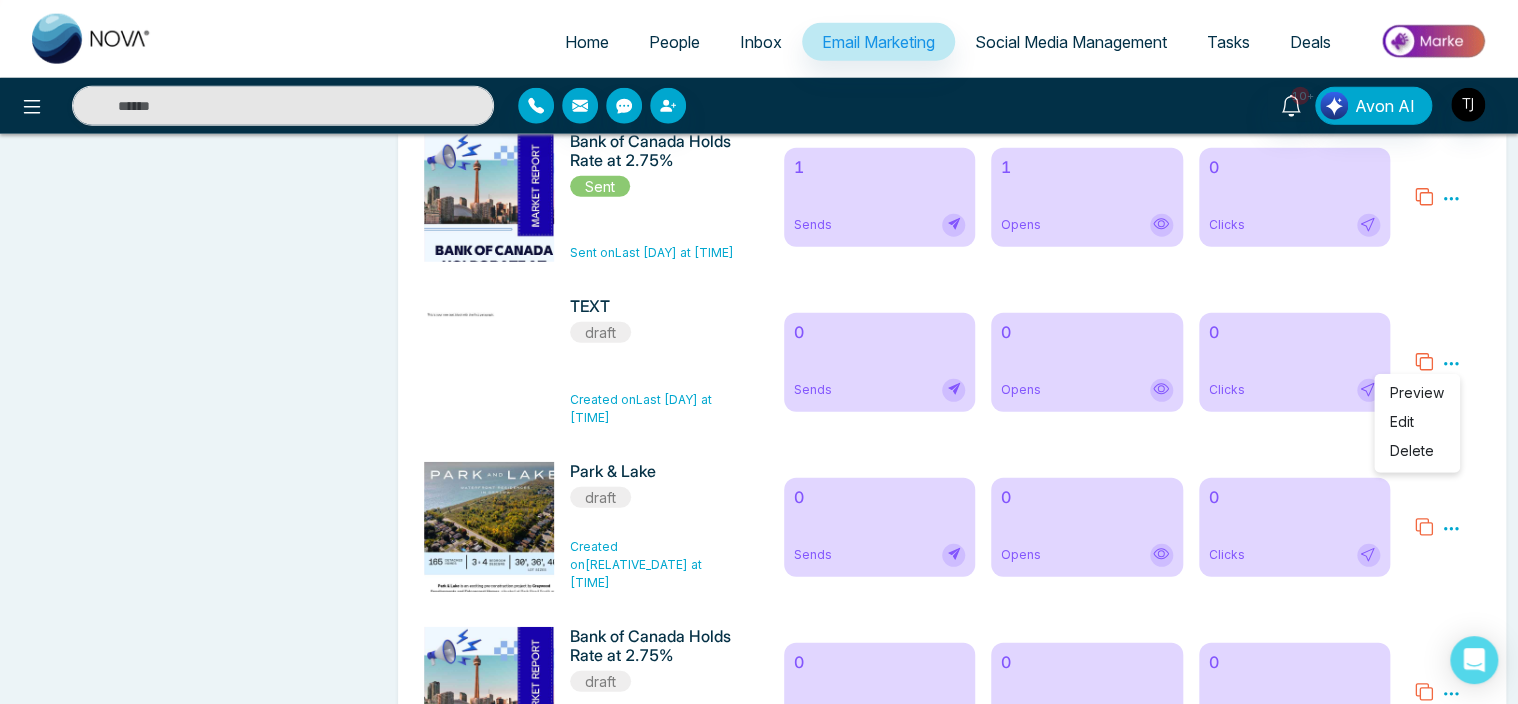 click on "Preview Edit Delete" at bounding box center (1447, 362) 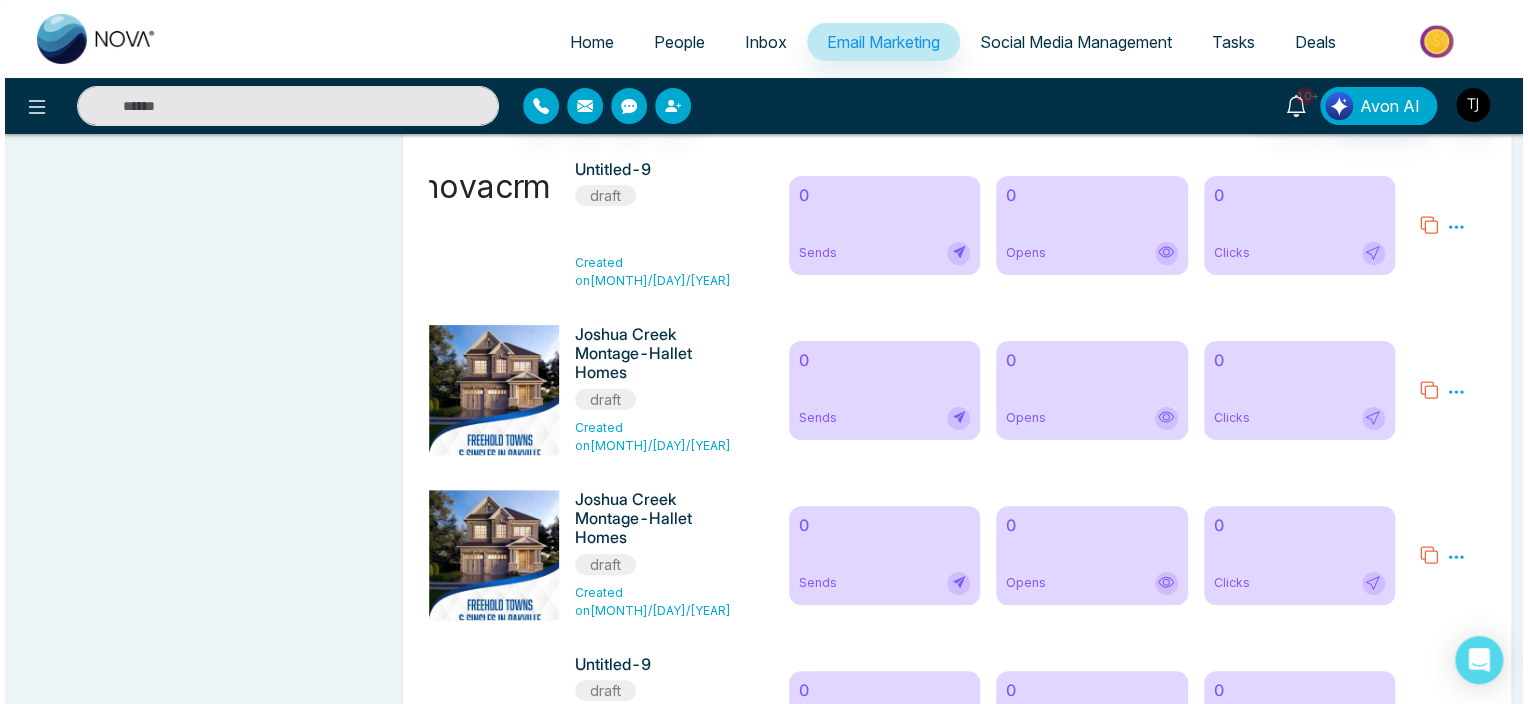 scroll, scrollTop: 11394, scrollLeft: 0, axis: vertical 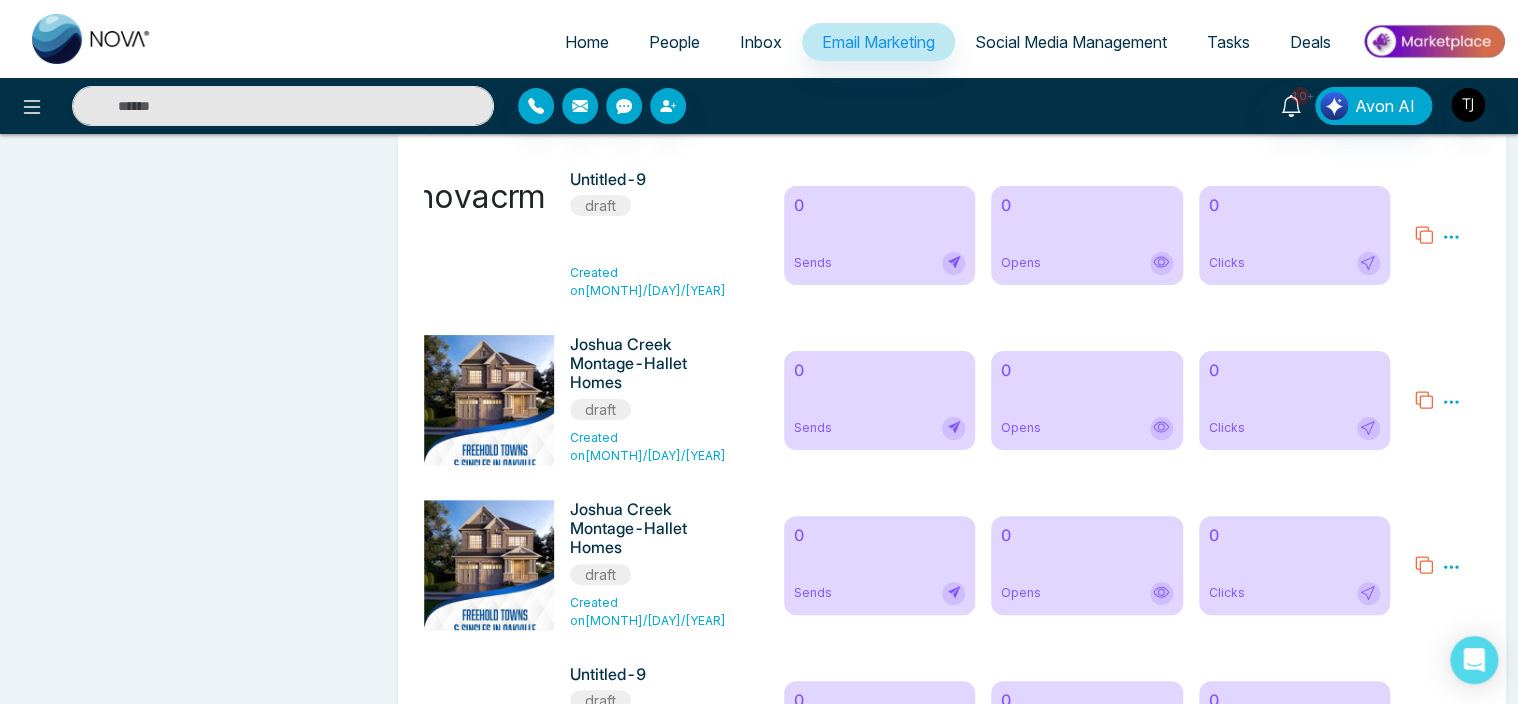 click 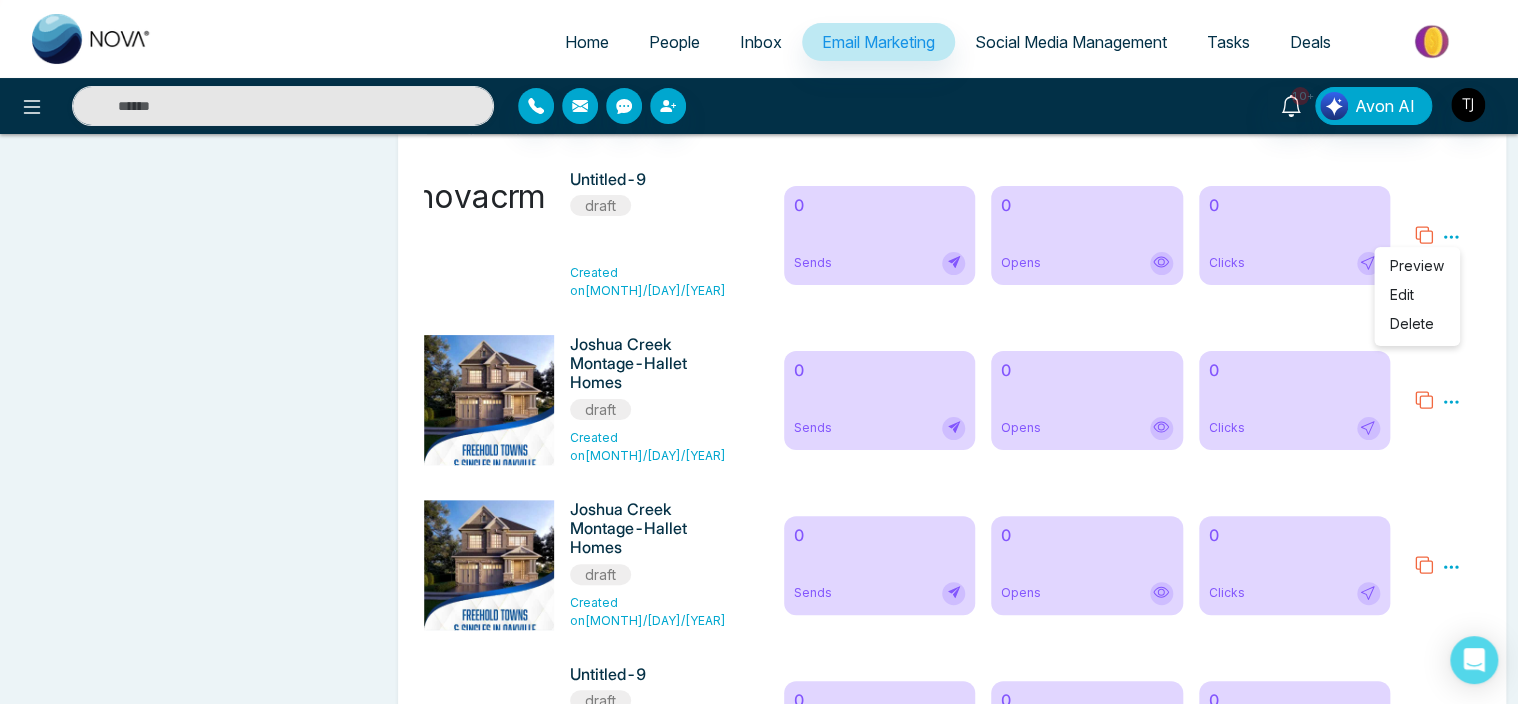 click on "Preview" at bounding box center (1417, 265) 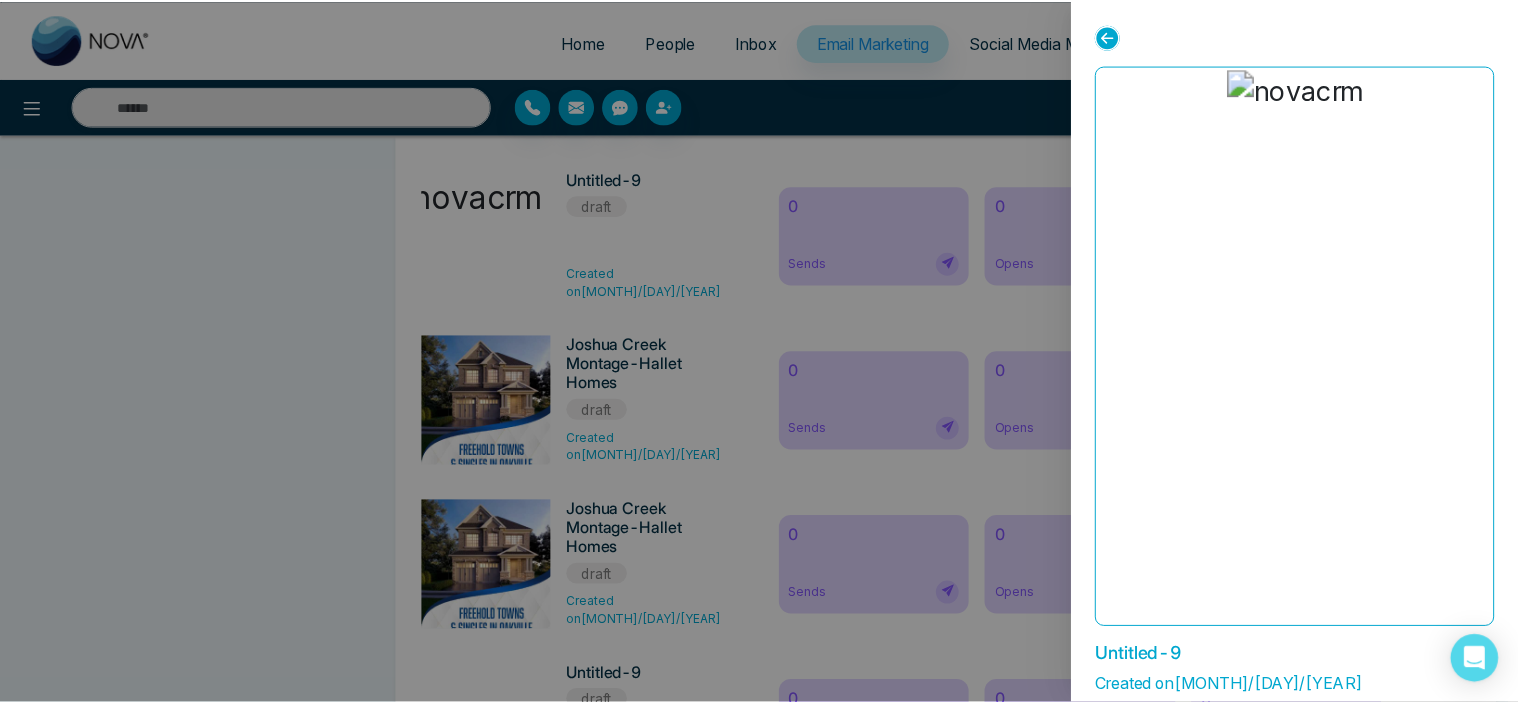 scroll, scrollTop: 68, scrollLeft: 0, axis: vertical 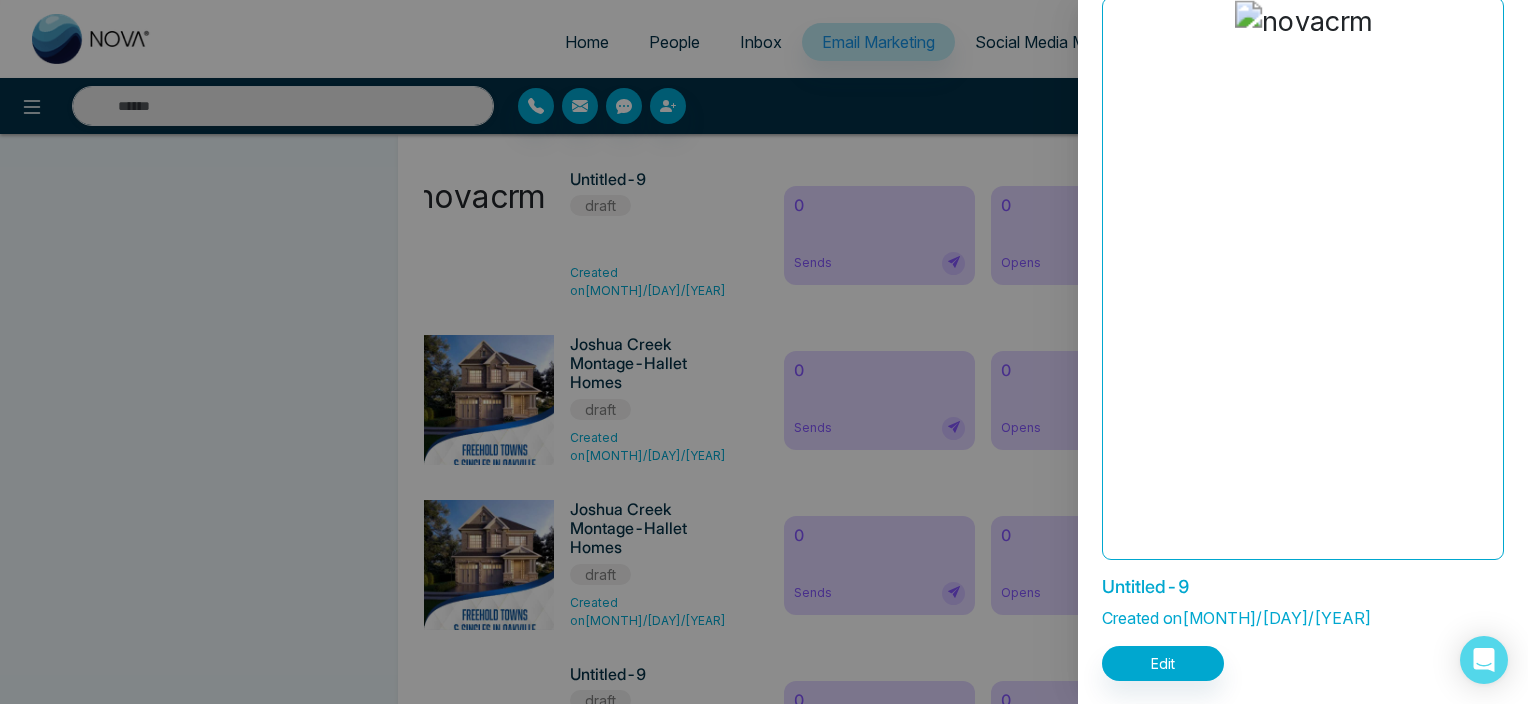 click at bounding box center (764, 352) 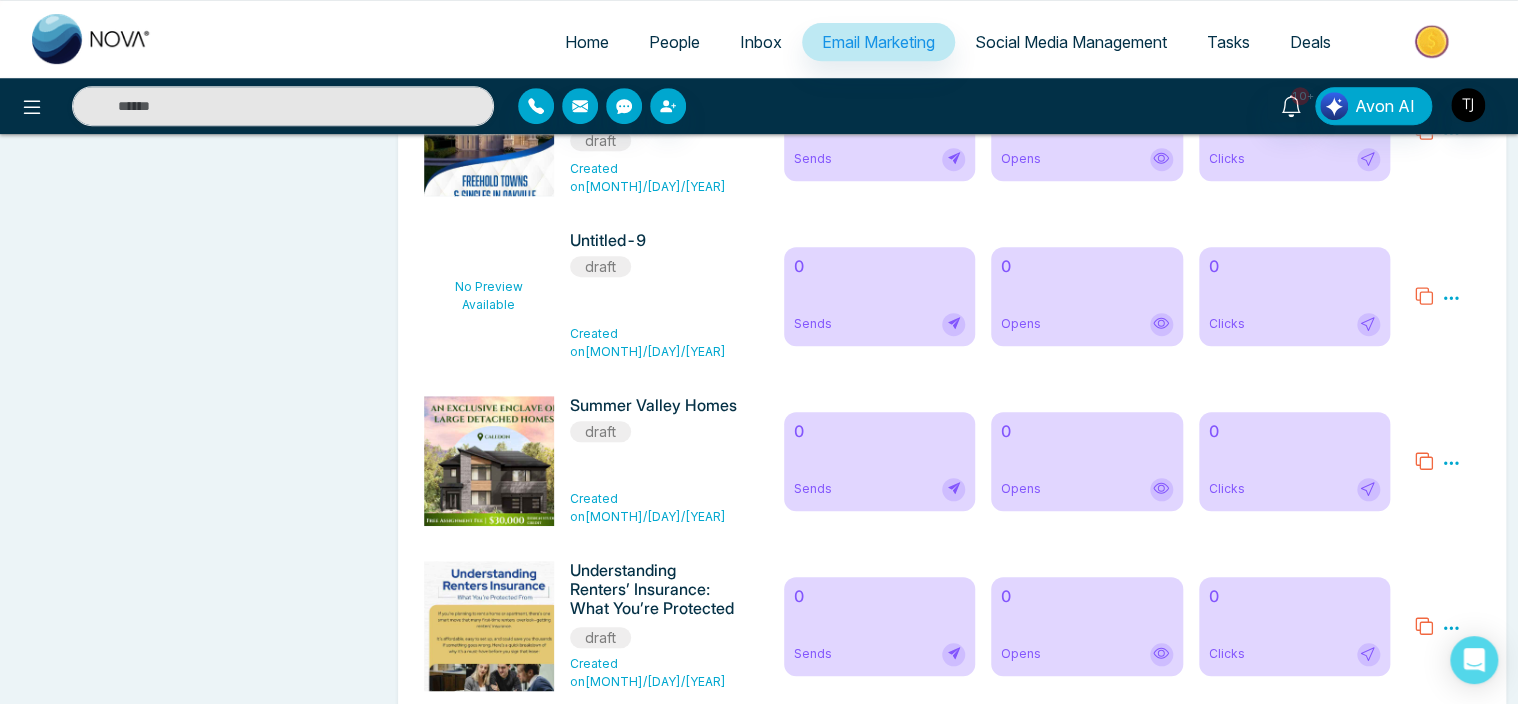 scroll, scrollTop: 11832, scrollLeft: 0, axis: vertical 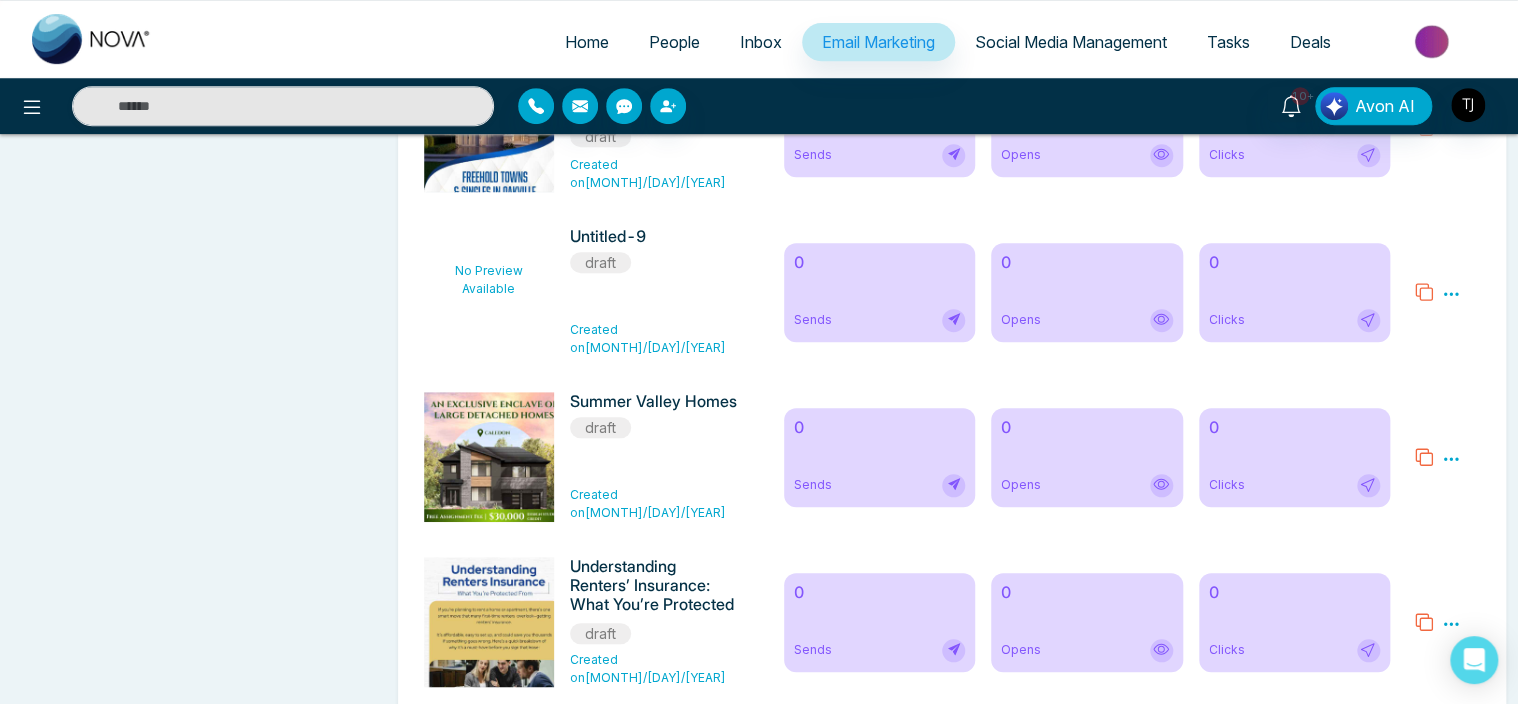 click 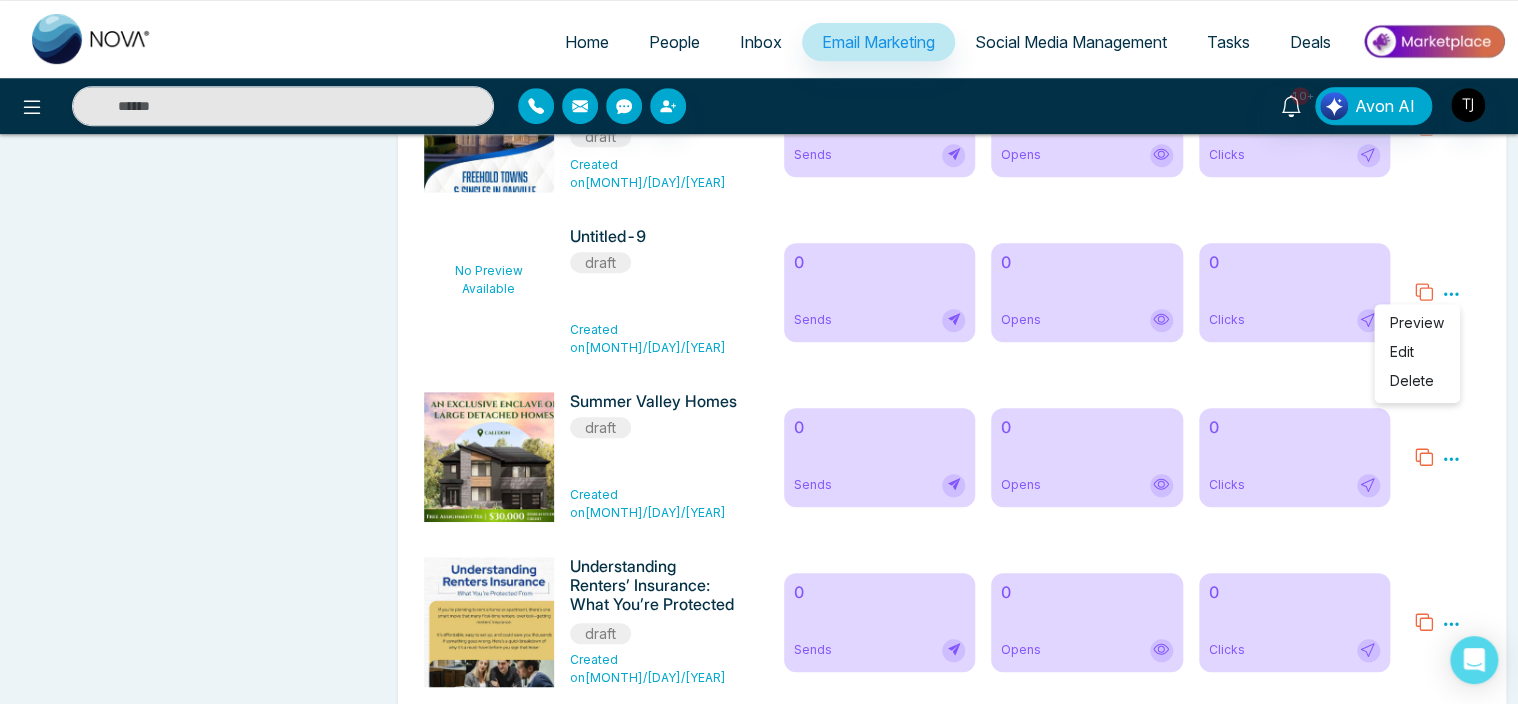 click on "Preview" at bounding box center (1417, 322) 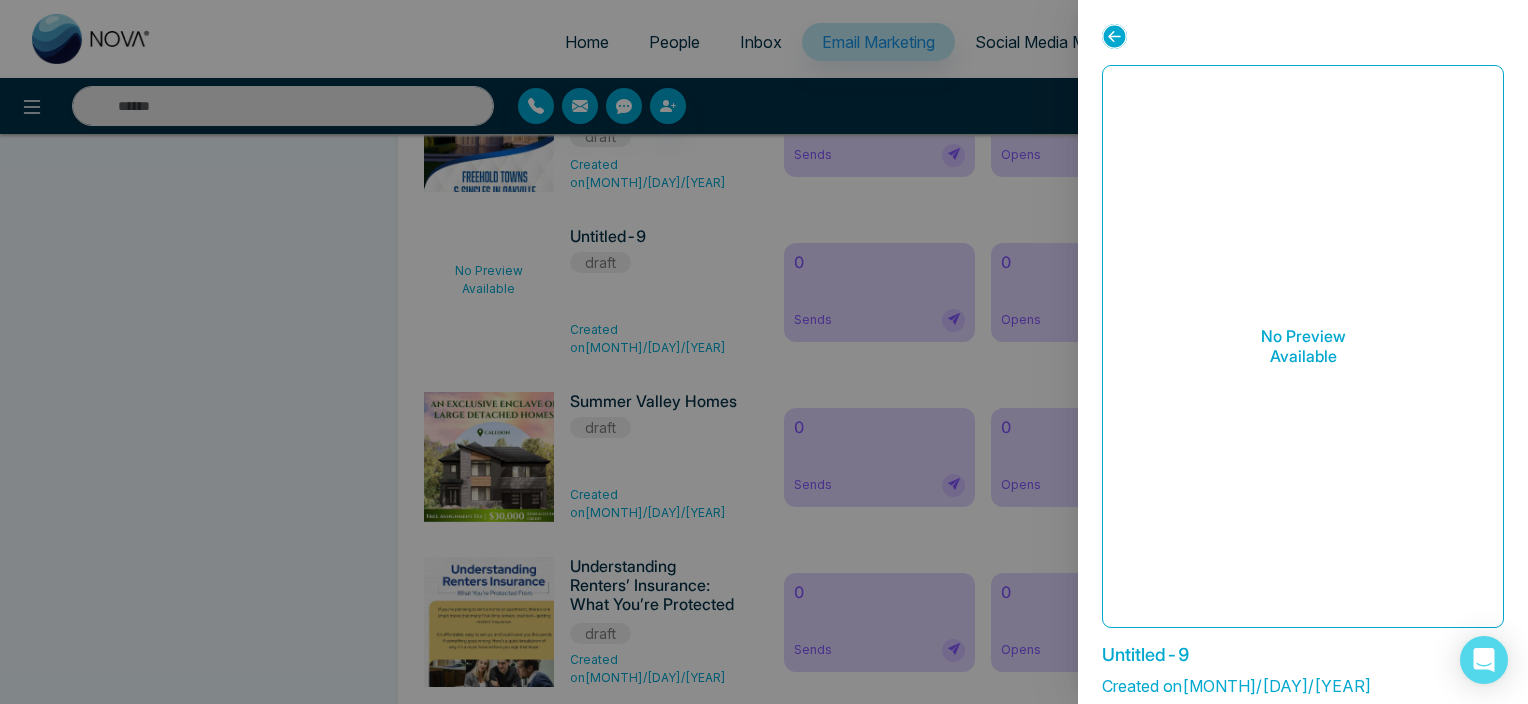 click 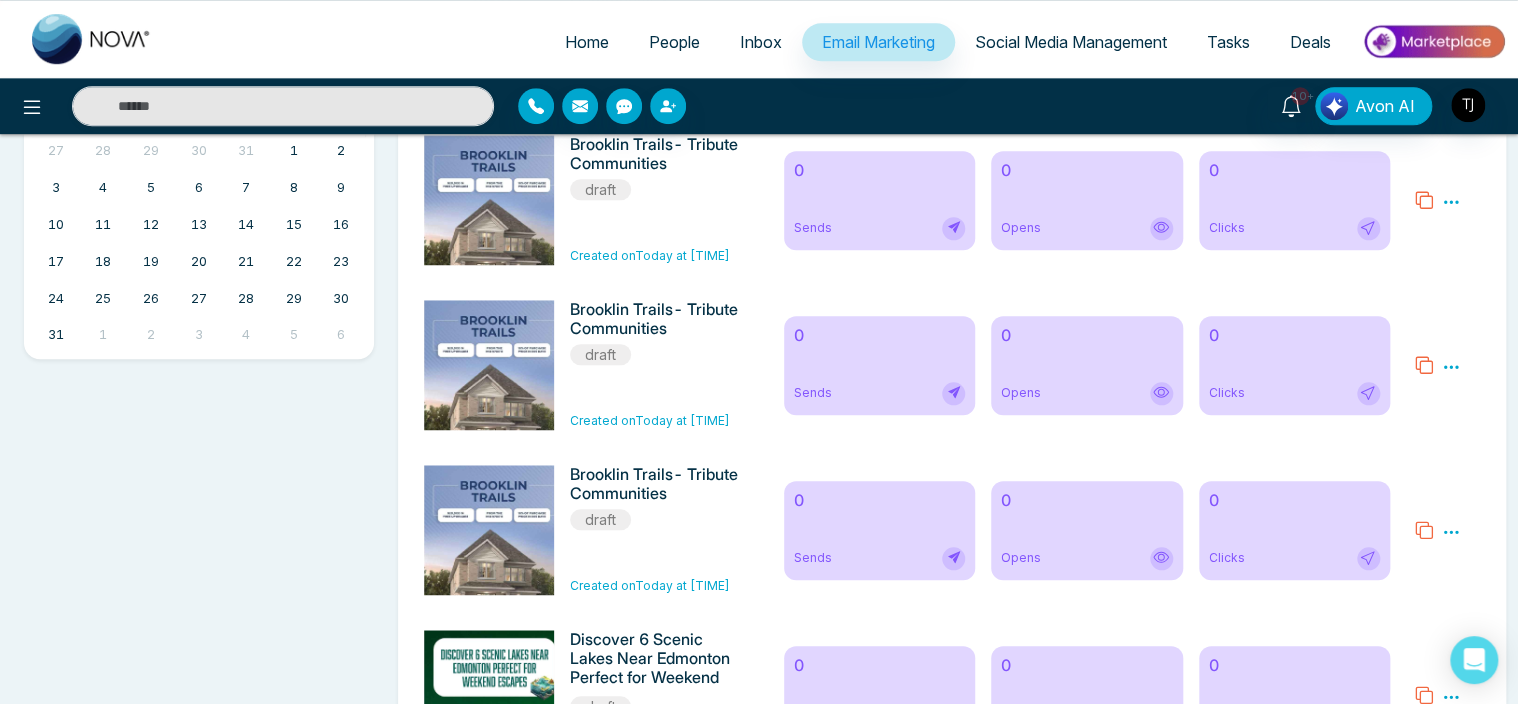 scroll, scrollTop: 0, scrollLeft: 0, axis: both 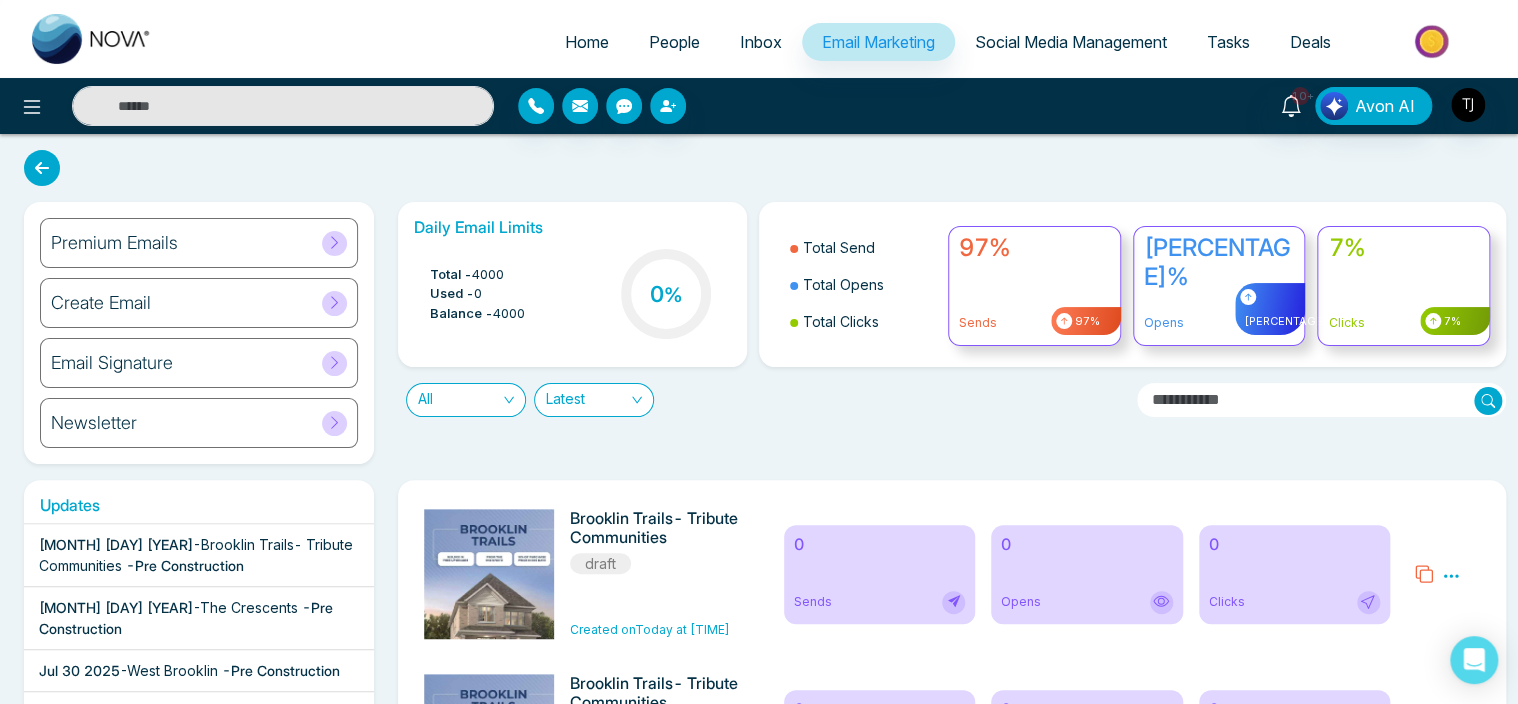 click on "Premium Emails" at bounding box center (199, 243) 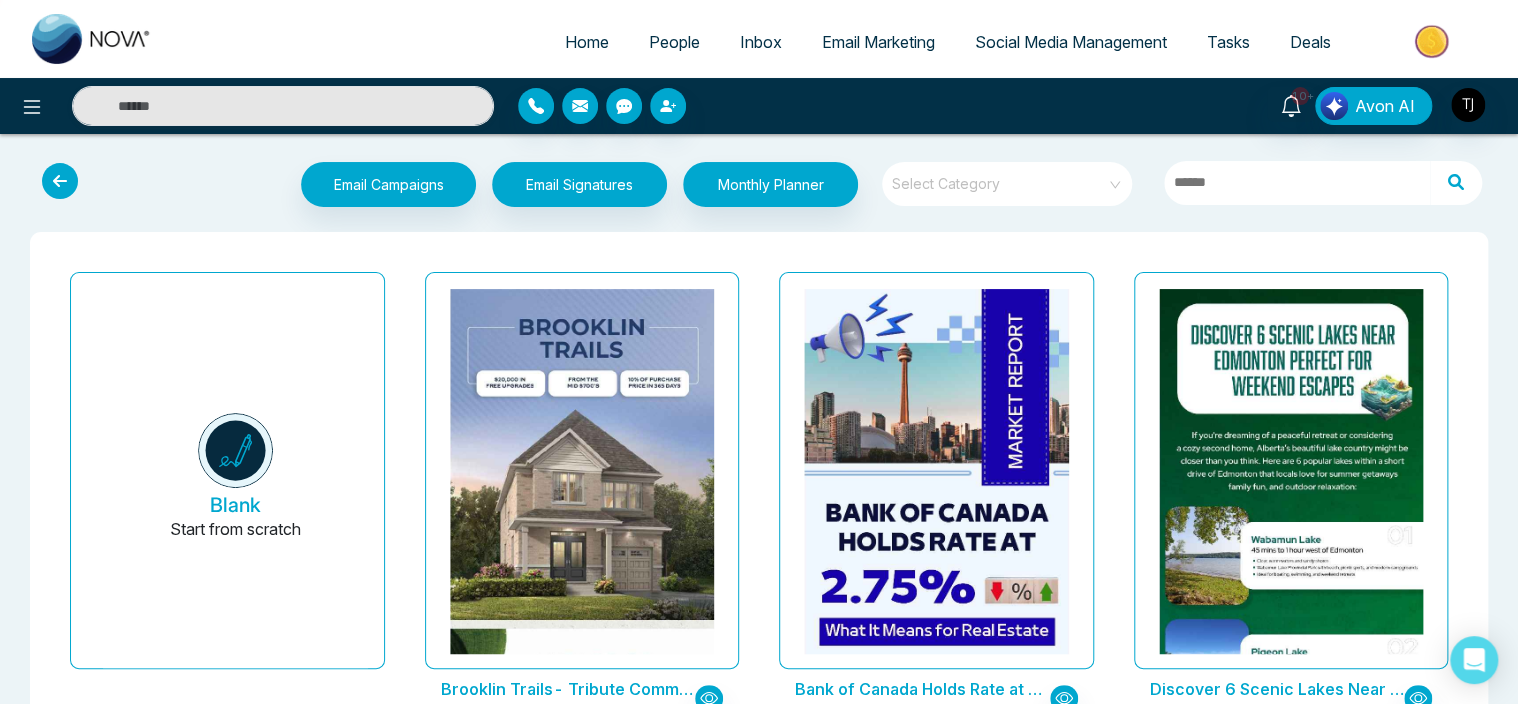 click at bounding box center (60, 181) 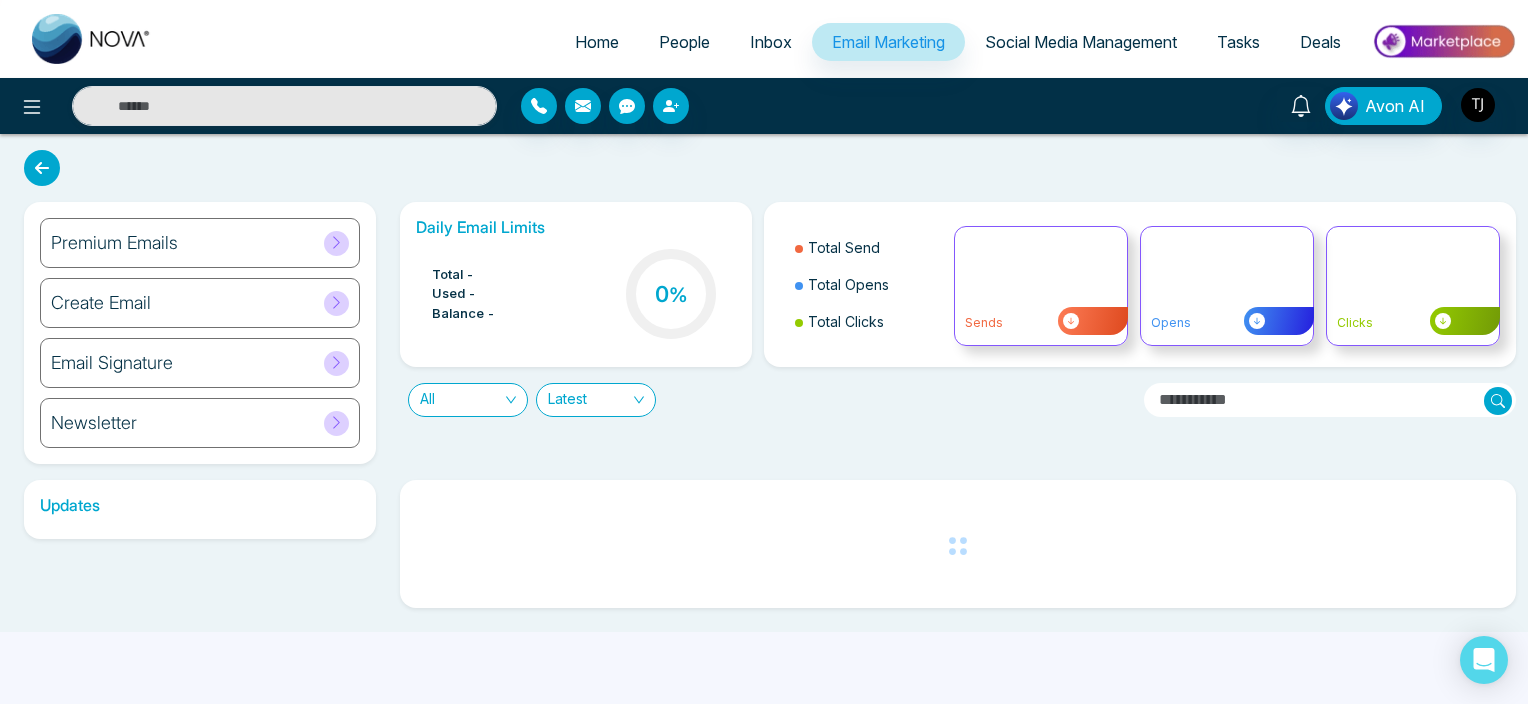 click on "Create Email" at bounding box center (200, 303) 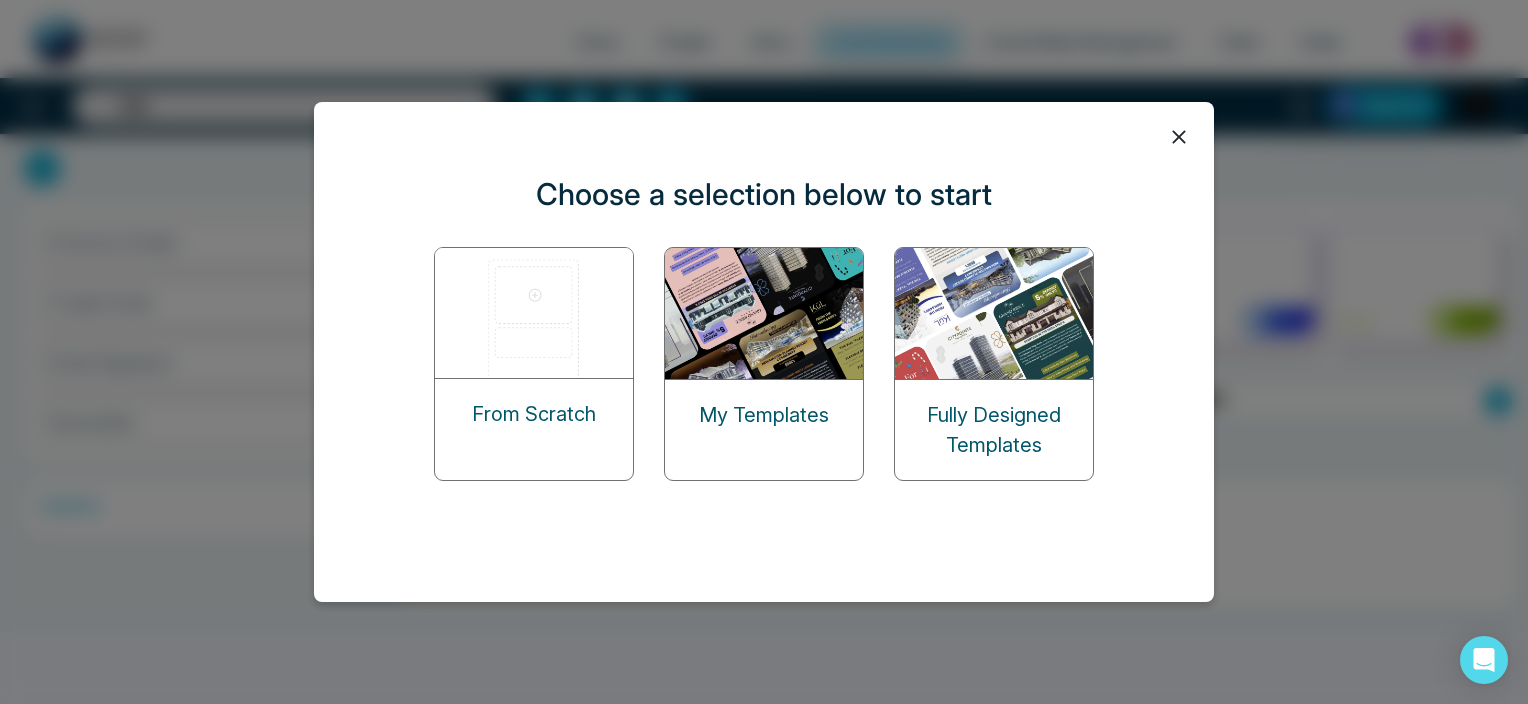 click on "Fully Designed Templates" at bounding box center [994, 430] 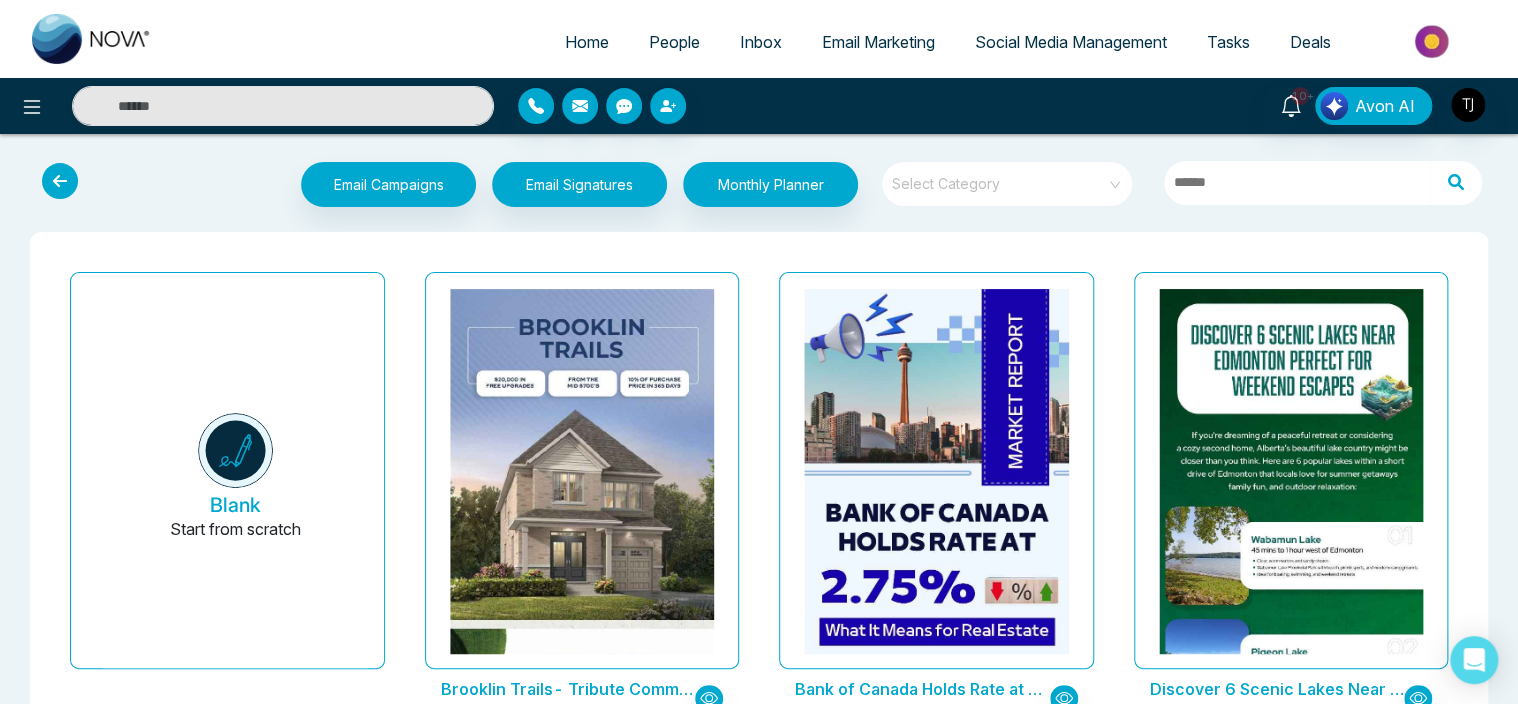 click on "Select Category" at bounding box center (1007, 184) 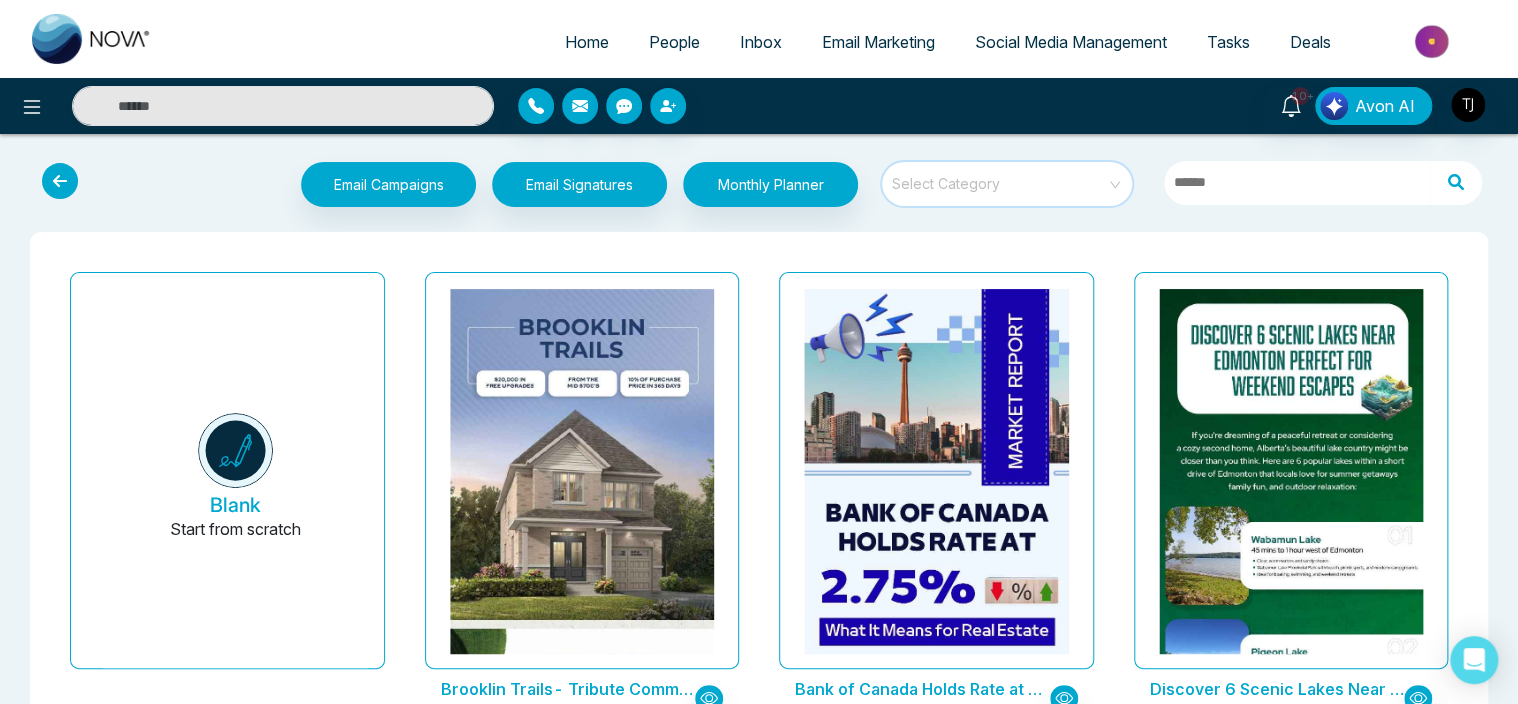 click on "Select Category" at bounding box center (1007, 184) 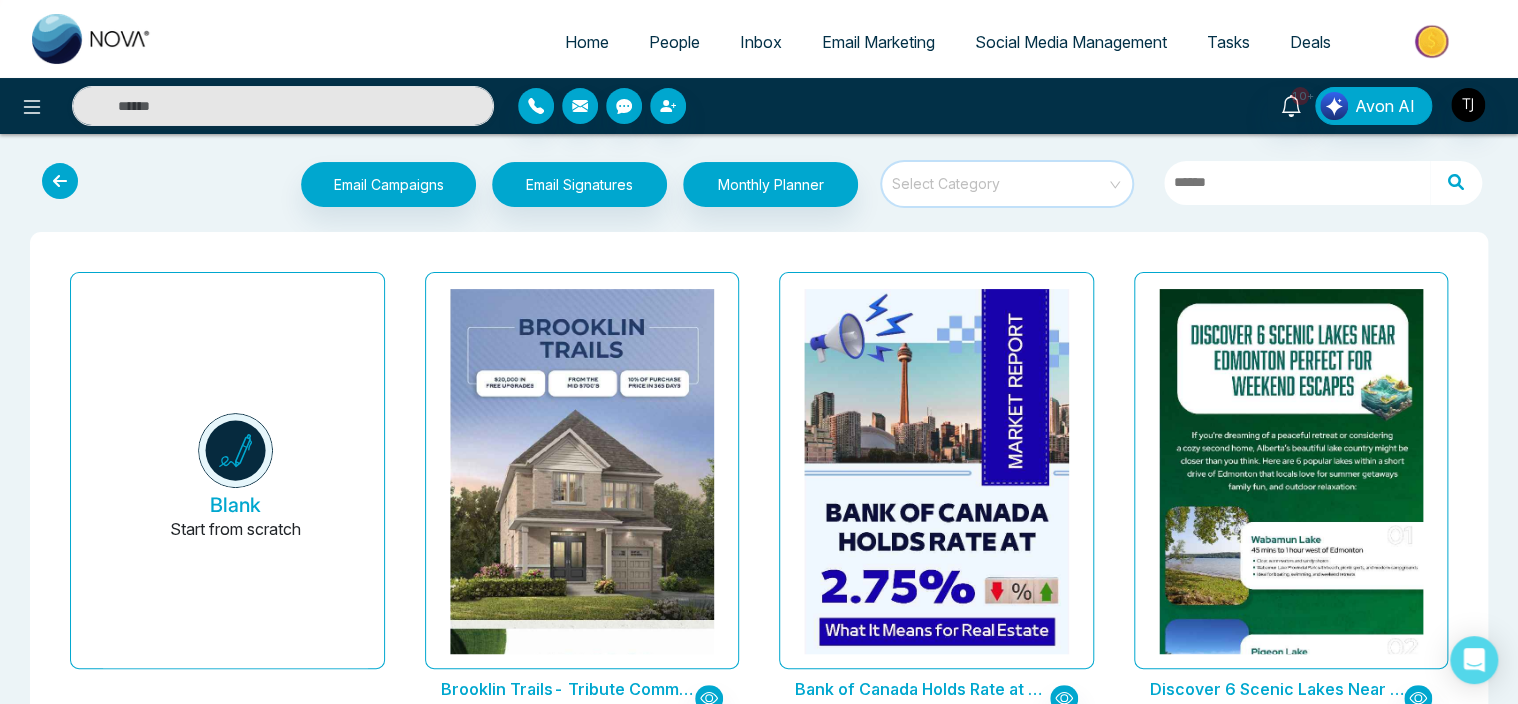 click on "Select Category" at bounding box center (1007, 184) 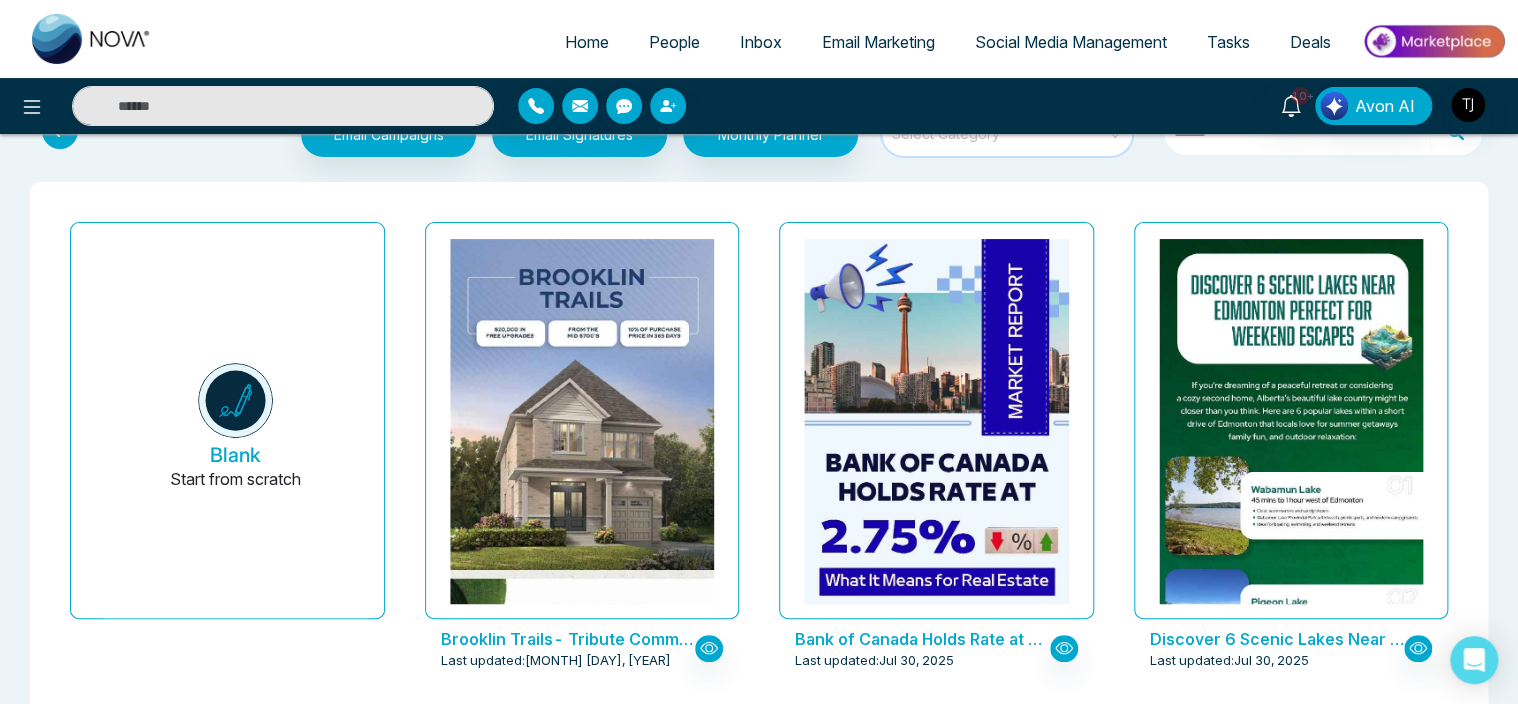 scroll, scrollTop: 52, scrollLeft: 0, axis: vertical 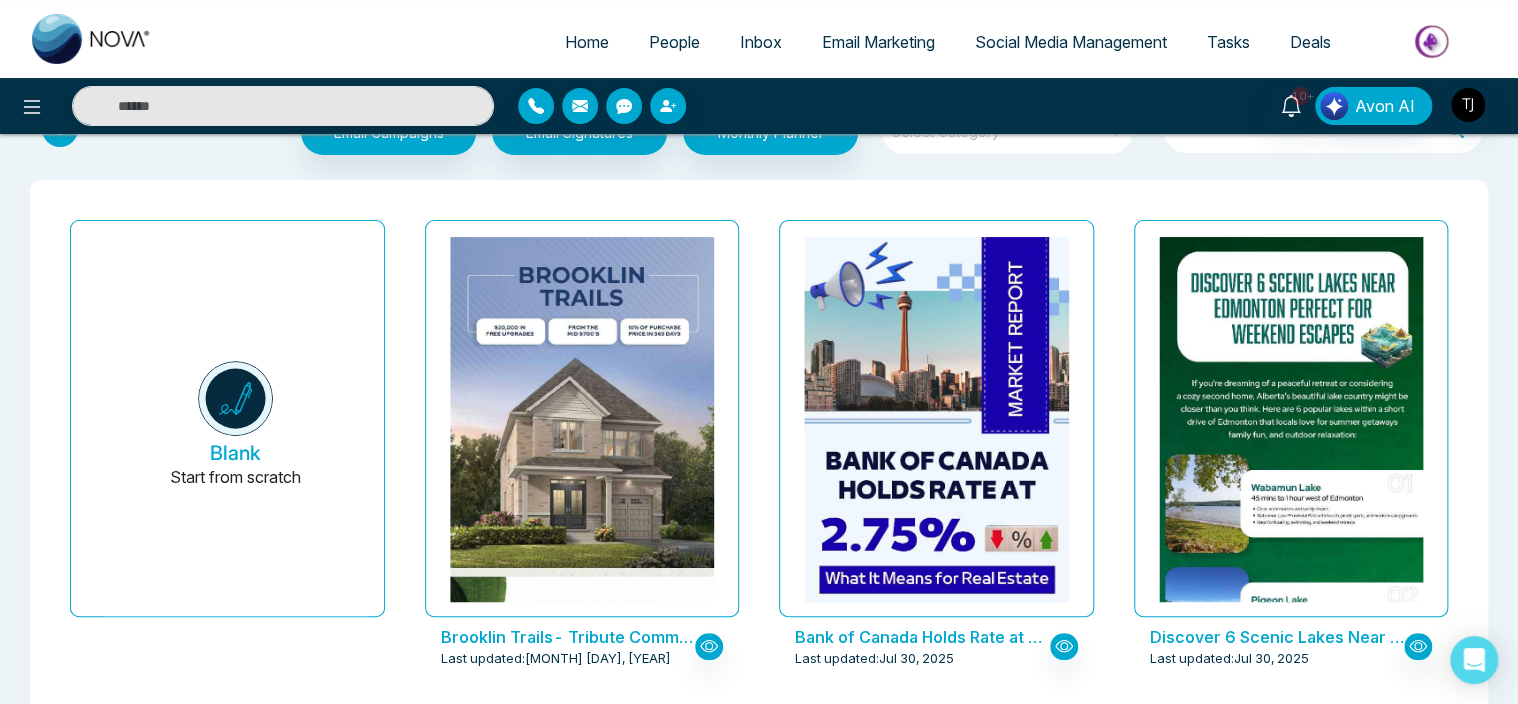 click on "Email Marketing" at bounding box center (878, 42) 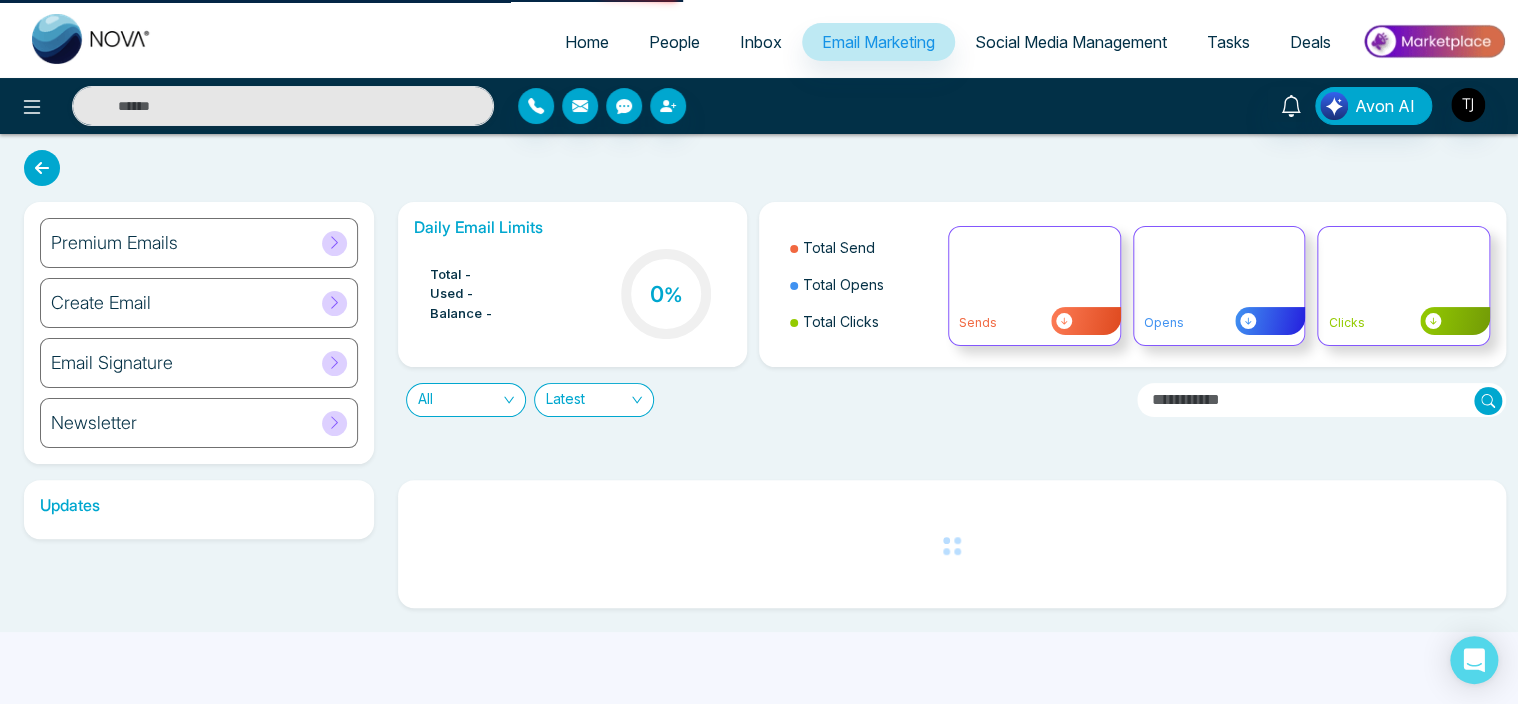 scroll, scrollTop: 0, scrollLeft: 0, axis: both 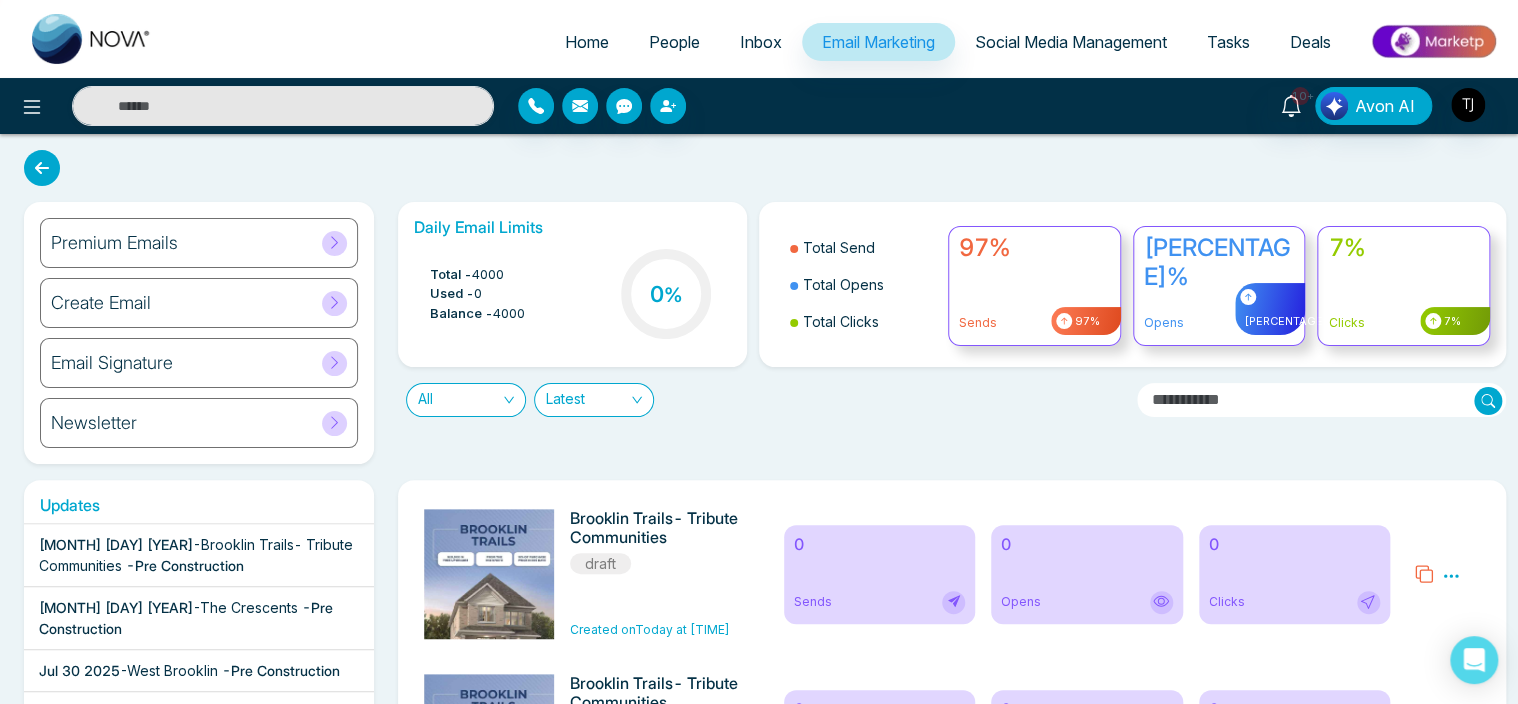 click 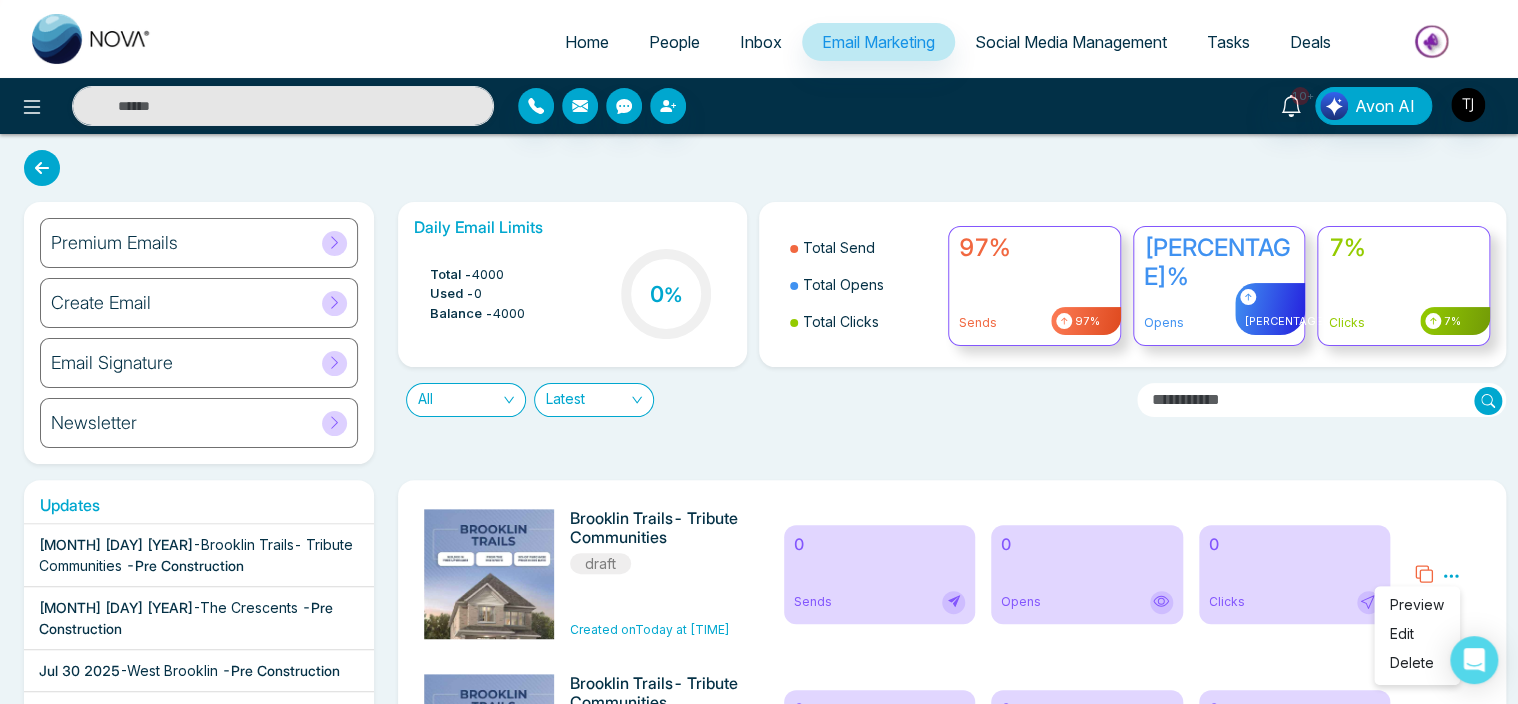 click on "Daily Email Limits Total -  [NUMBER] Used -  0 Balance -  [NUMBER] [PERCENTAGE]%  Total Send  Total Opens  Total Clicks [PERCENTAGE]% Sends [PERCENTAGE]% [PERCENTAGE]% Opens [PERCENTAGE]% [PERCENTAGE]% Clicks [PERCENTAGE]% All Latest" at bounding box center (946, 333) 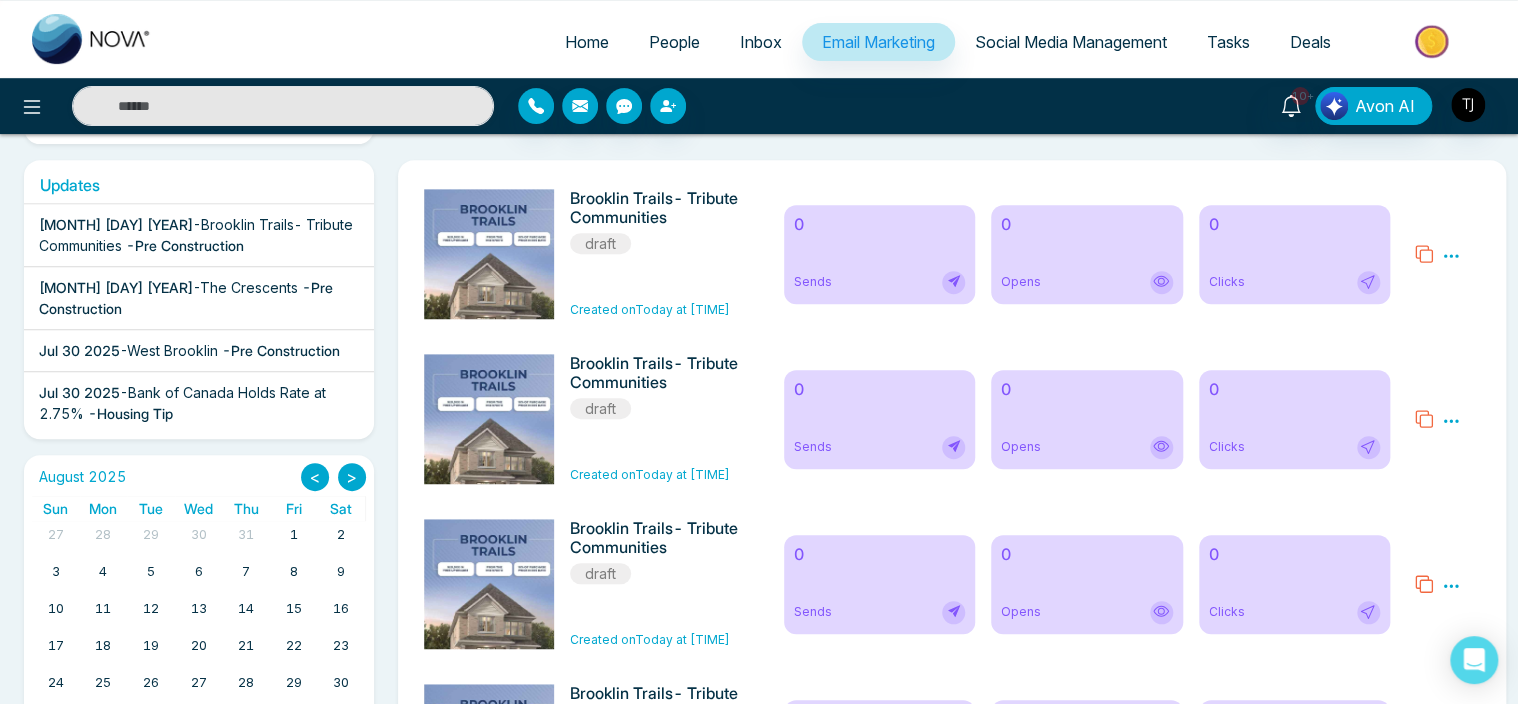 scroll, scrollTop: 220, scrollLeft: 0, axis: vertical 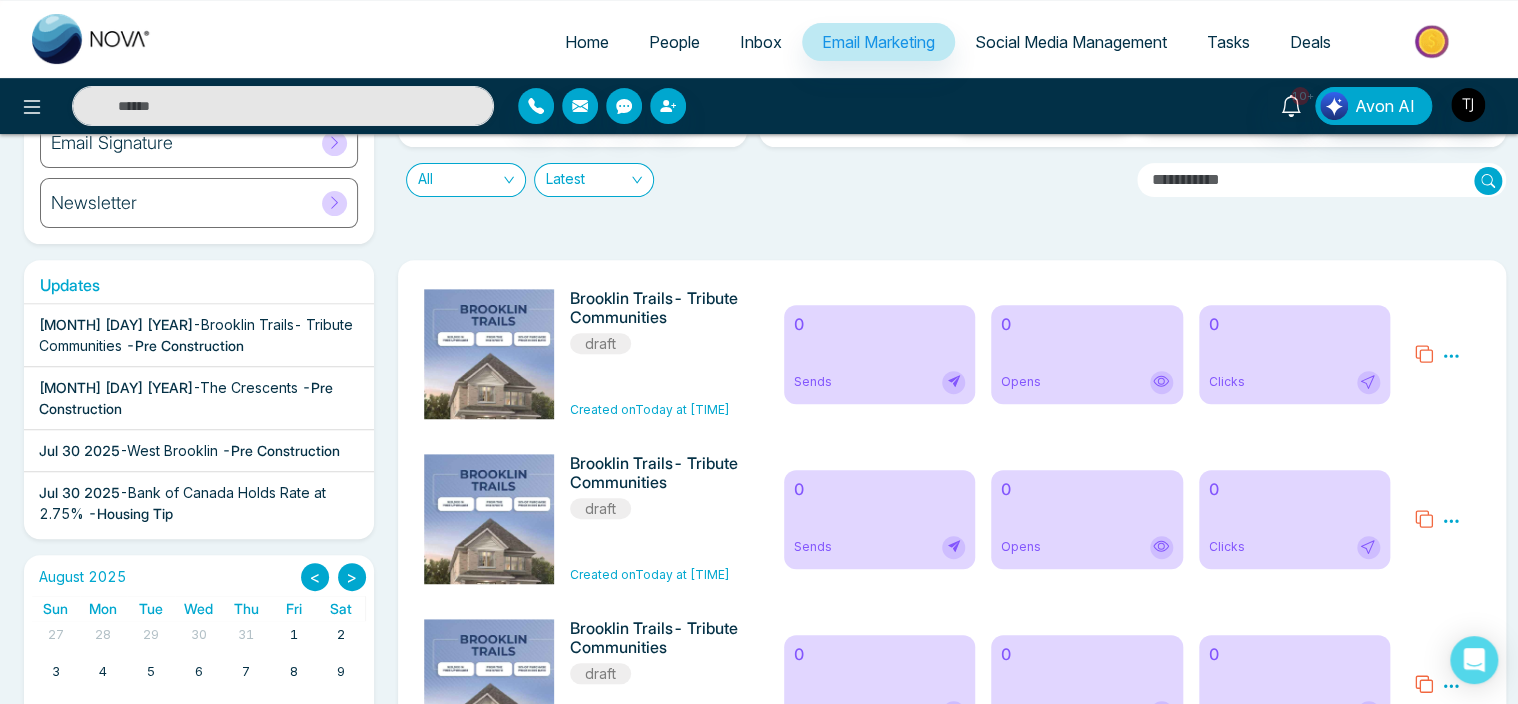 click 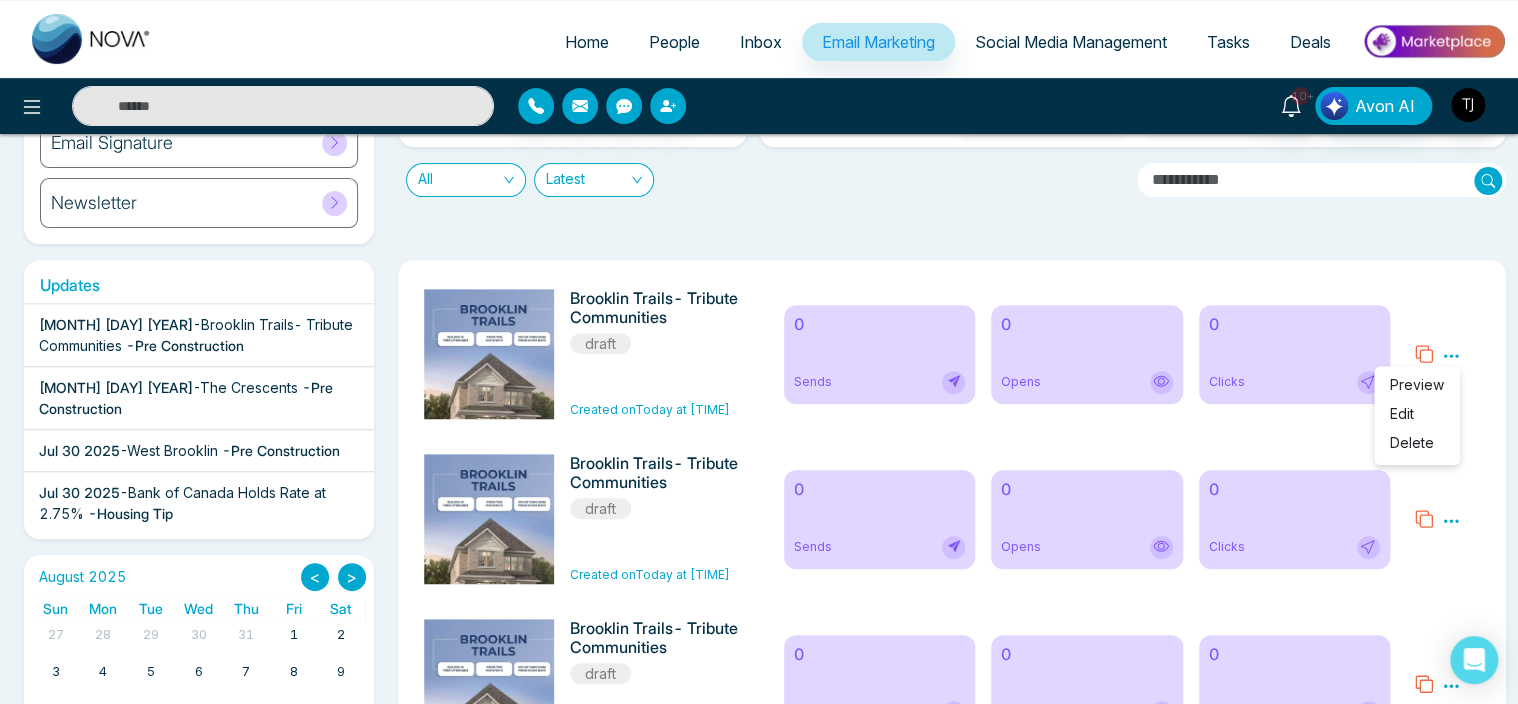 click on "Edit" at bounding box center [1402, 413] 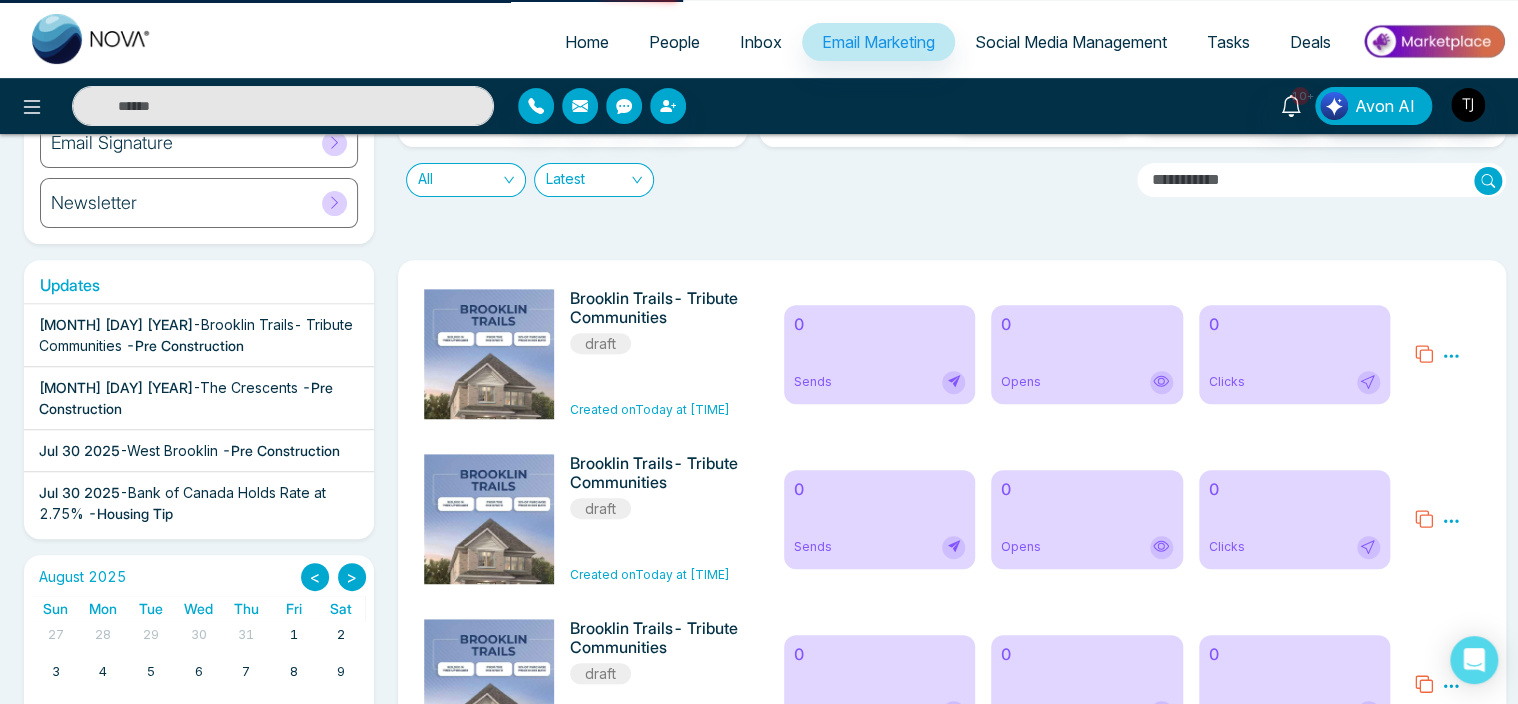 scroll, scrollTop: 0, scrollLeft: 0, axis: both 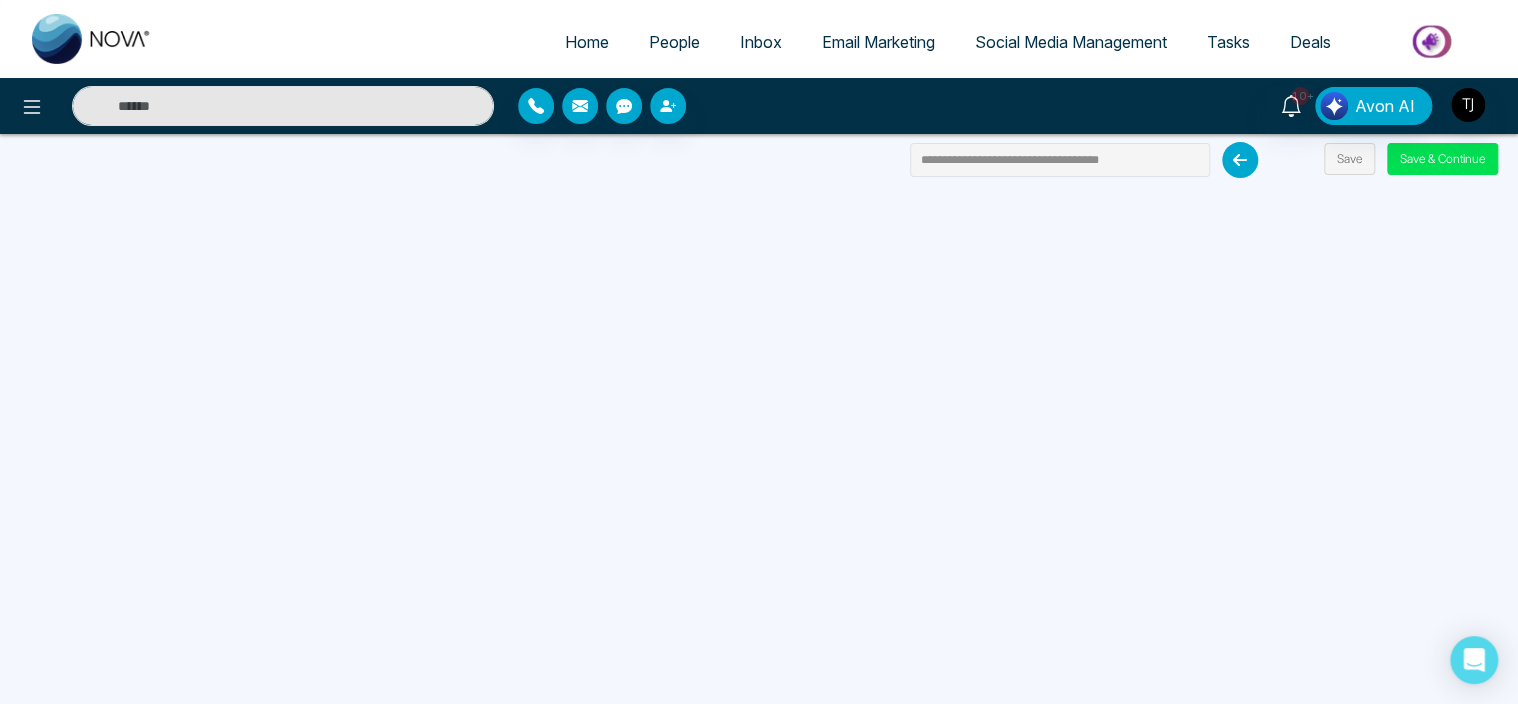 click on "Email Marketing" at bounding box center (878, 42) 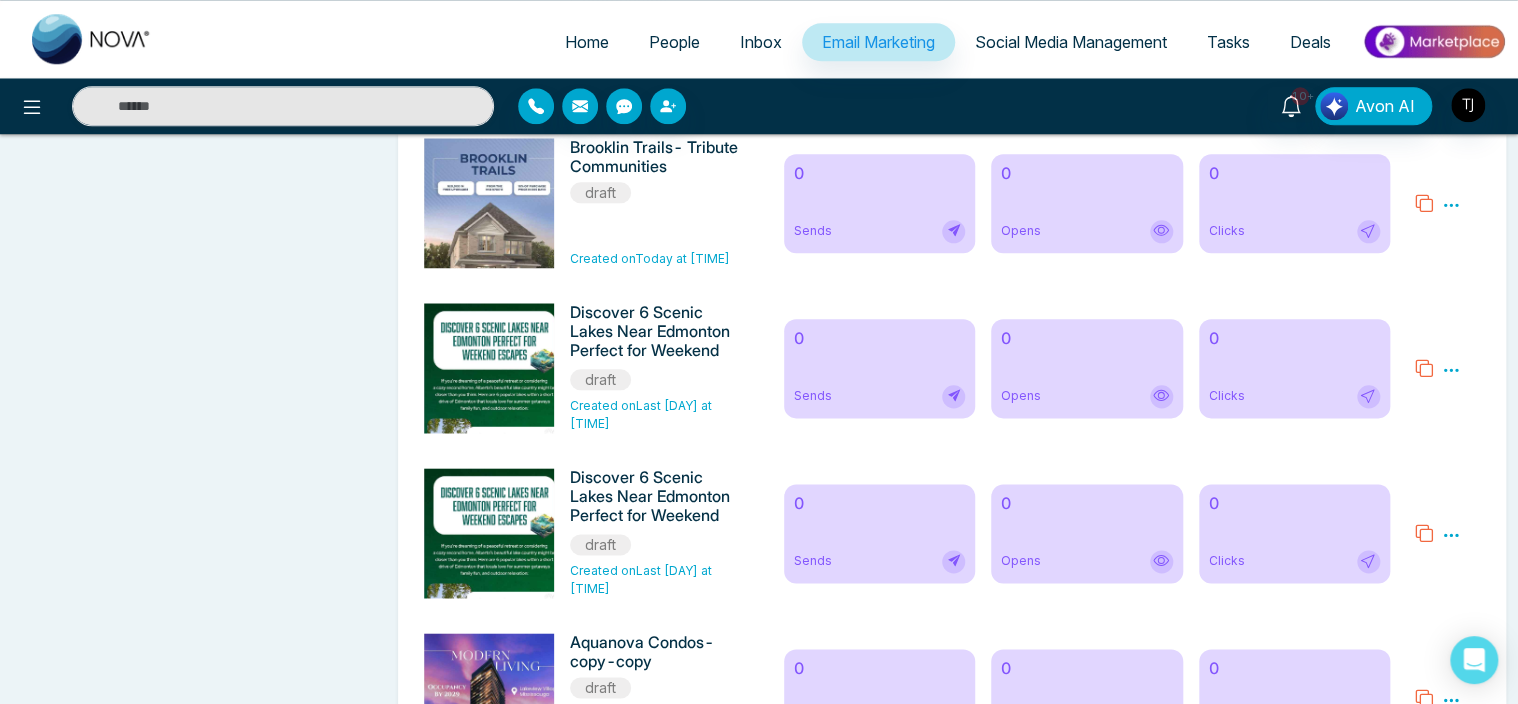 scroll, scrollTop: 1028, scrollLeft: 0, axis: vertical 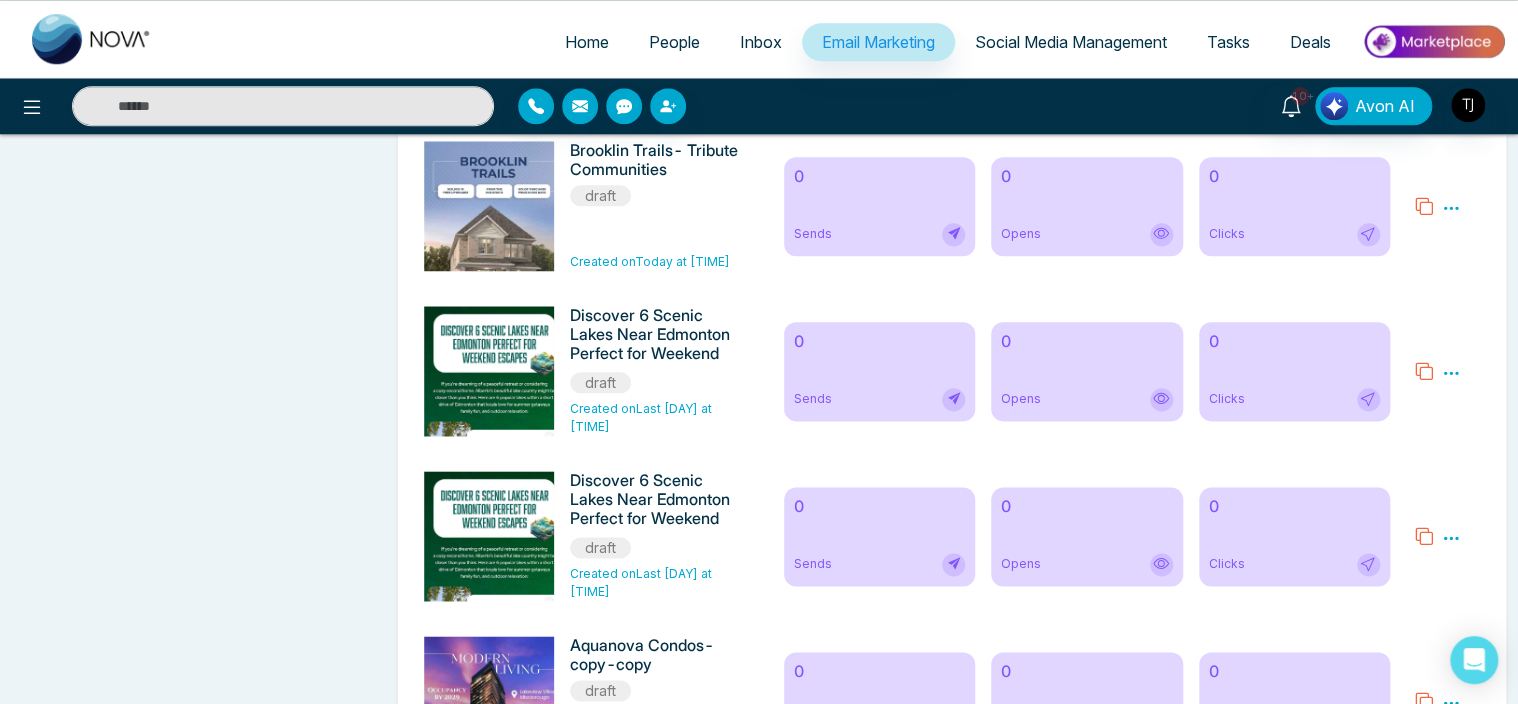 click 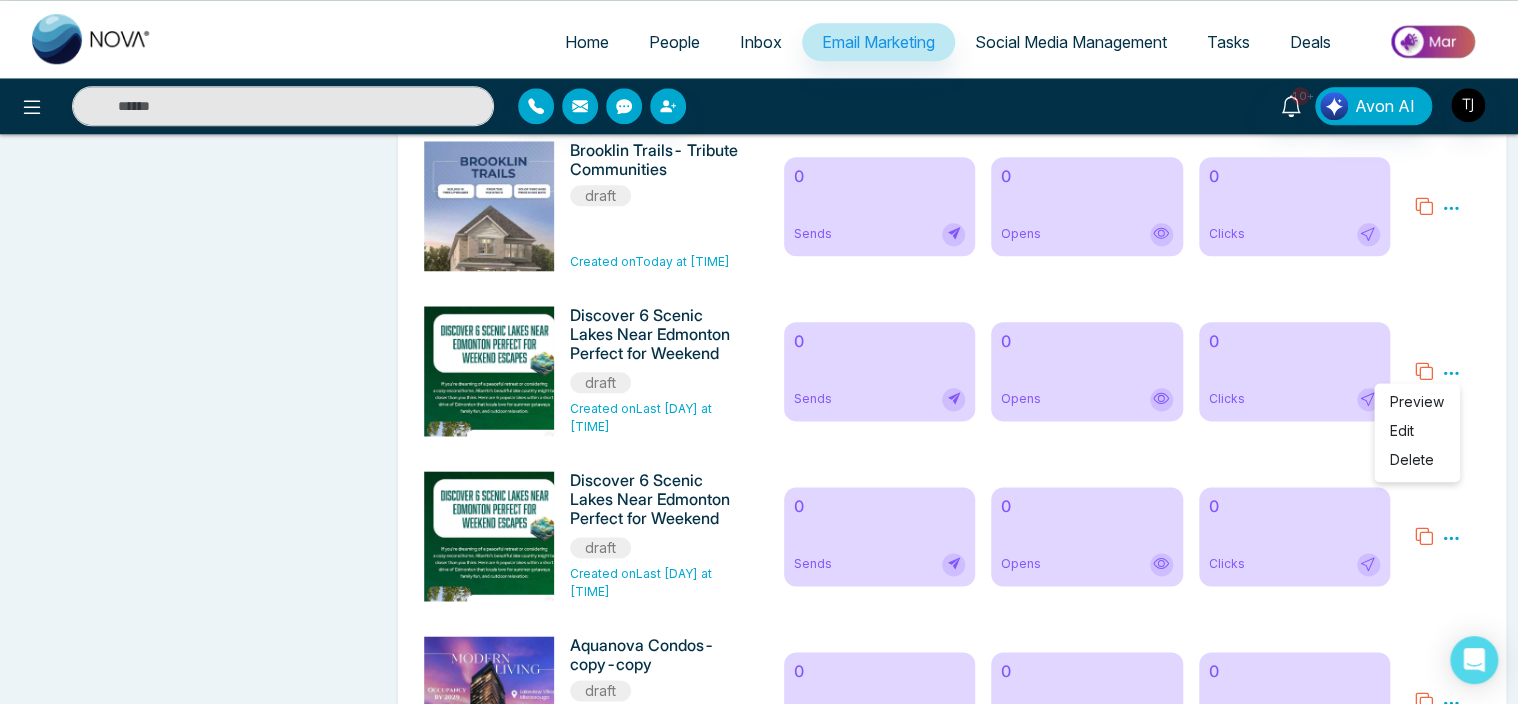 click on "Edit" at bounding box center [1402, 430] 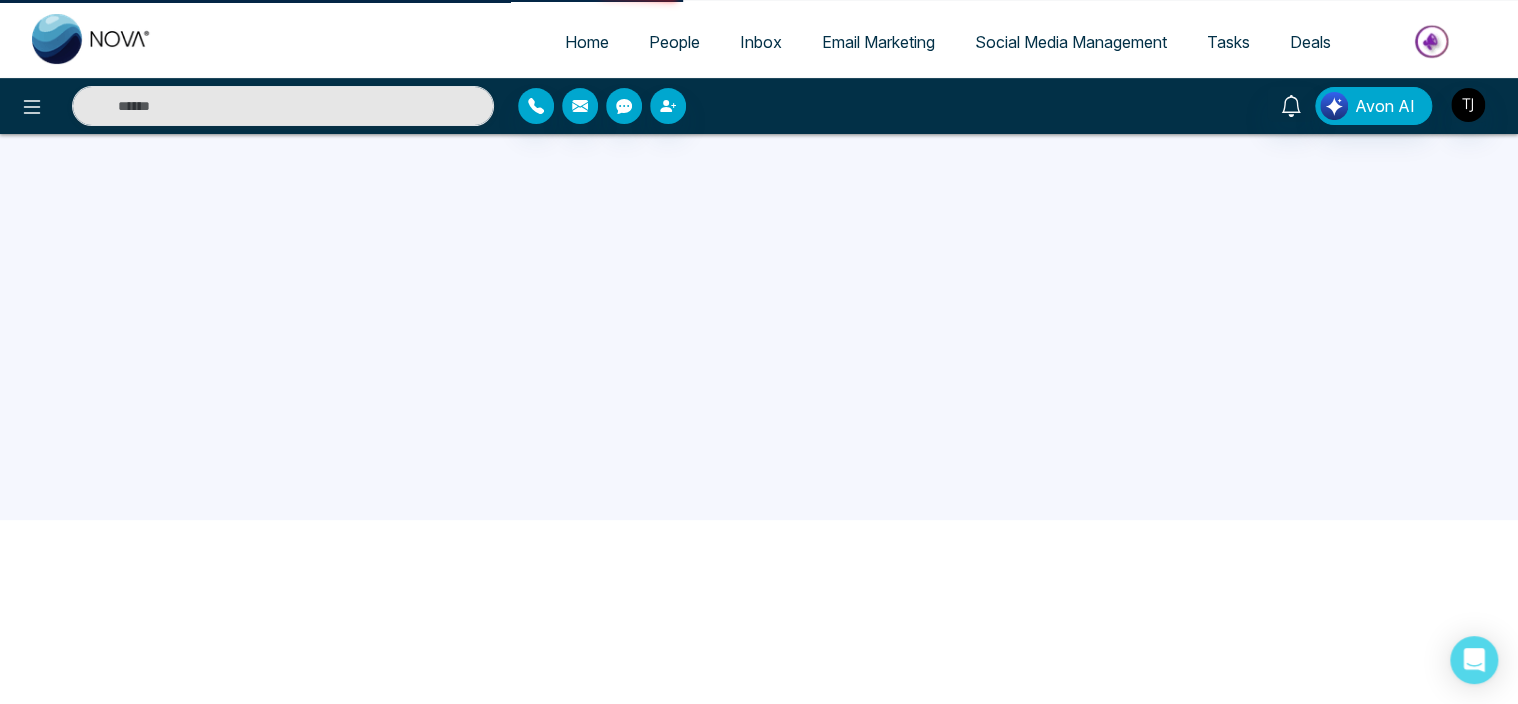scroll, scrollTop: 0, scrollLeft: 0, axis: both 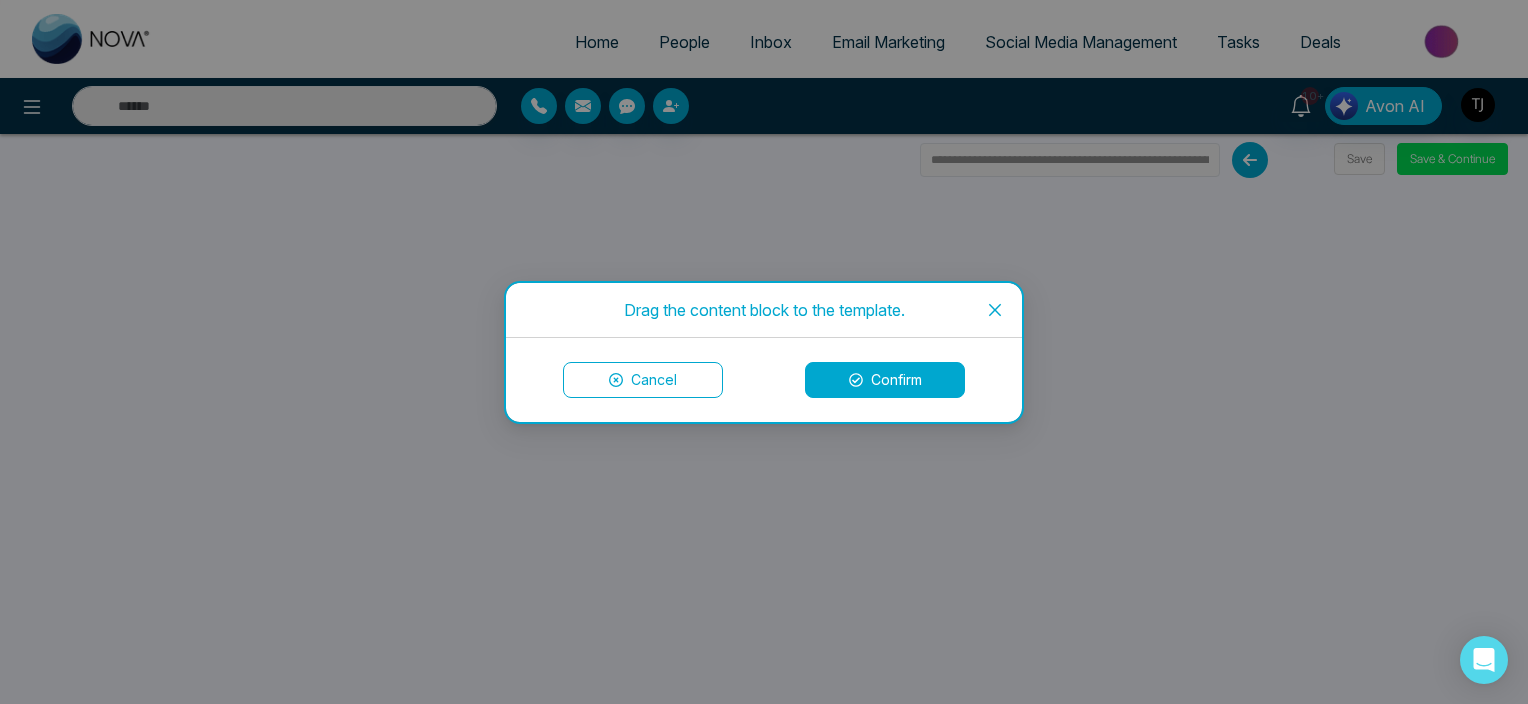 click 